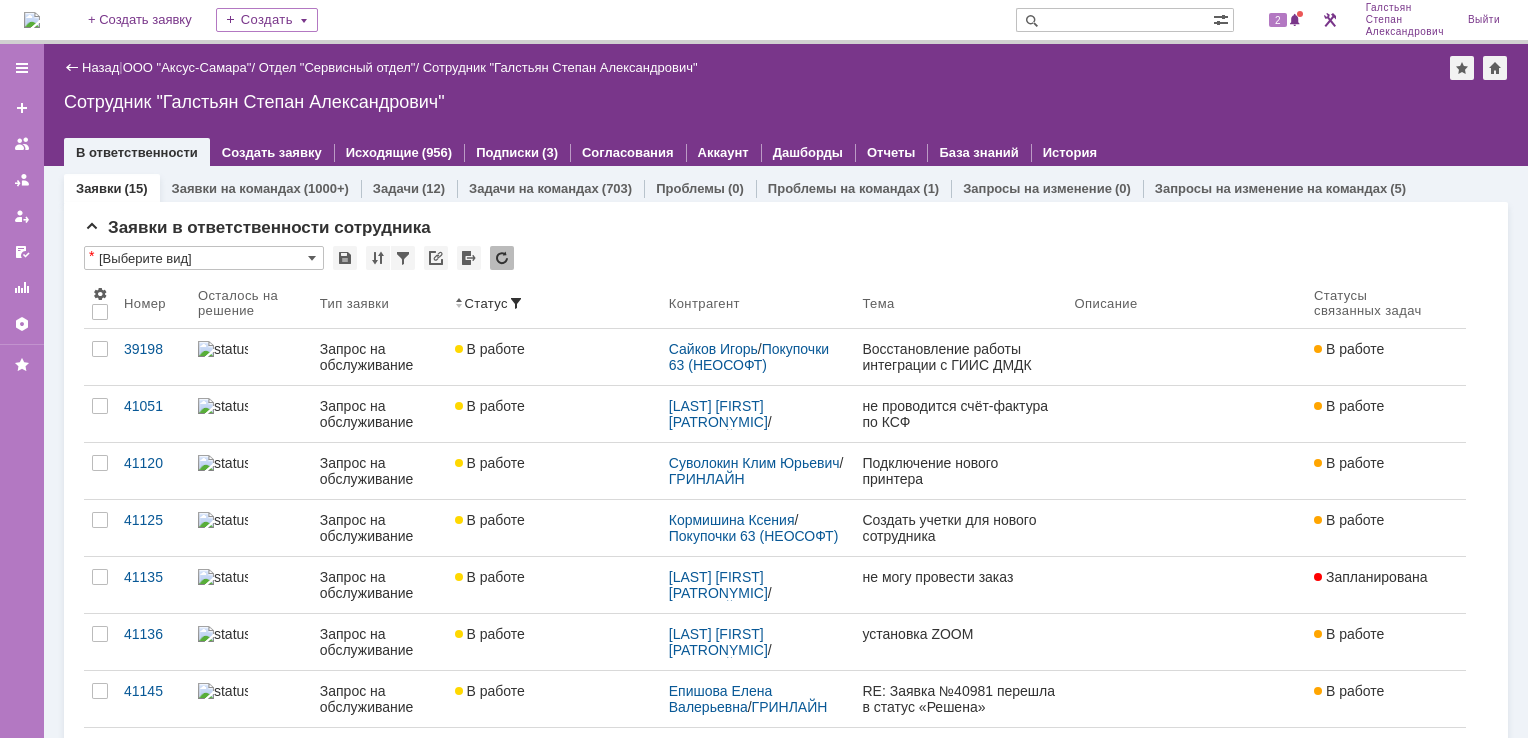 scroll, scrollTop: 0, scrollLeft: 0, axis: both 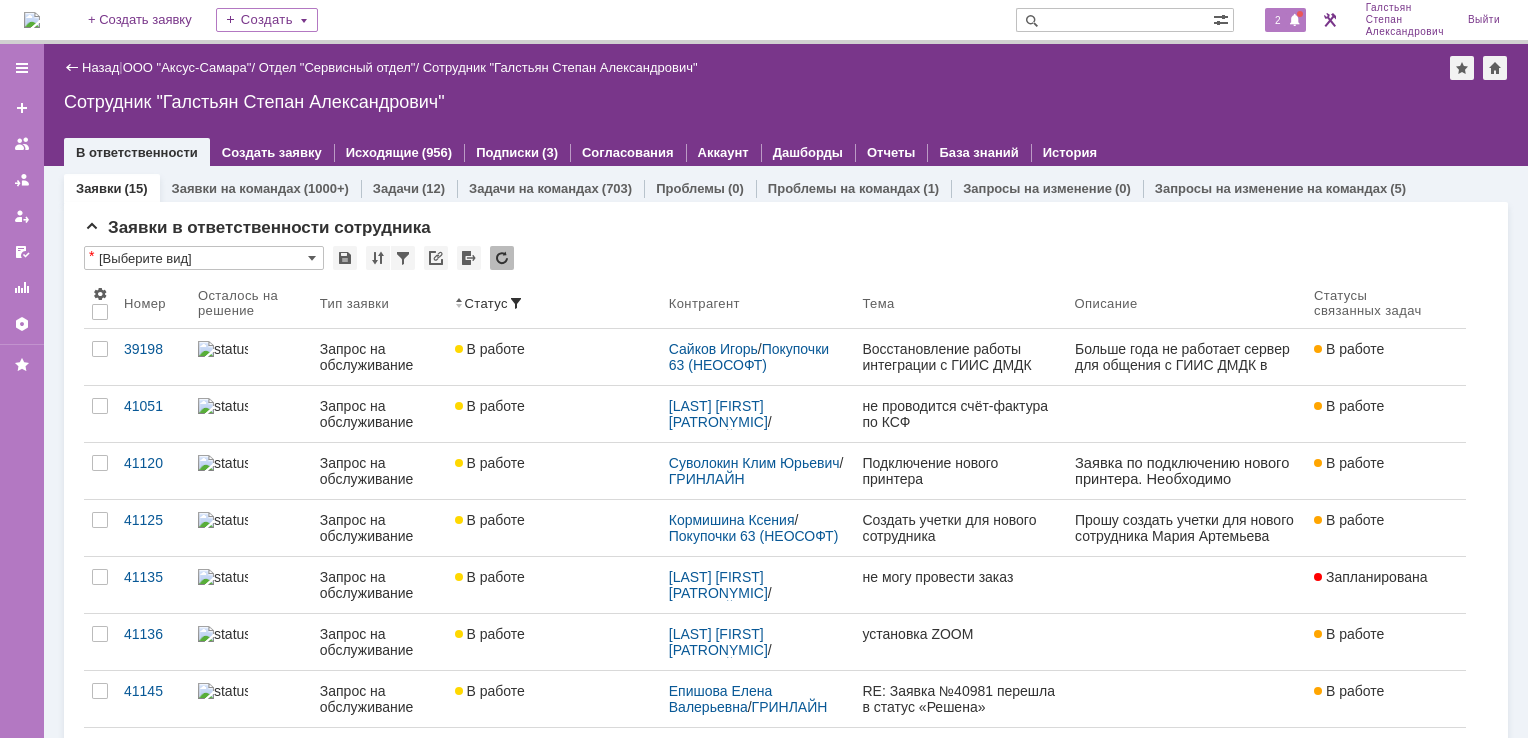 click at bounding box center (1295, 21) 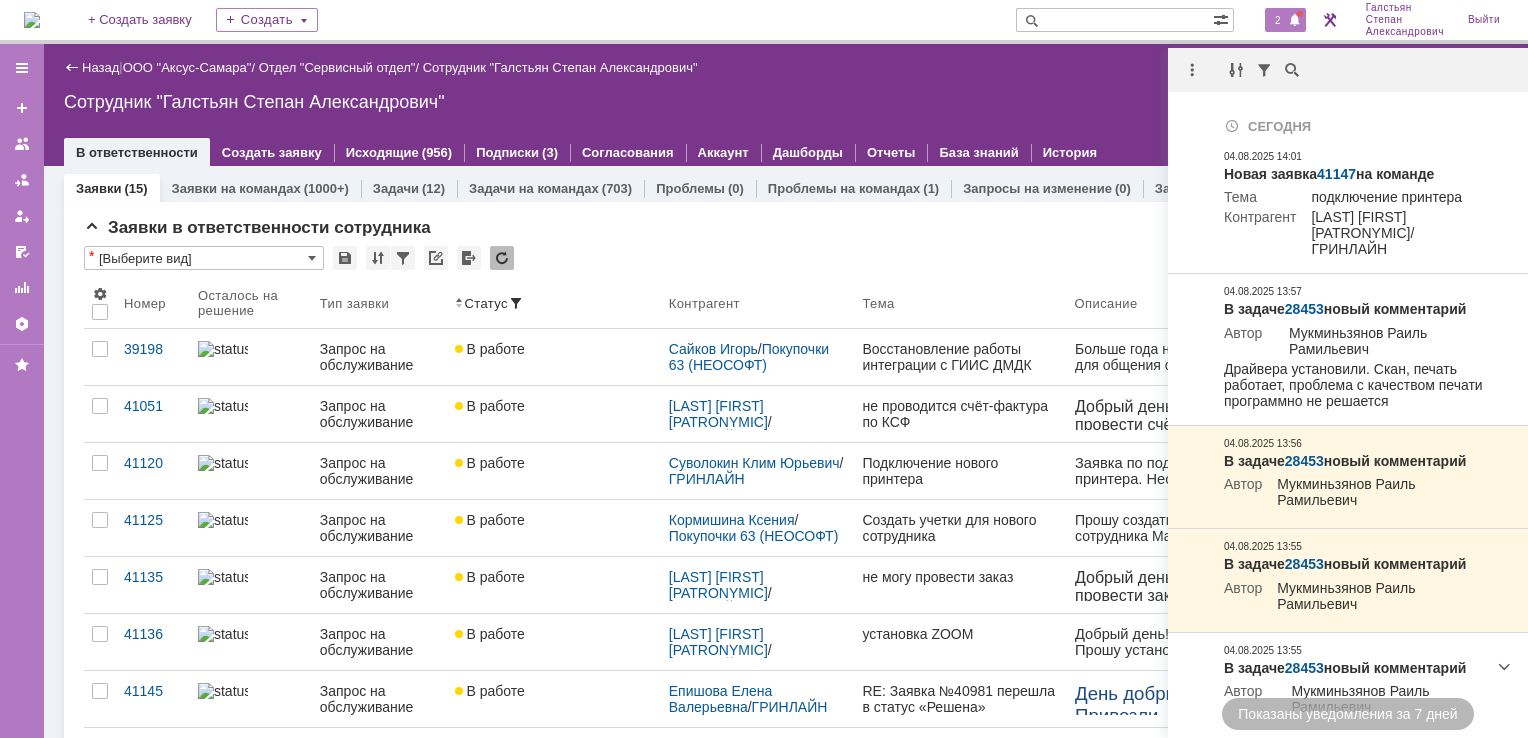 click on "Назад   |   ООО "Аксус-Самара"  /   Отдел "Сервисный отдел"  /   Сотрудник "[LAST] [FIRST] [PATRONYMIC]"" at bounding box center [786, 68] 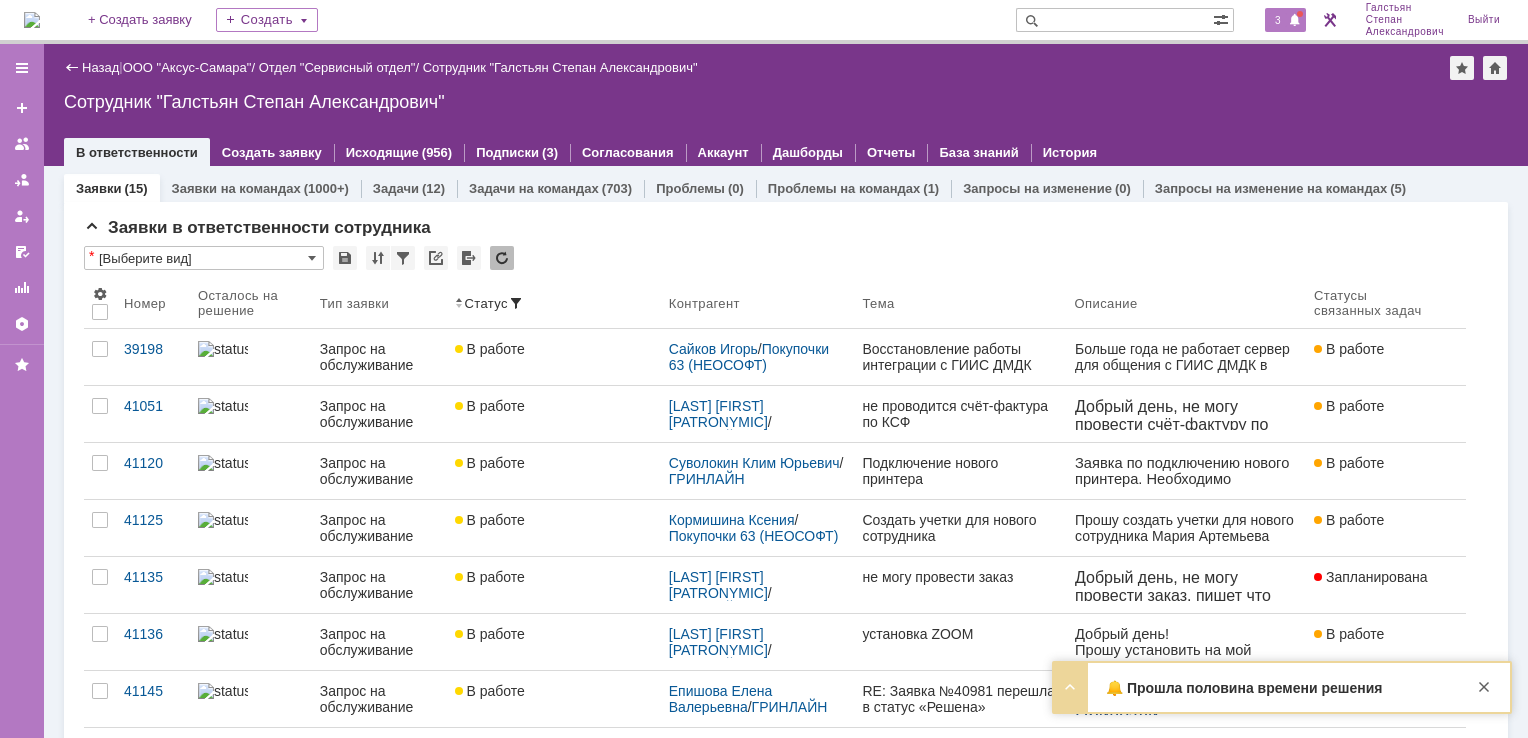 click on "3" at bounding box center (1278, 20) 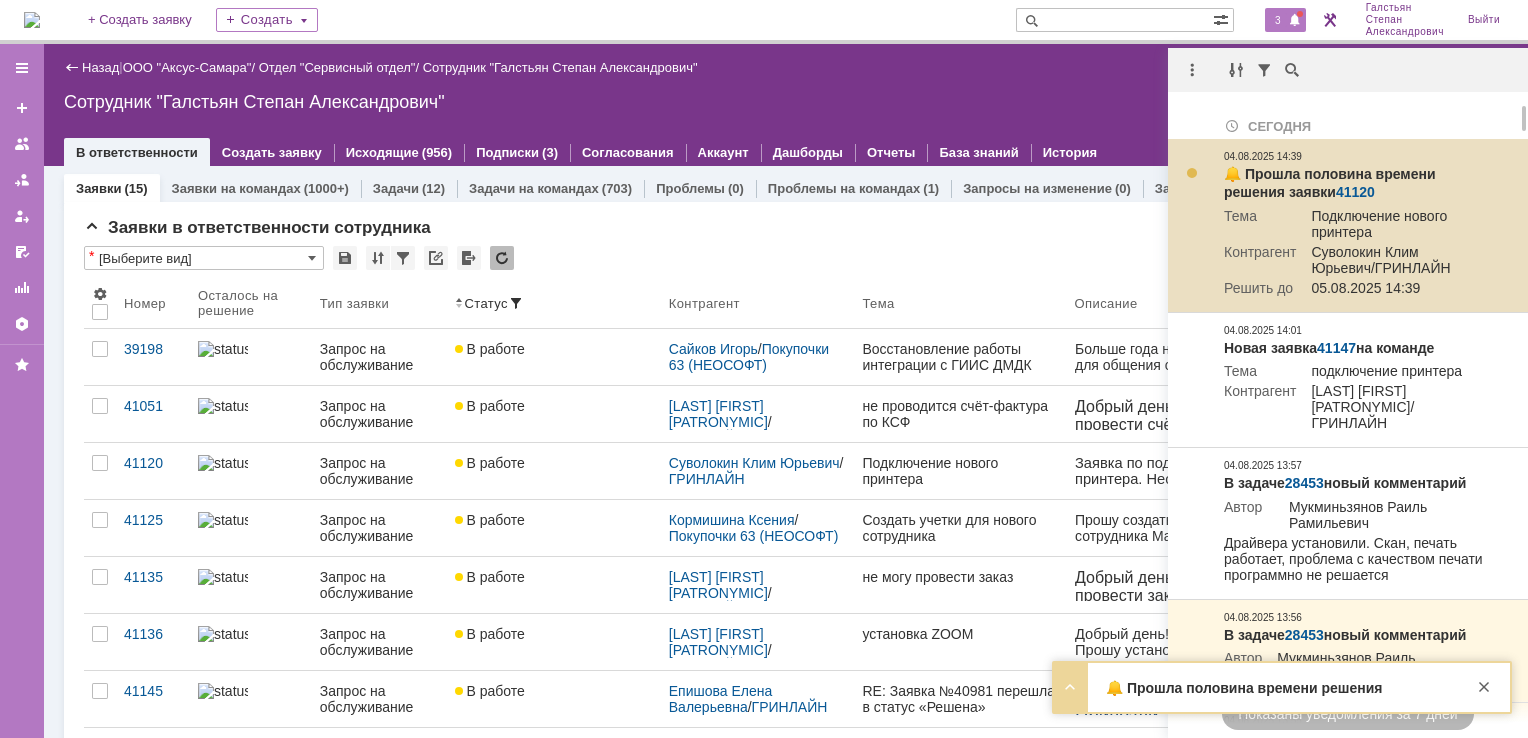 scroll, scrollTop: 400, scrollLeft: 0, axis: vertical 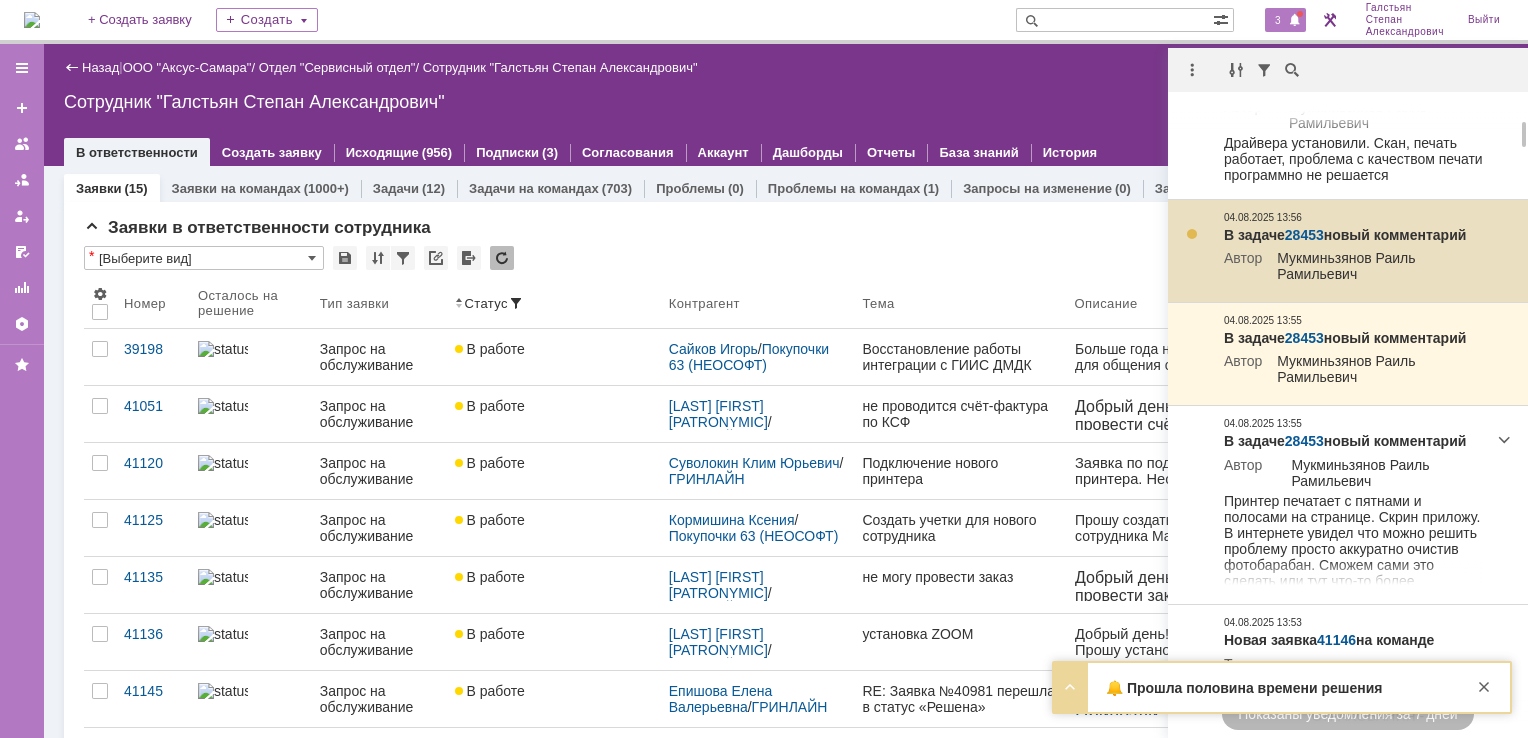 click on "28453" at bounding box center [1304, 235] 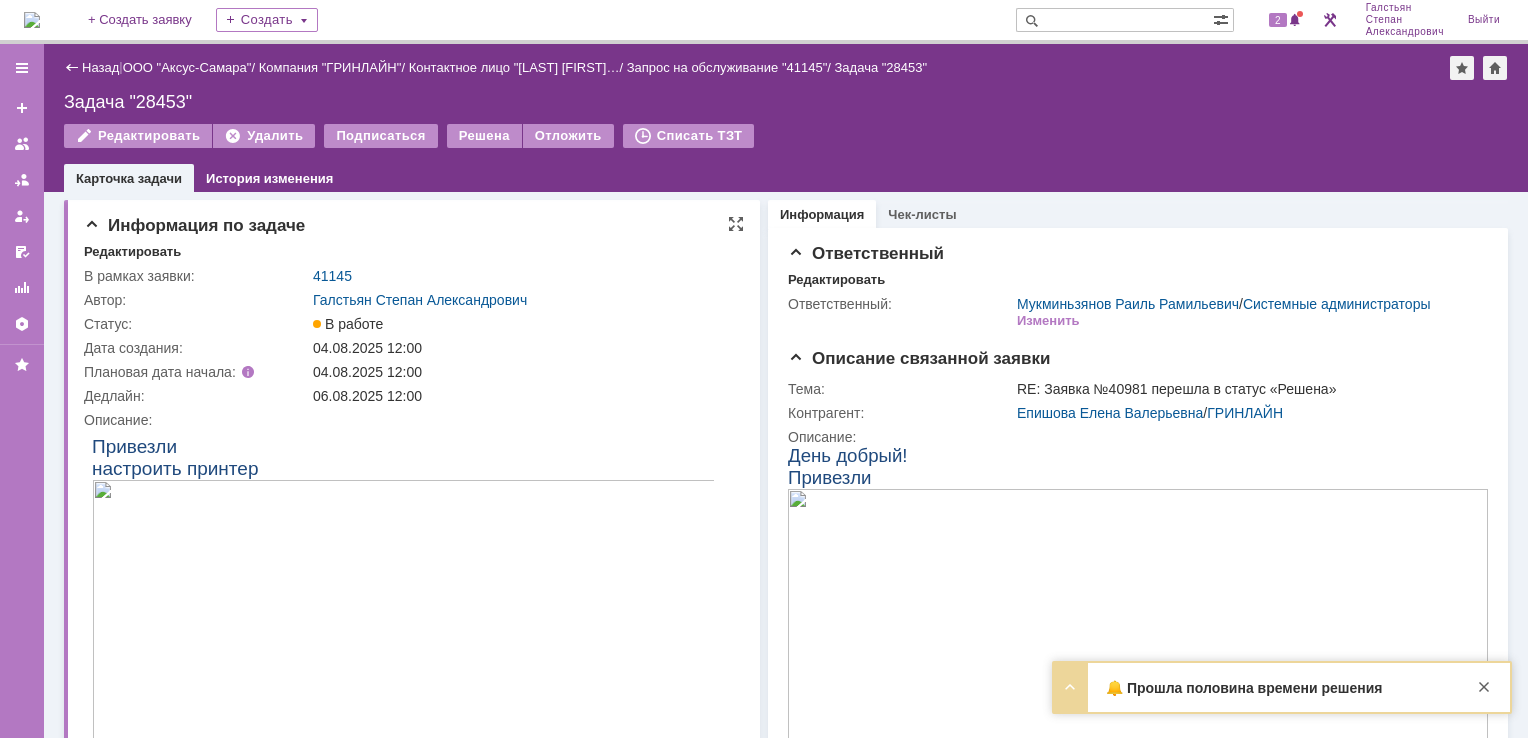 scroll, scrollTop: 0, scrollLeft: 0, axis: both 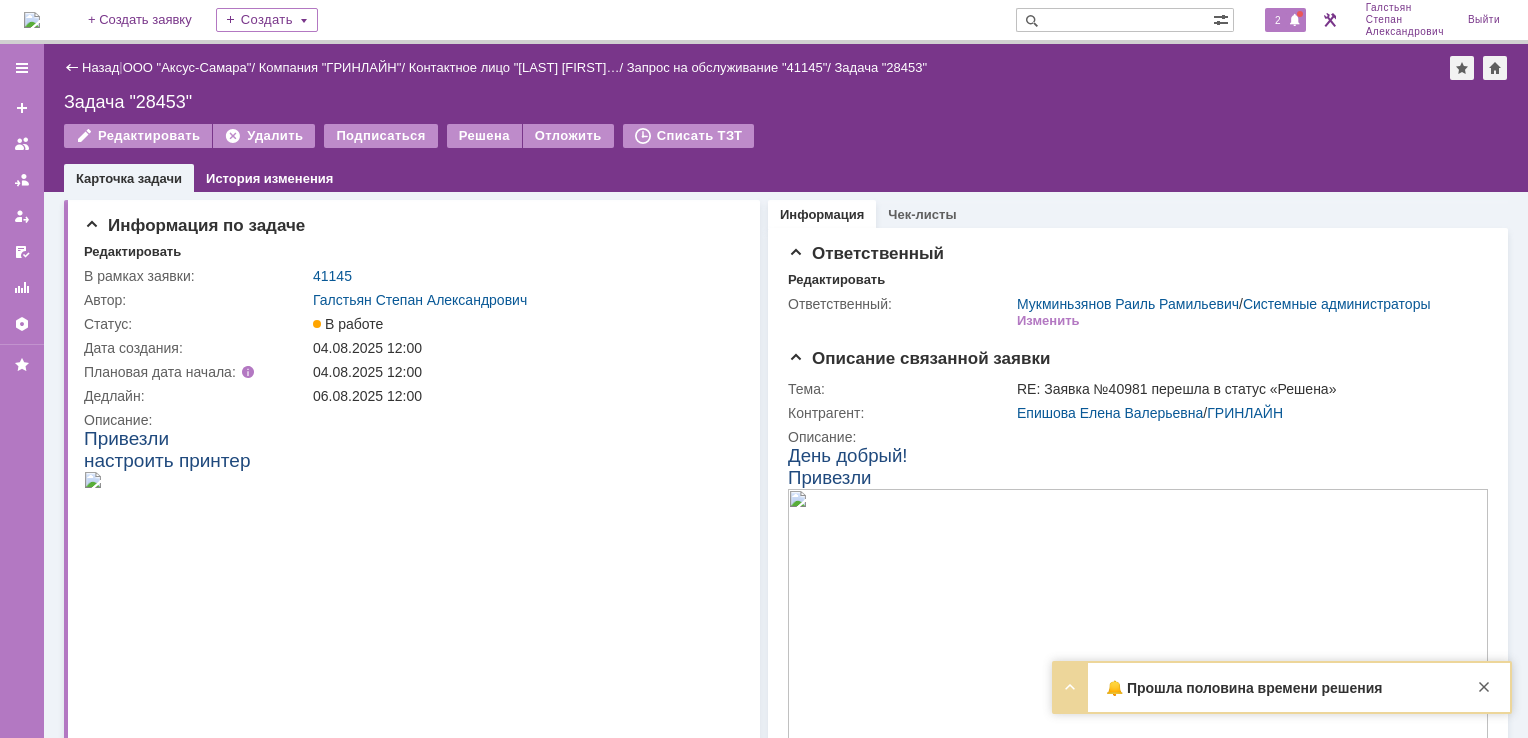 click on "2" at bounding box center (1285, 20) 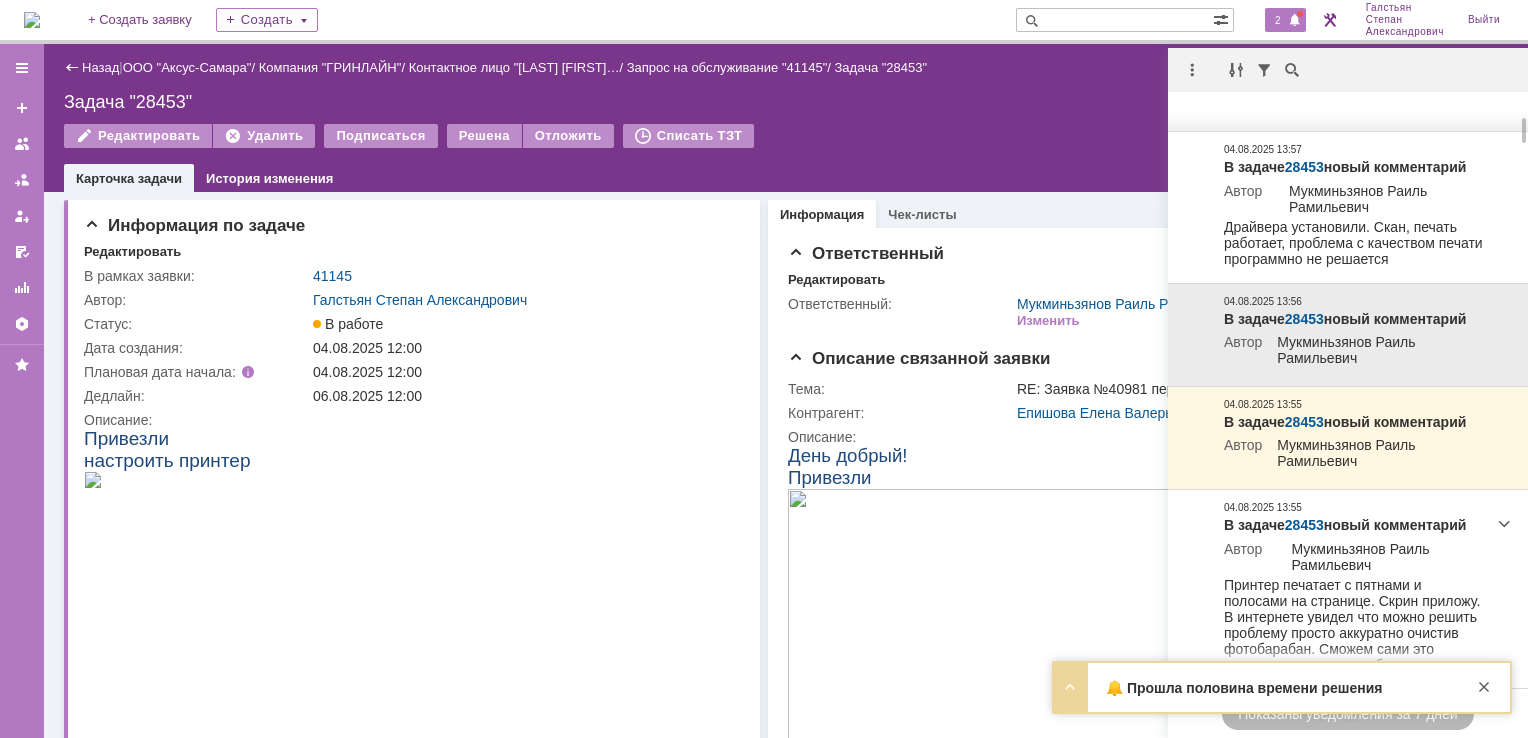 scroll, scrollTop: 600, scrollLeft: 0, axis: vertical 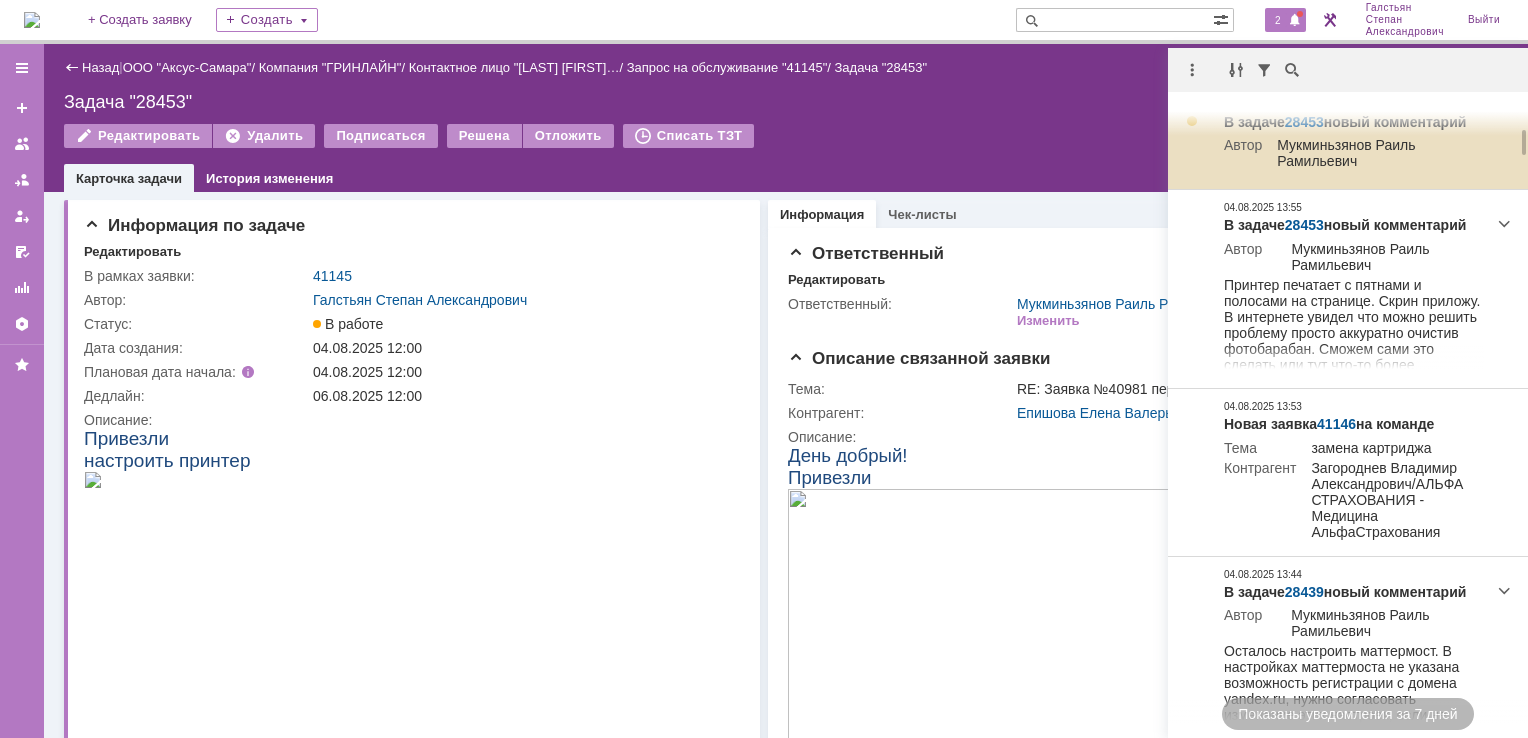 click on "28453" at bounding box center (1304, 122) 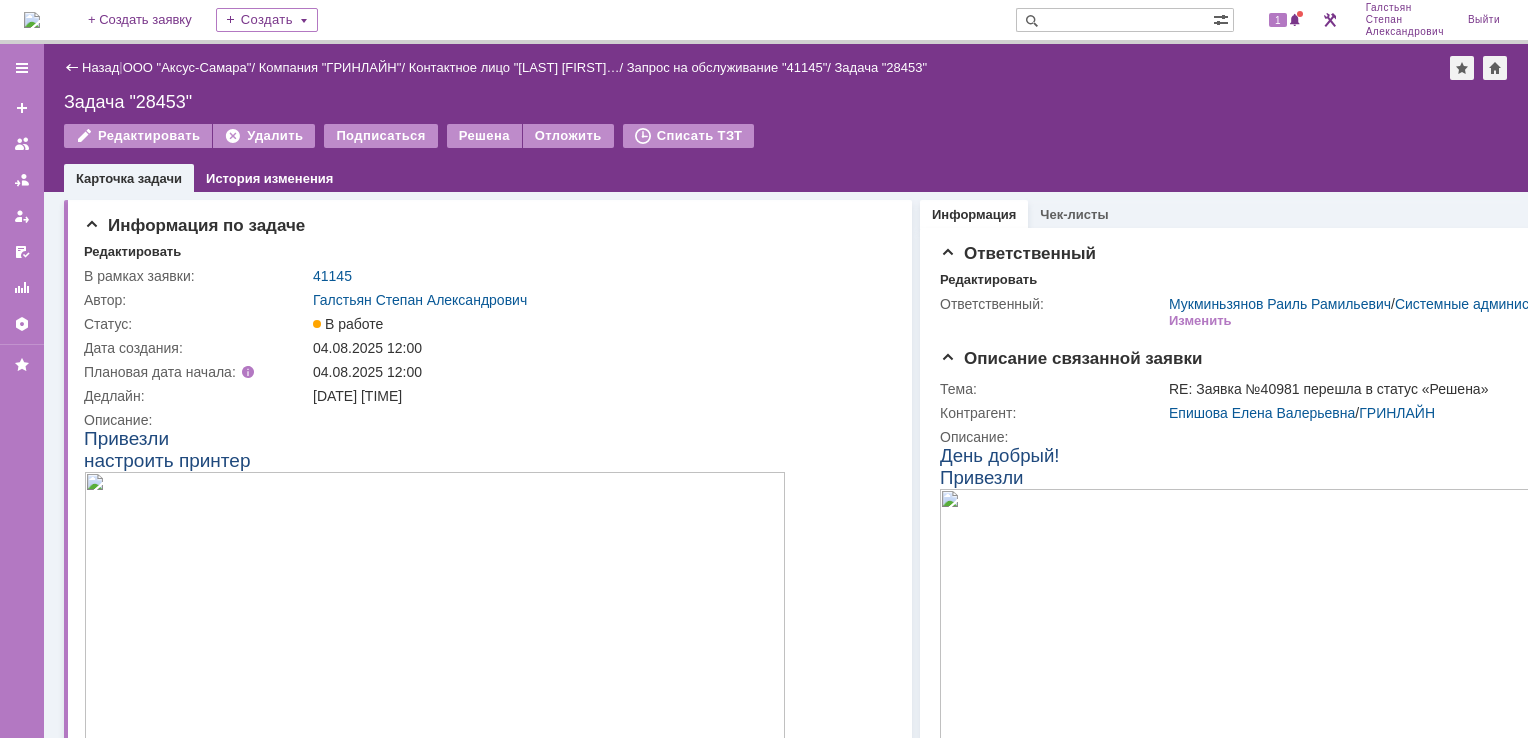 scroll, scrollTop: 0, scrollLeft: 0, axis: both 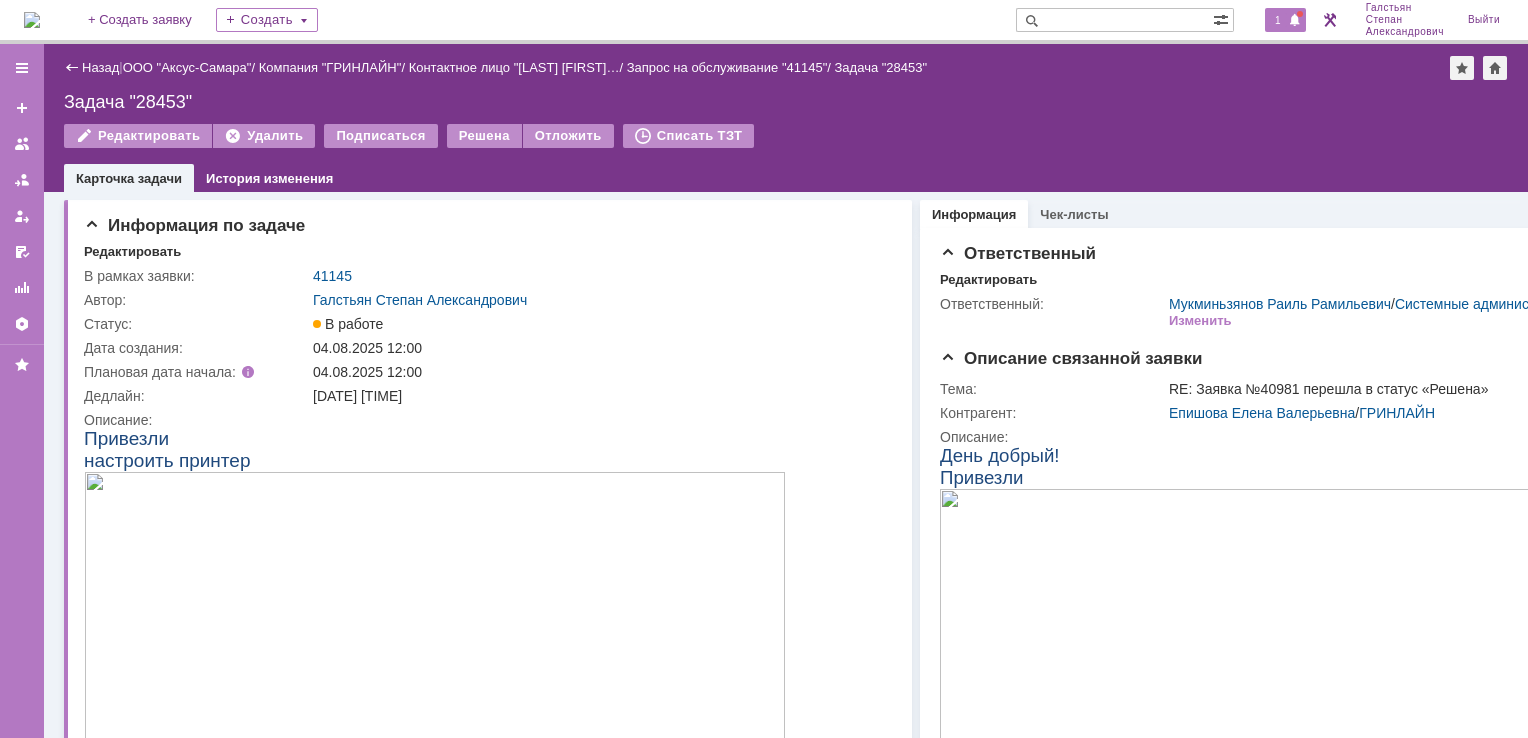click on "1" at bounding box center (1285, 20) 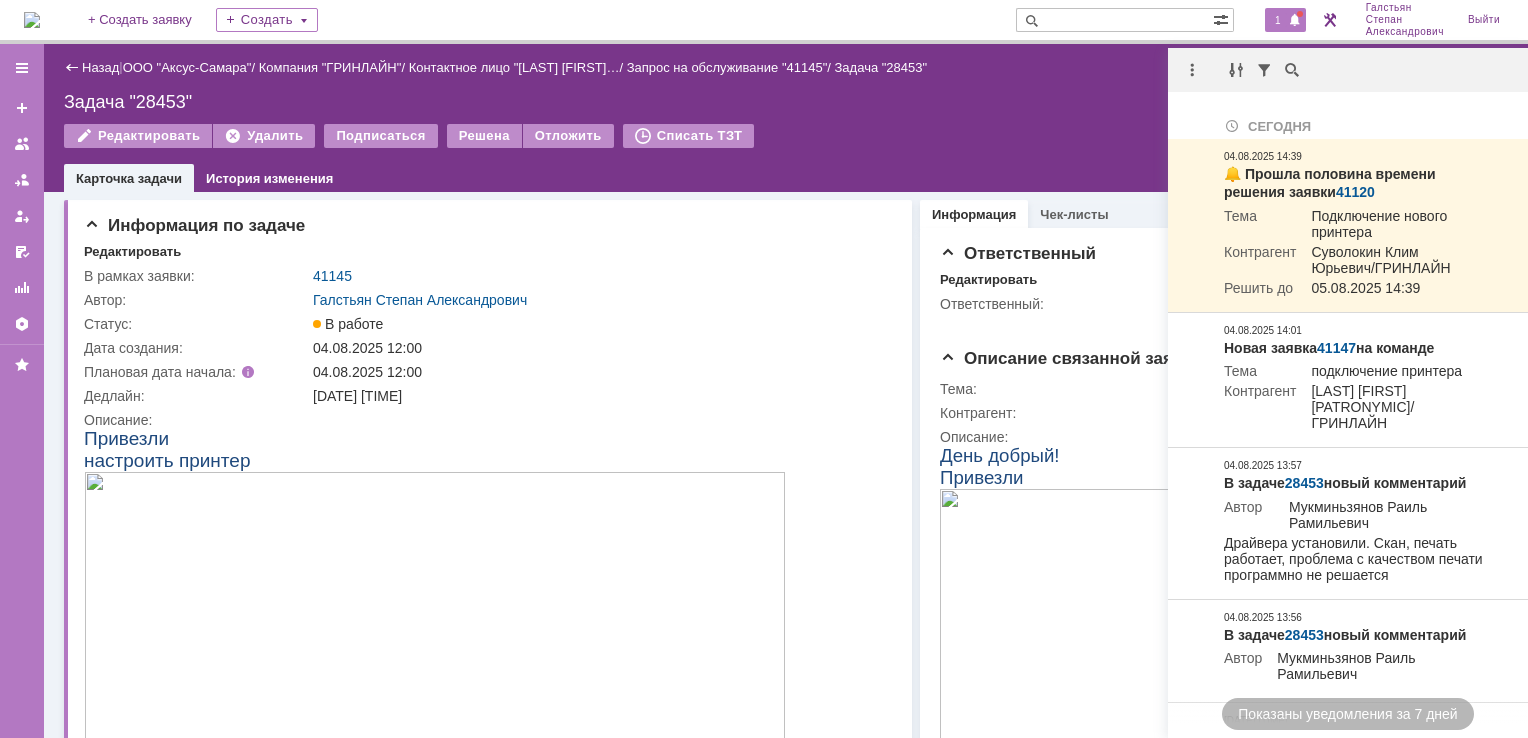 click on "Назад   |   ООО "Аксус-Самара"  /   Компания "ГРИНЛАЙН"  /   Контактное лицо "[LAST] [FIRST]…  /   Запрос на обслуживание "41145"  /   Задача "28453" Задача "28453"
Редактировать
Удалить Подписаться Решена Отложить Списать ТЗТ task$45883465 Карточка задачи История изменения" at bounding box center (786, 118) 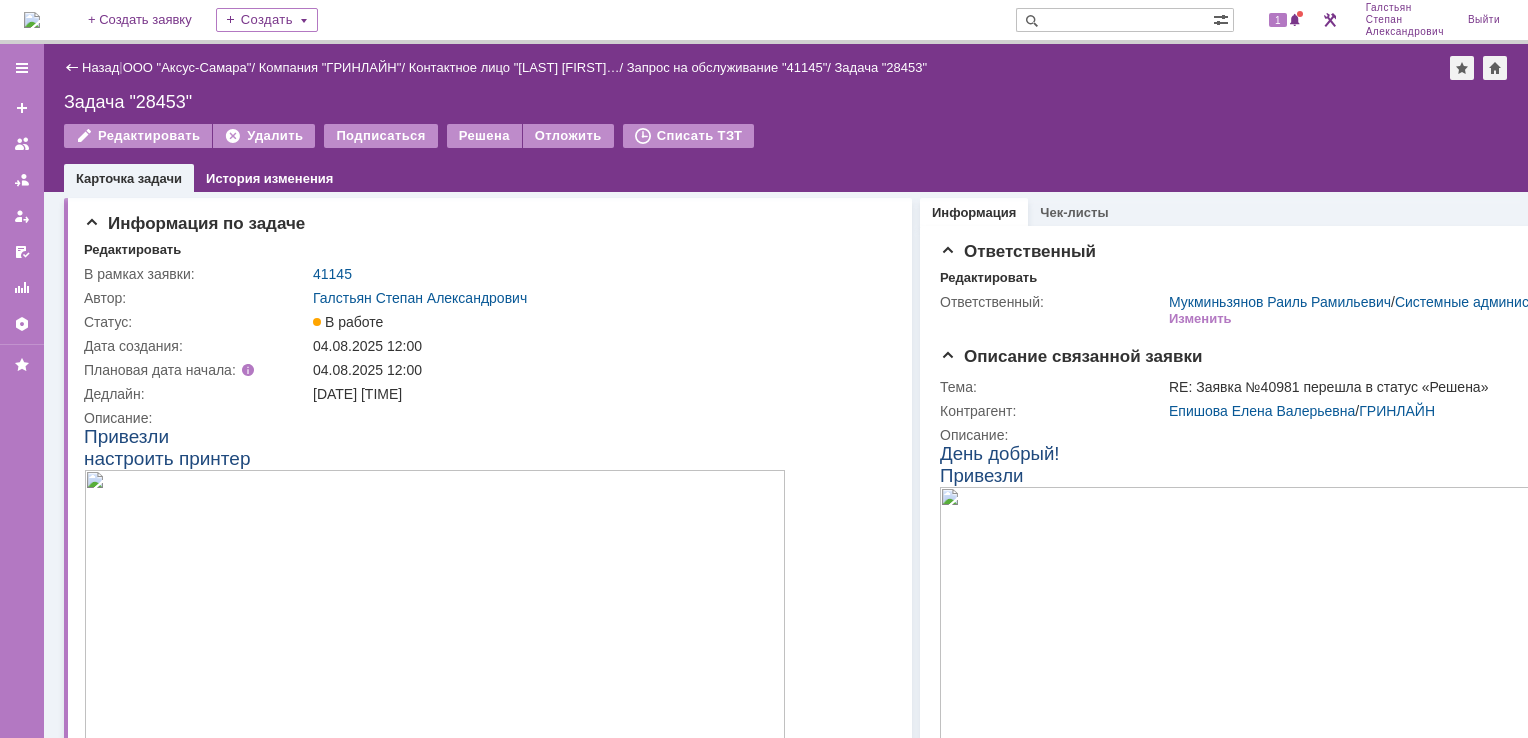 scroll, scrollTop: 0, scrollLeft: 0, axis: both 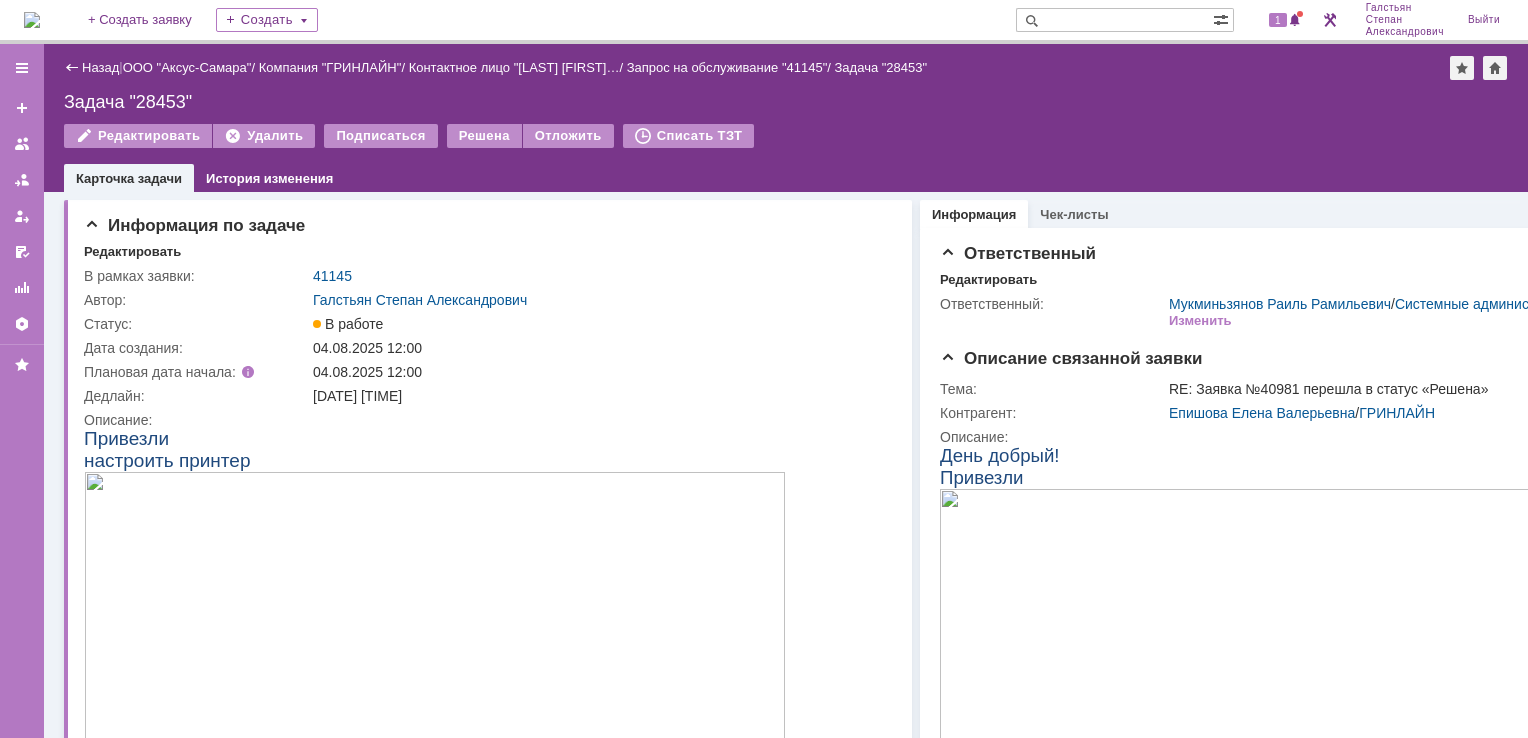 click at bounding box center (32, 20) 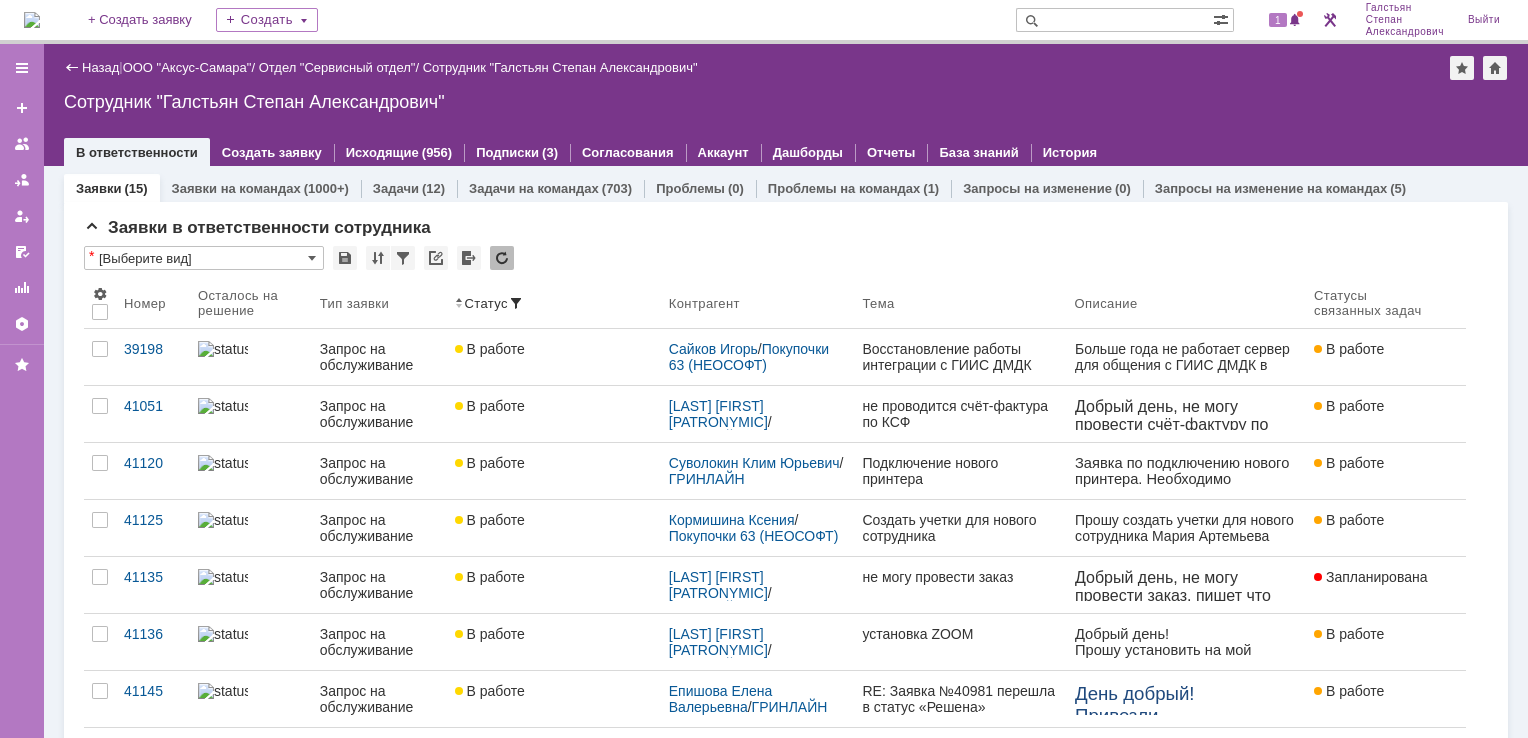 scroll, scrollTop: 0, scrollLeft: 0, axis: both 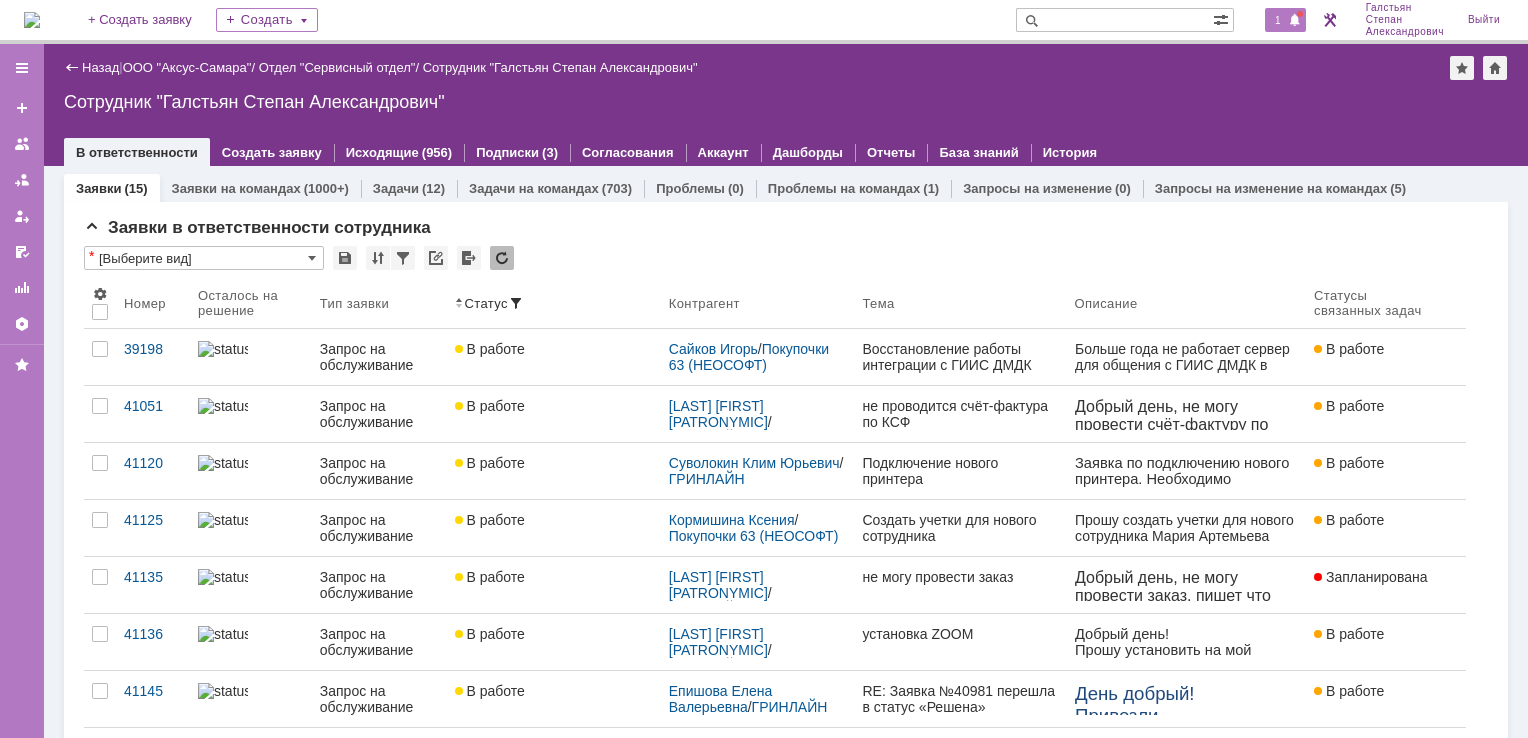 click at bounding box center [1295, 21] 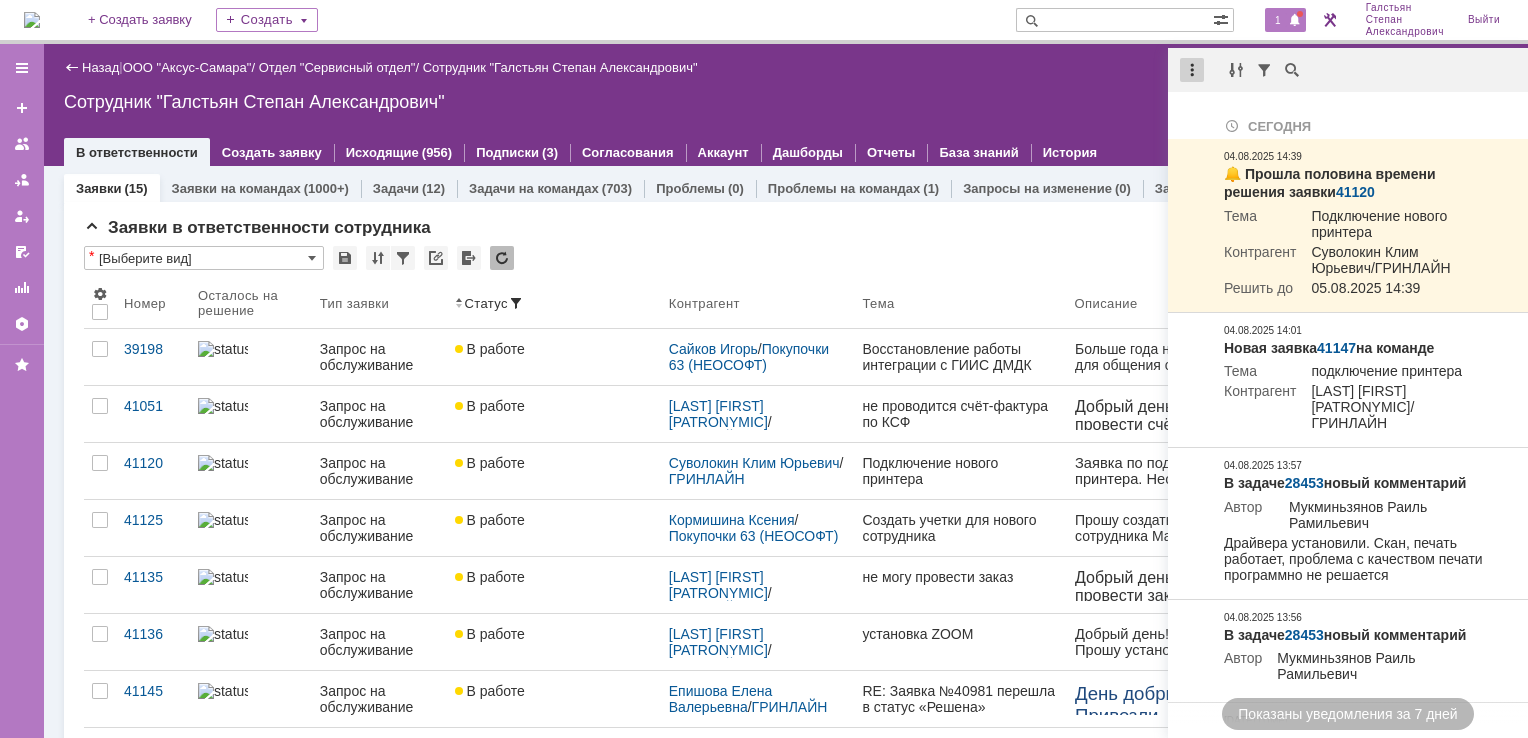 click at bounding box center (1192, 70) 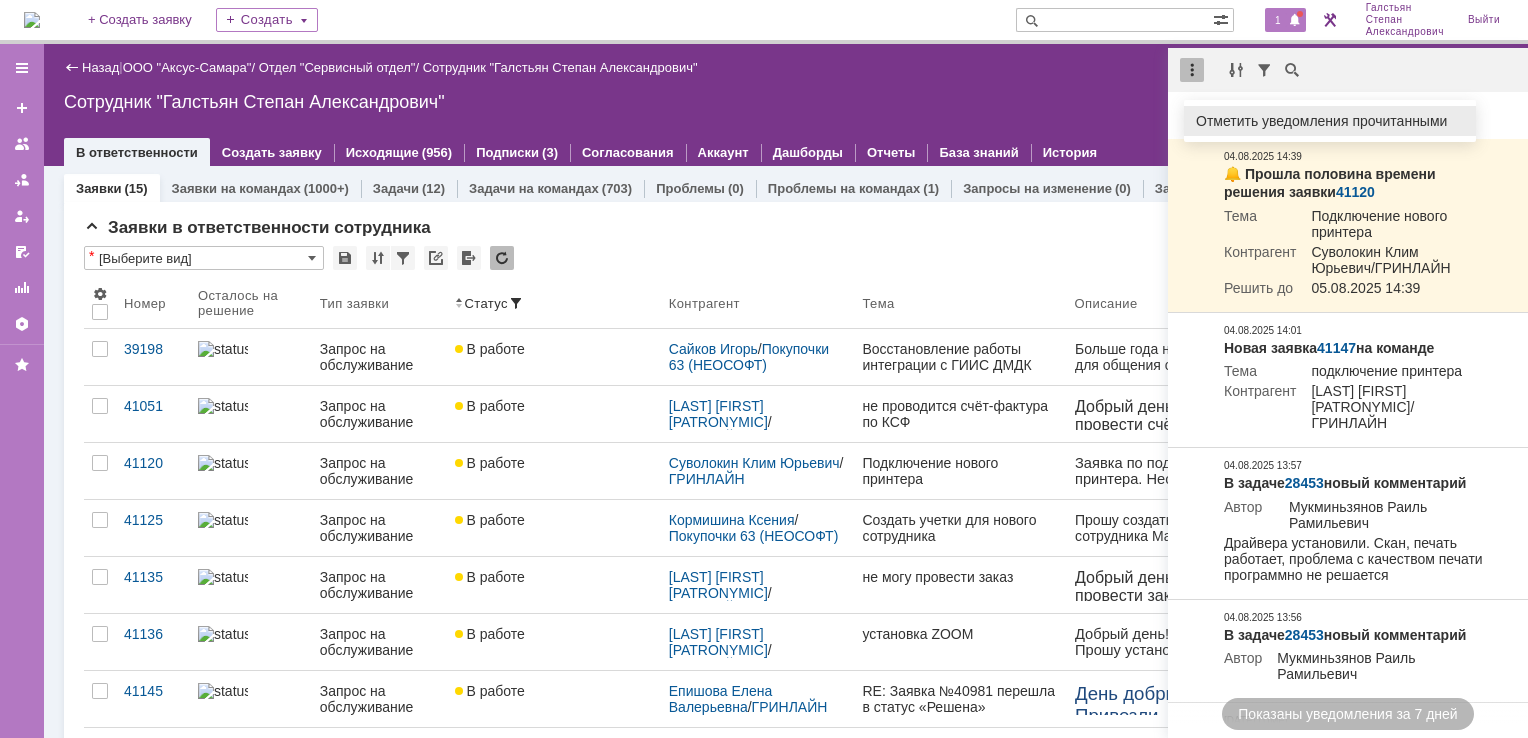 click on "Отметить уведомления прочитанными" at bounding box center (1330, 121) 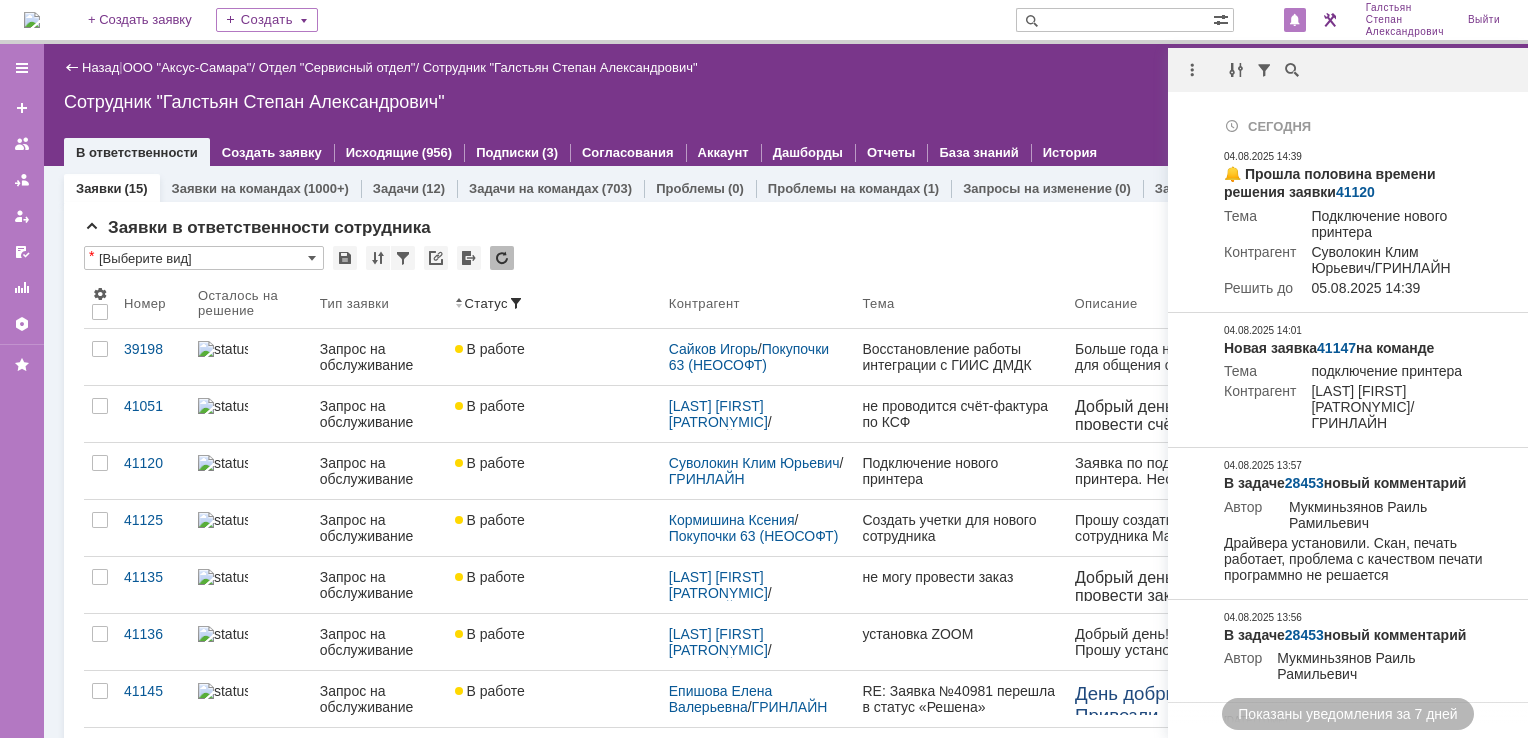 click on "Сотрудник "Галстьян Степан Александрович"" at bounding box center (786, 102) 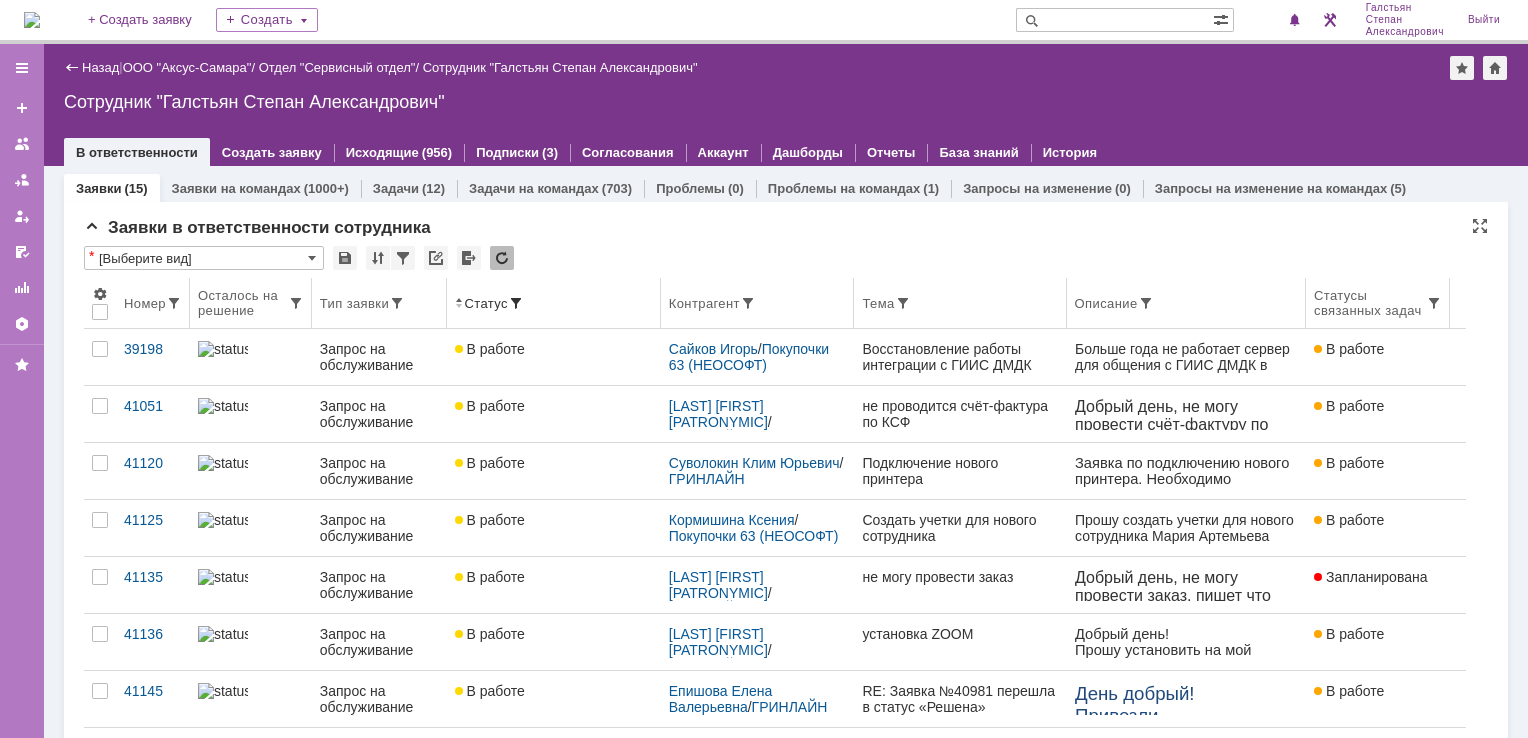 click on "Осталось на решение" at bounding box center [251, 303] 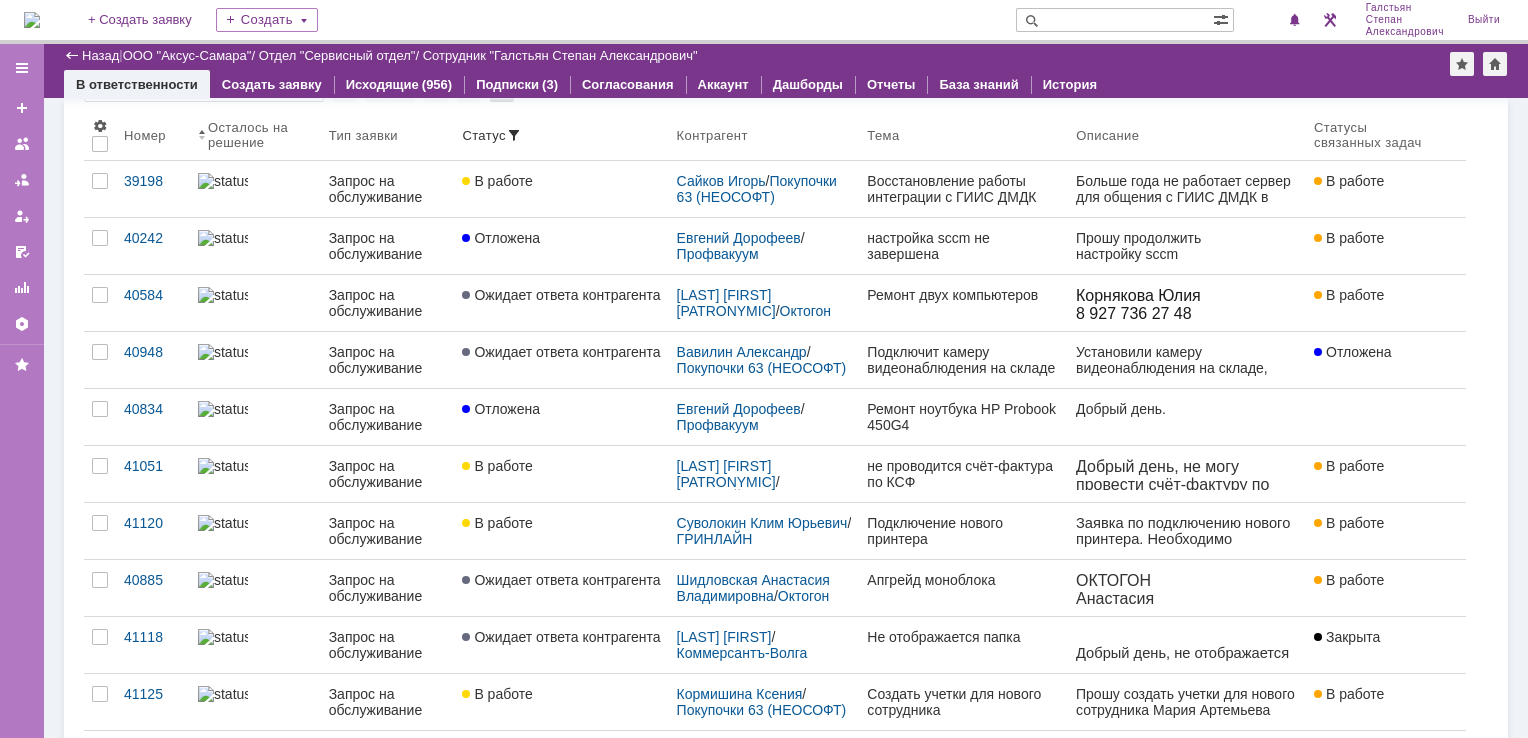 scroll, scrollTop: 0, scrollLeft: 0, axis: both 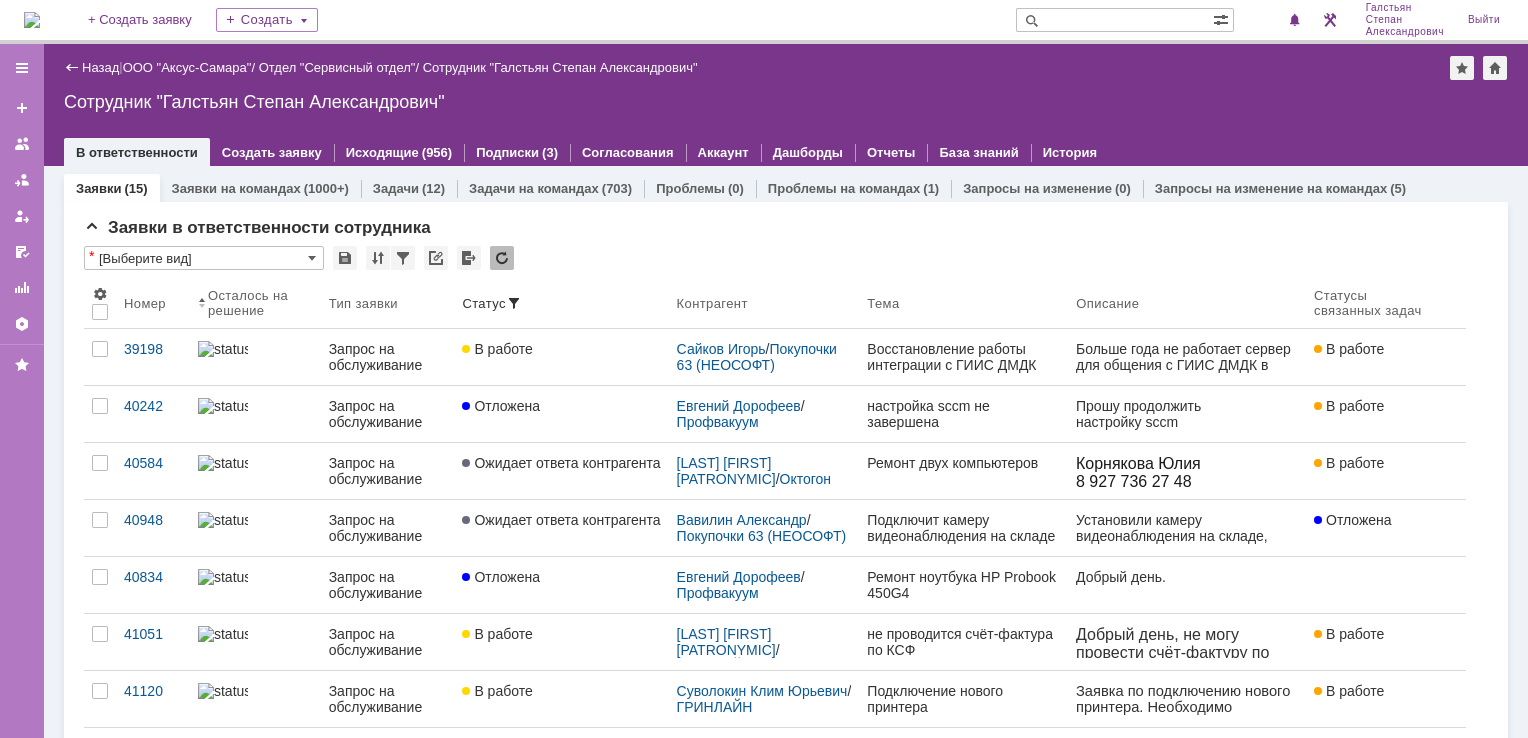 click at bounding box center [32, 20] 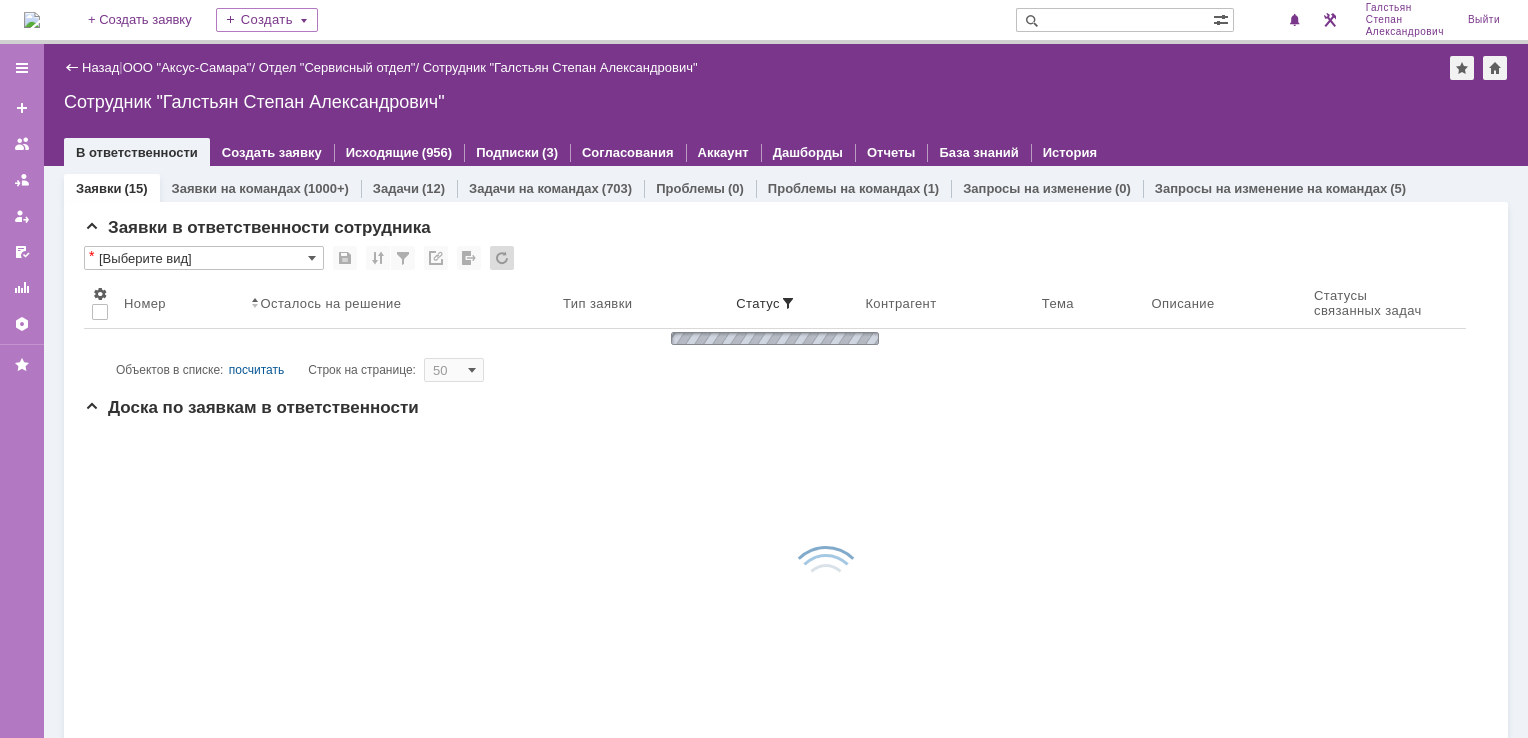 scroll, scrollTop: 0, scrollLeft: 0, axis: both 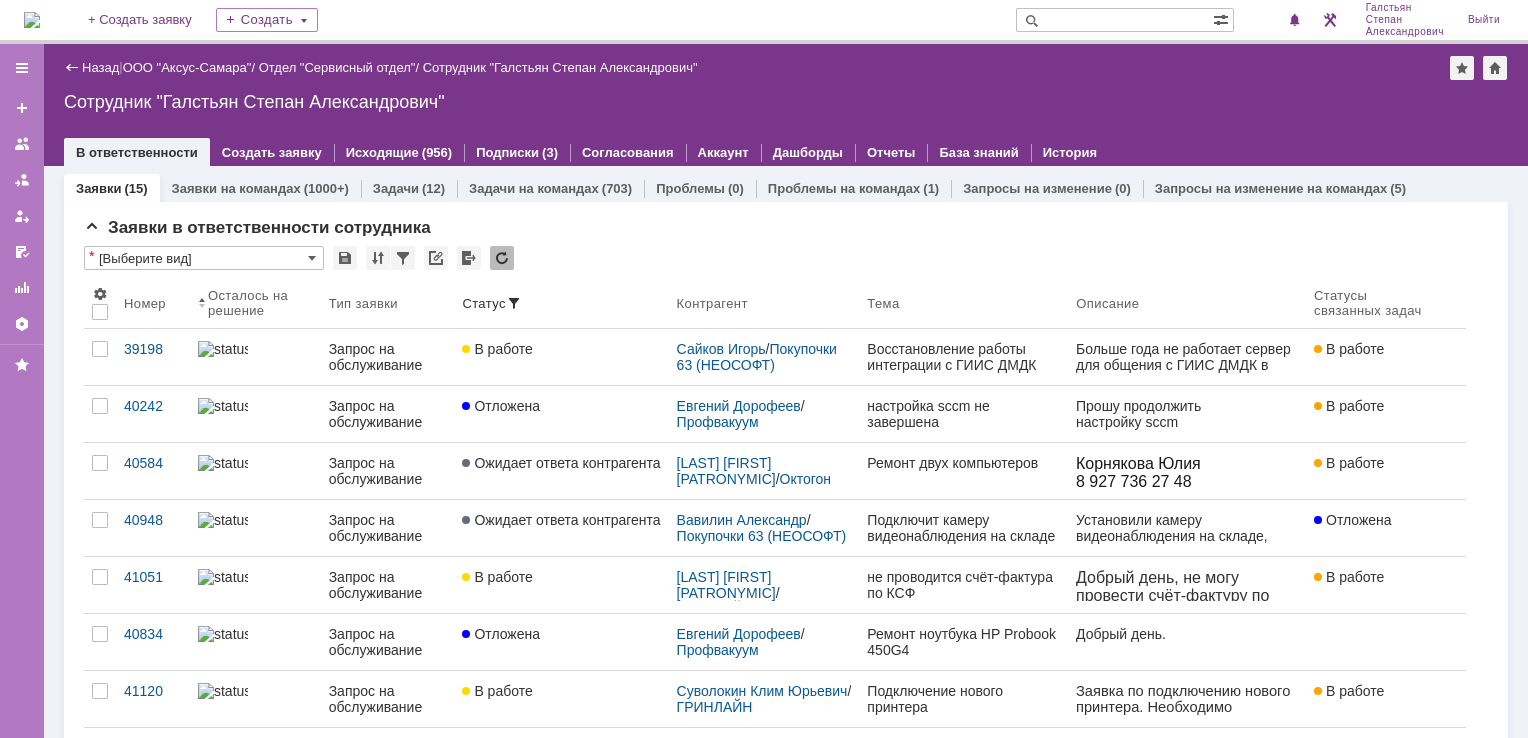 click at bounding box center [32, 20] 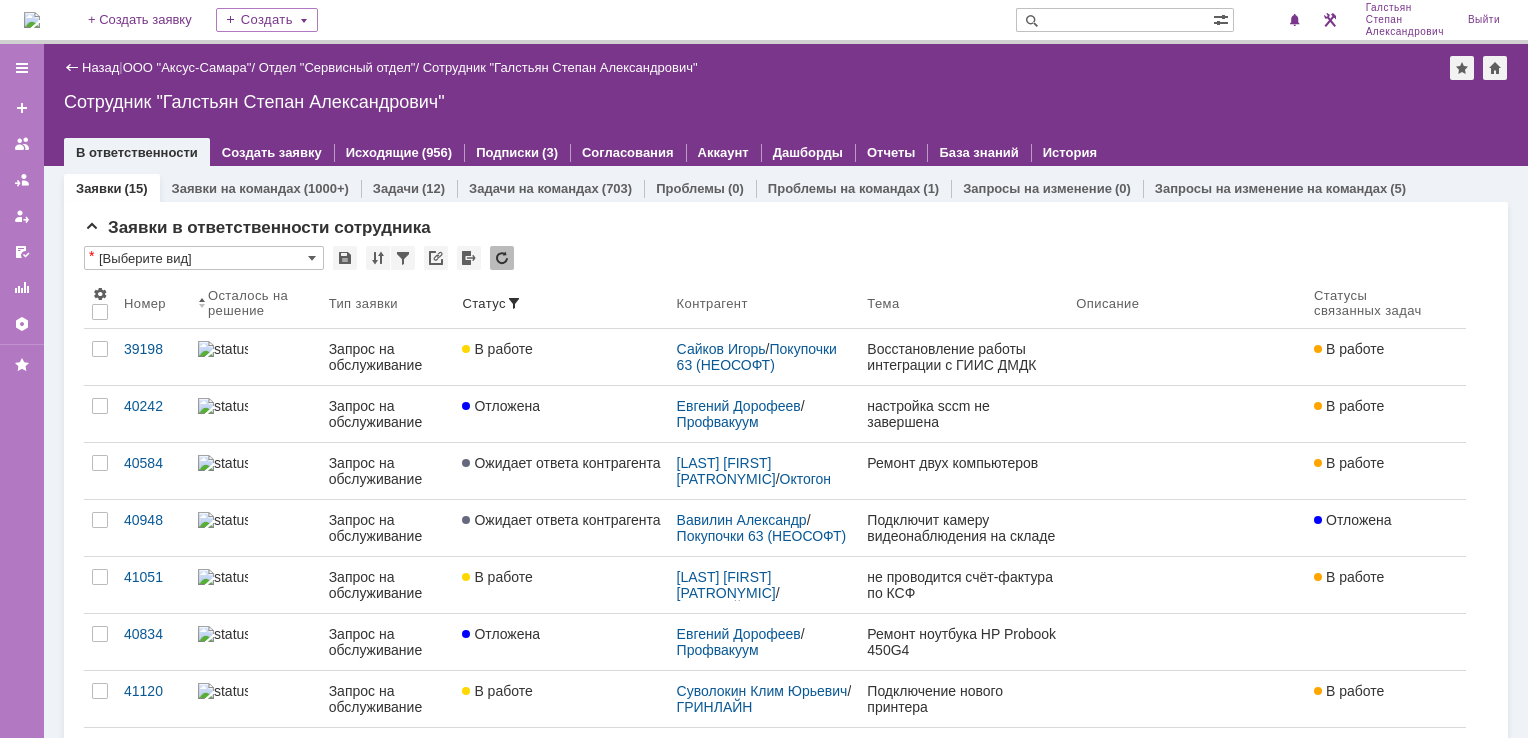 scroll, scrollTop: 0, scrollLeft: 0, axis: both 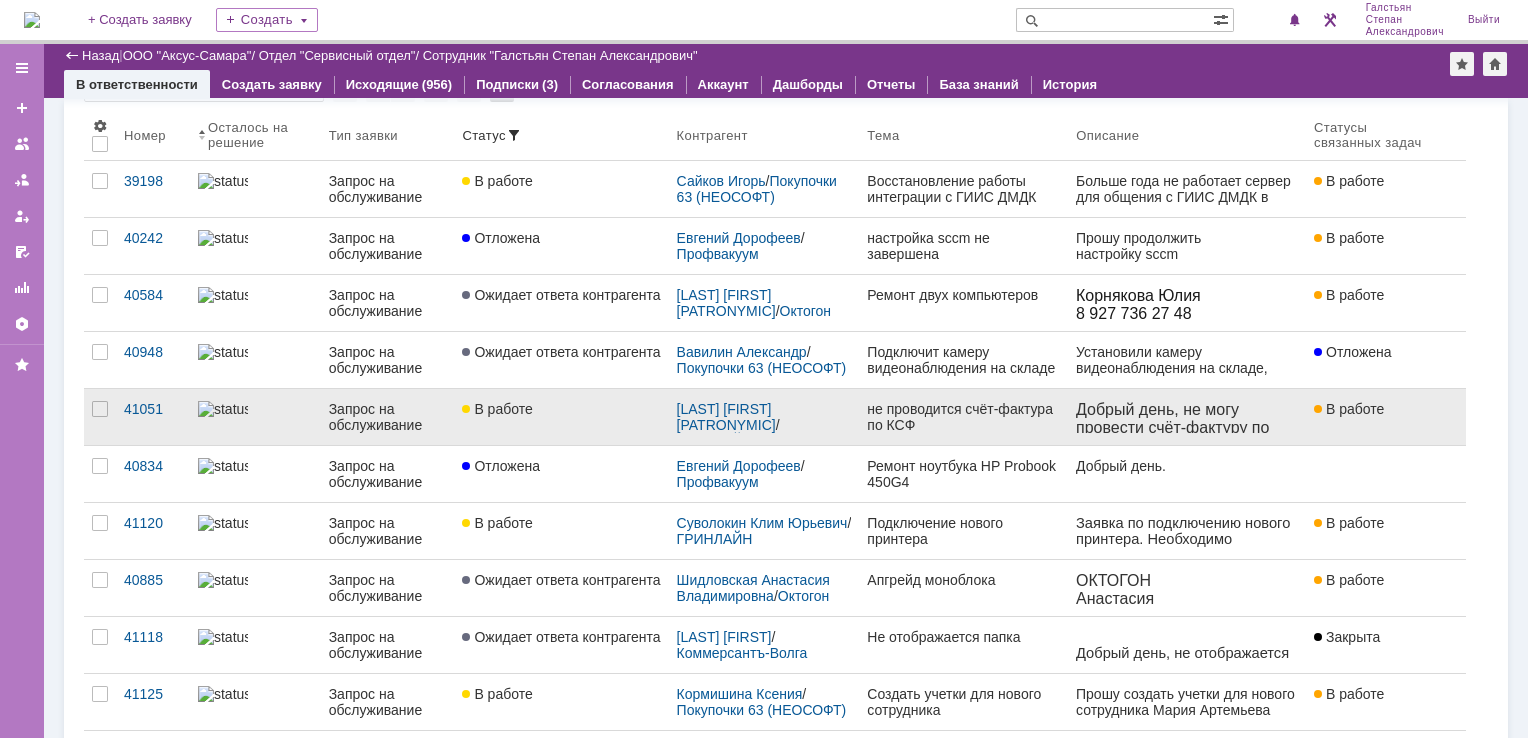click on "В работе" at bounding box center [561, 409] 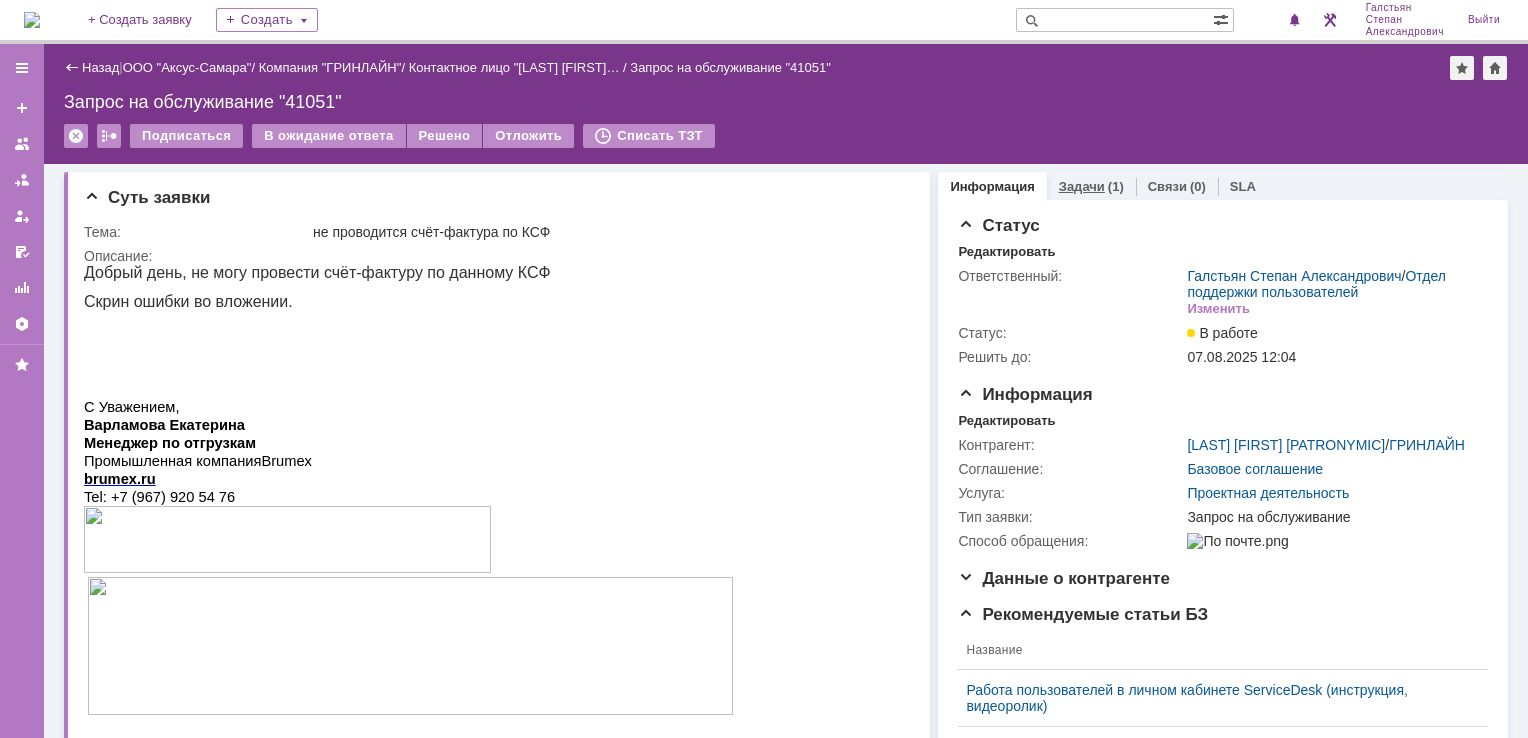 click on "Задачи" at bounding box center [1082, 186] 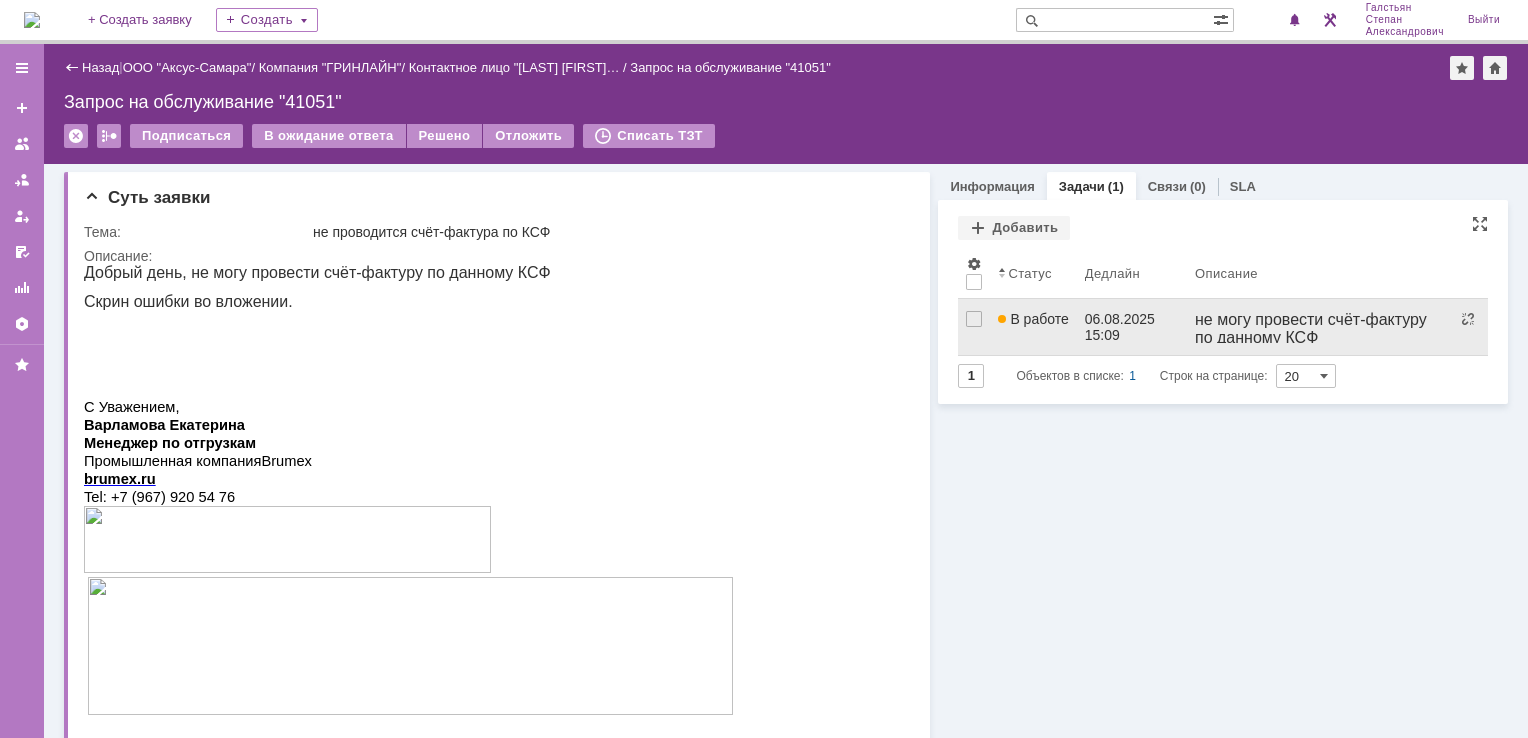 click on "В работе" at bounding box center (1033, 327) 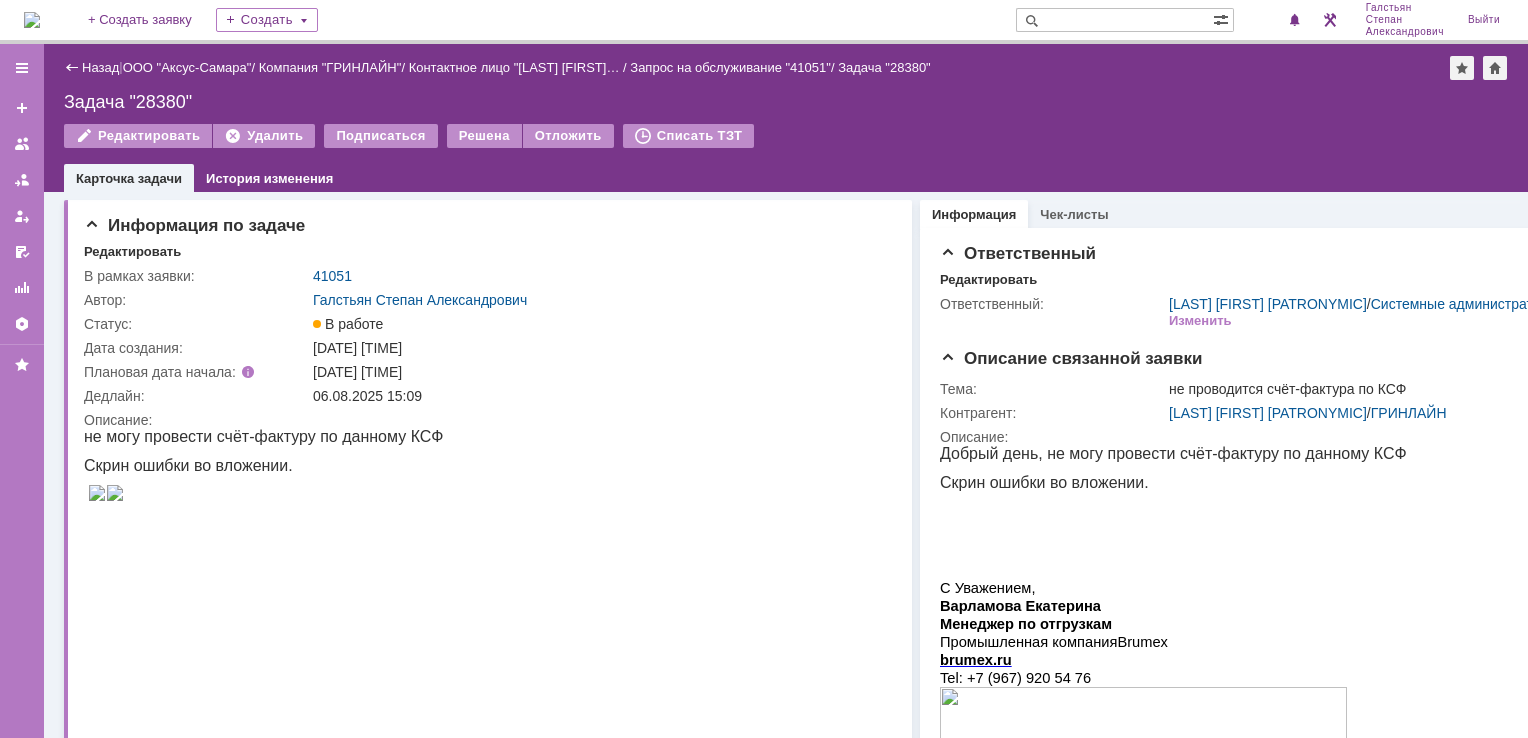 click at bounding box center (32, 20) 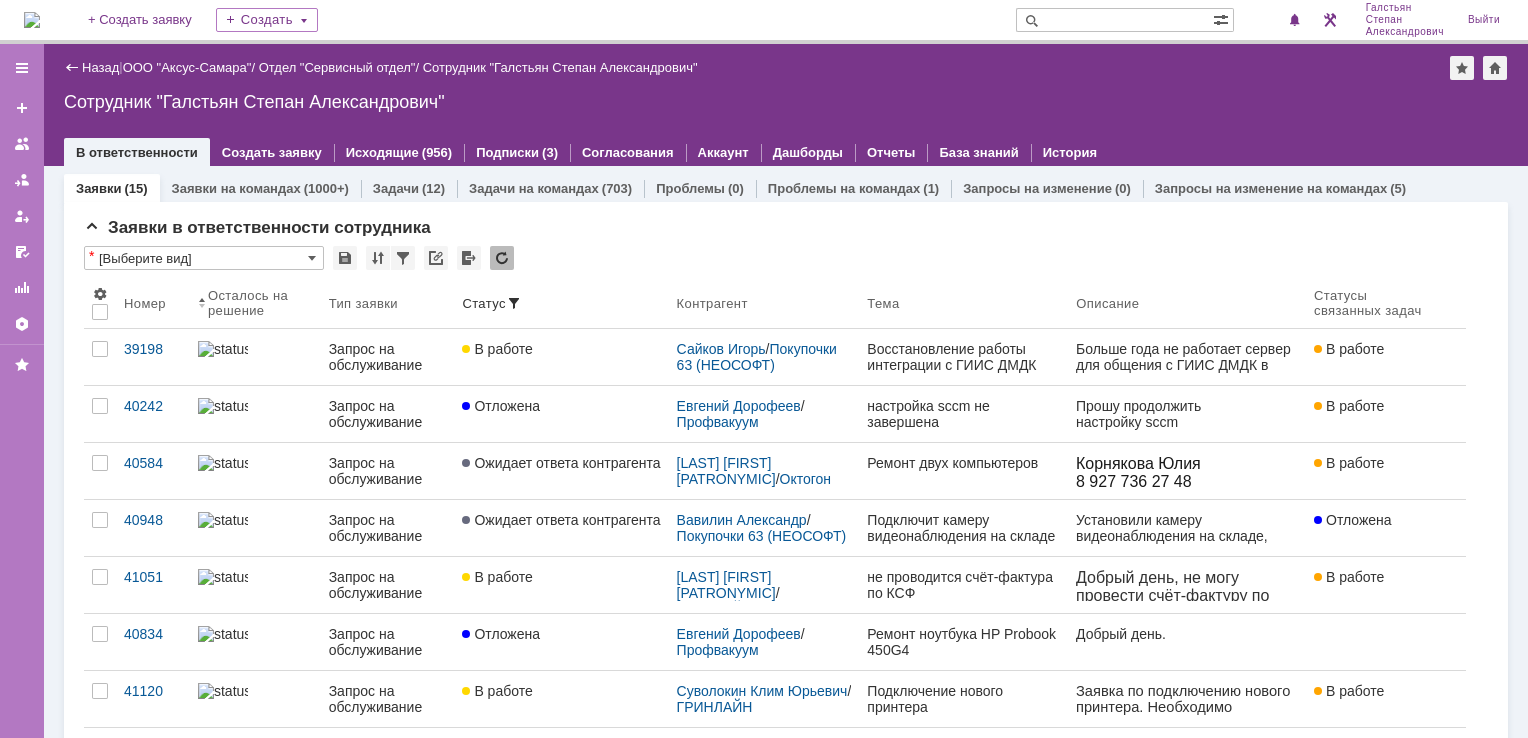 scroll, scrollTop: 0, scrollLeft: 0, axis: both 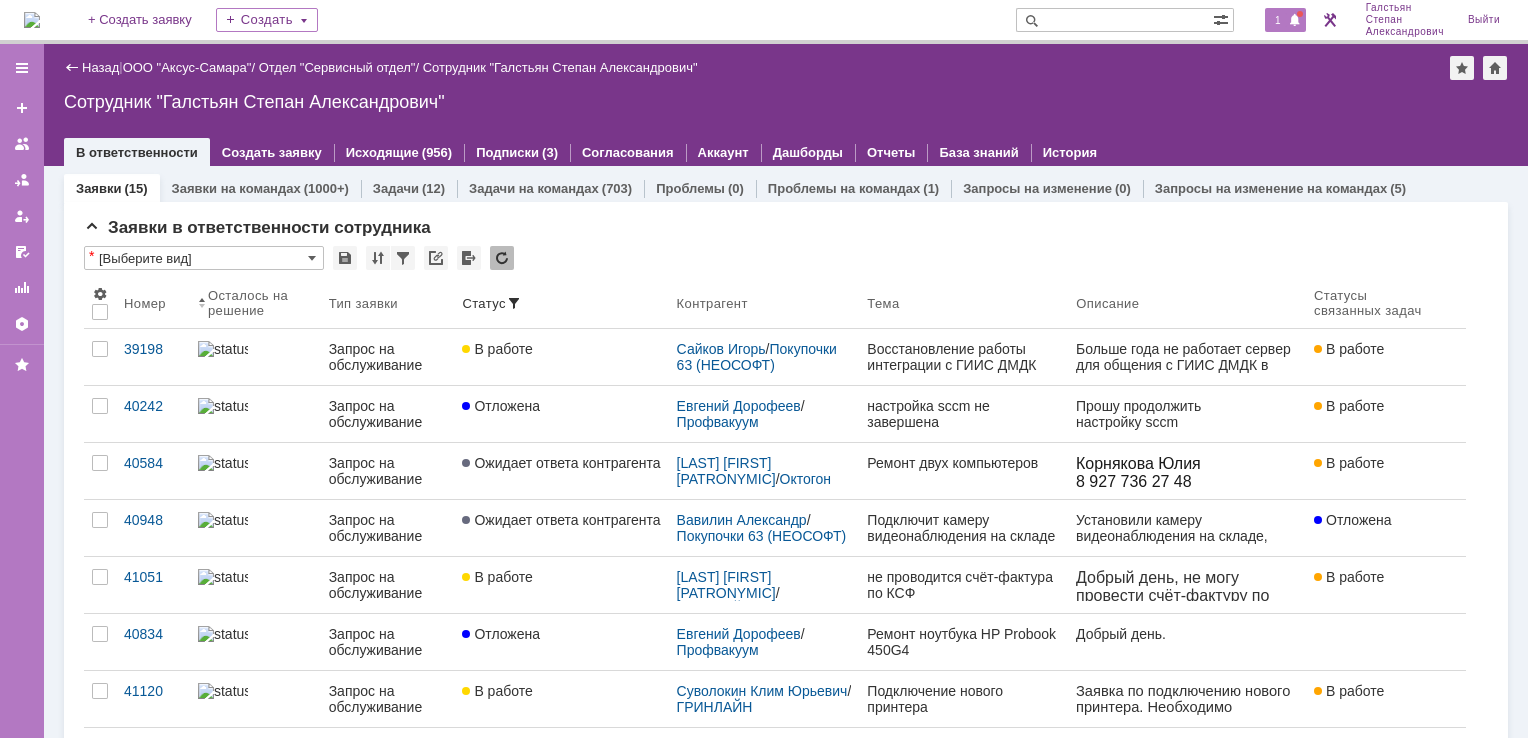 click at bounding box center [1295, 21] 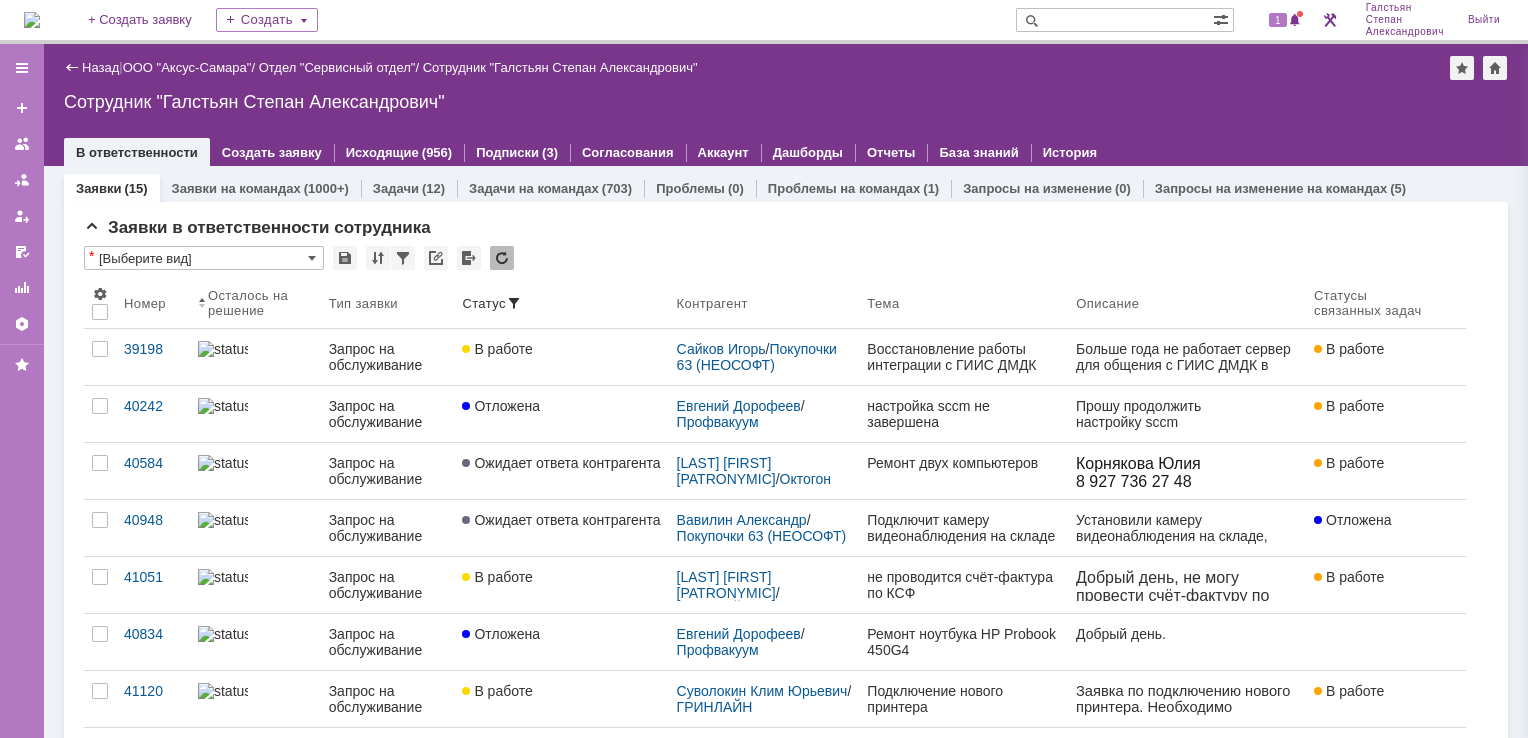 click on "Назад   |   ООО "Аксус-Самара"  /   Отдел "Сервисный отдел"  /   Сотрудник "Галстьян Степан Александрович"" at bounding box center [786, 68] 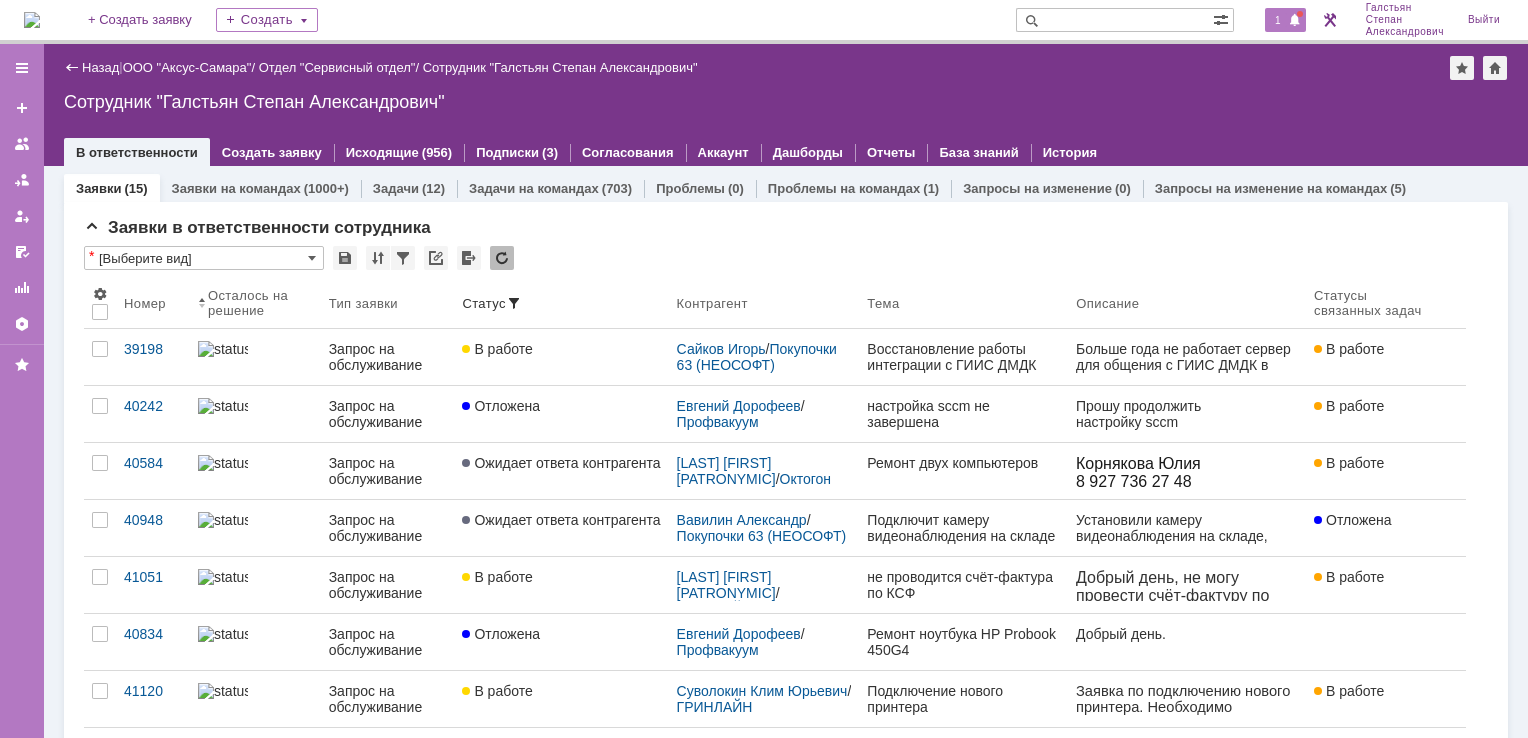 click on "1" at bounding box center (1278, 20) 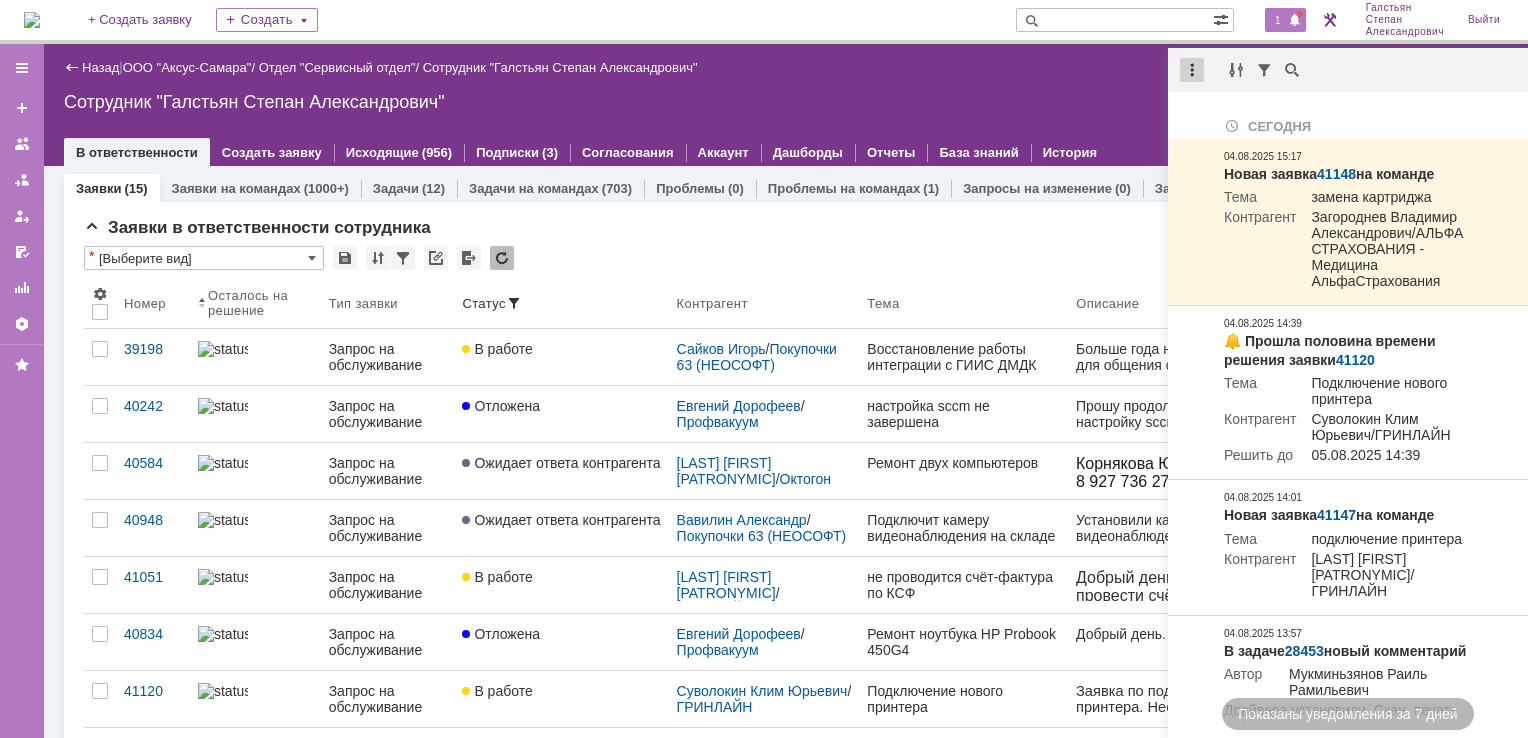 click at bounding box center [1192, 70] 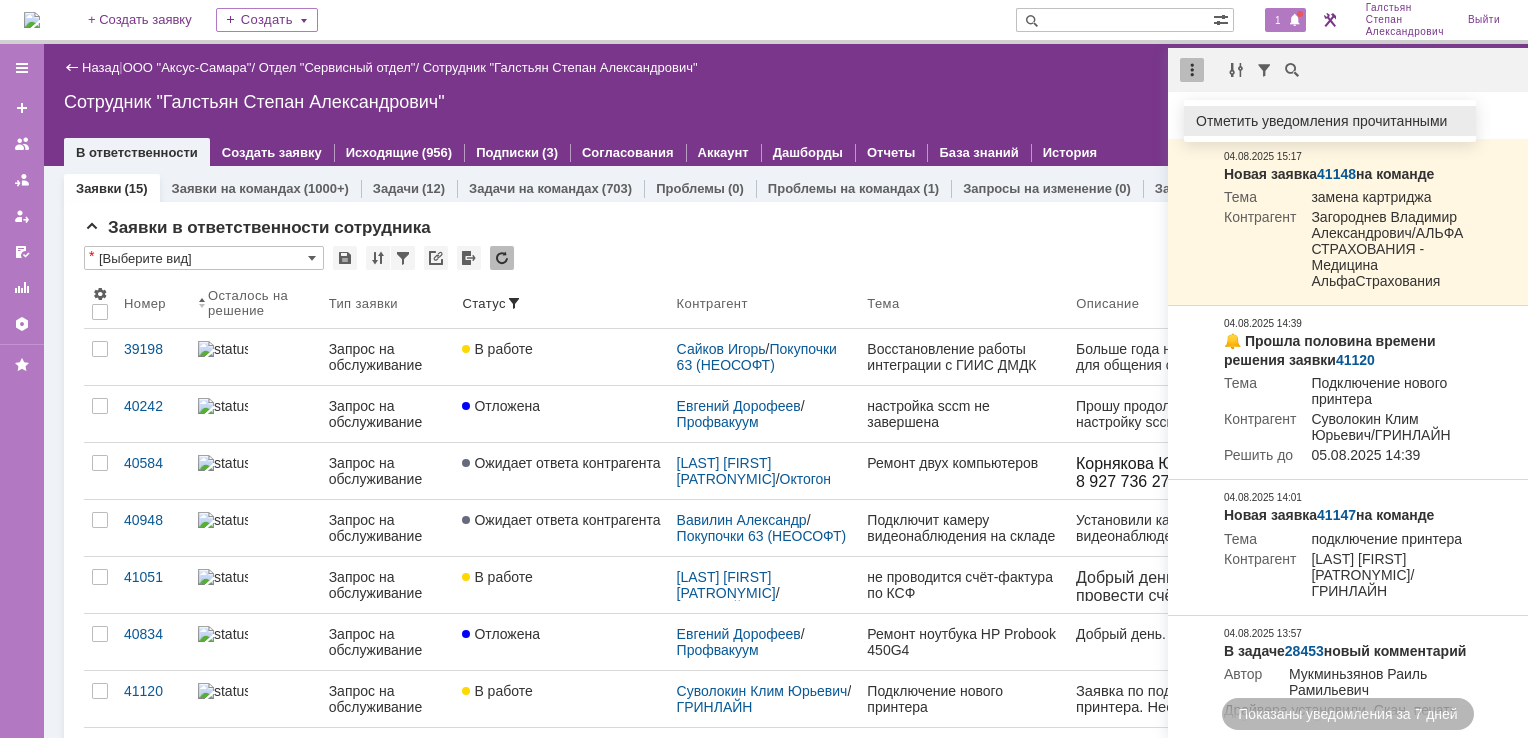 click on "Отметить уведомления прочитанными" at bounding box center (1330, 121) 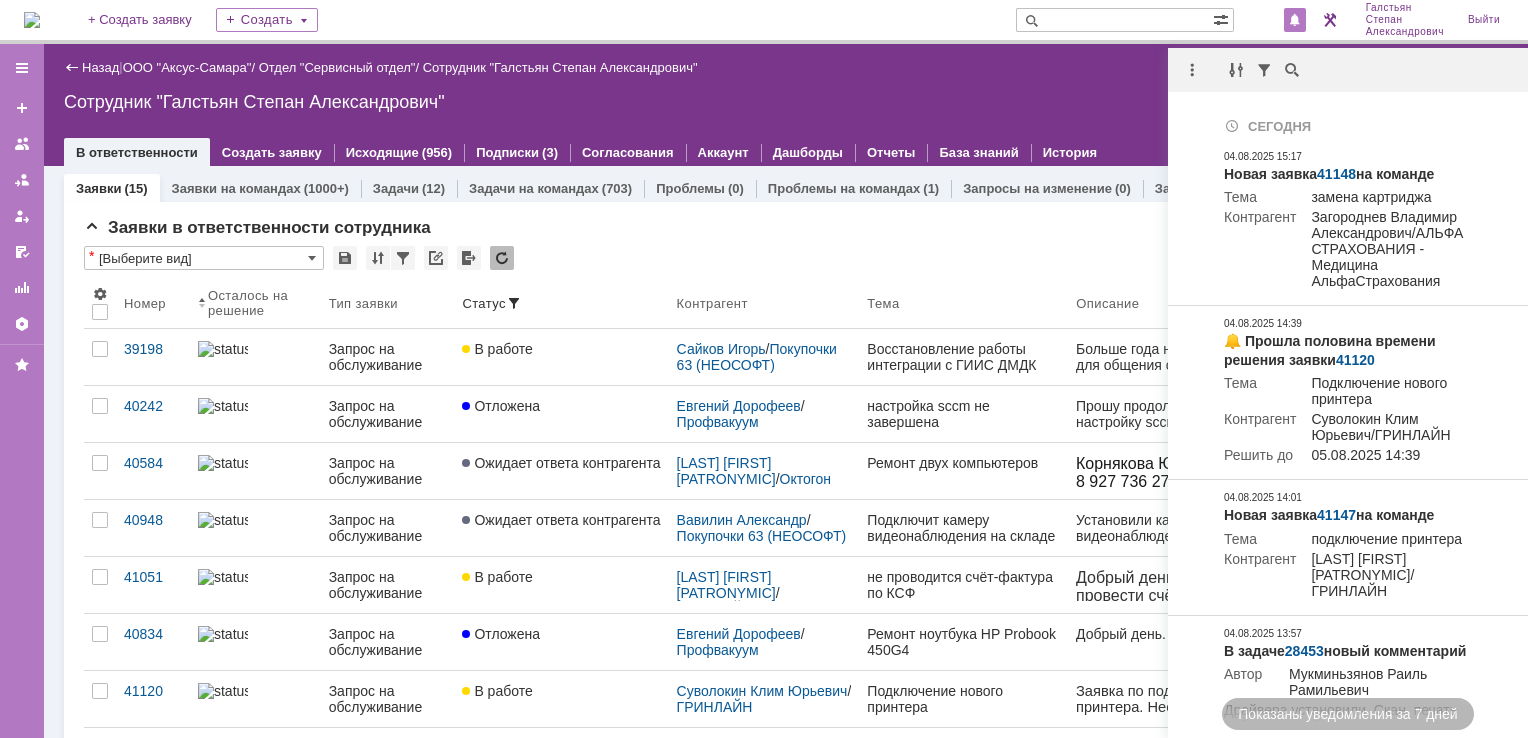 click on "Сотрудник "Галстьян Степан Александрович"" at bounding box center [786, 102] 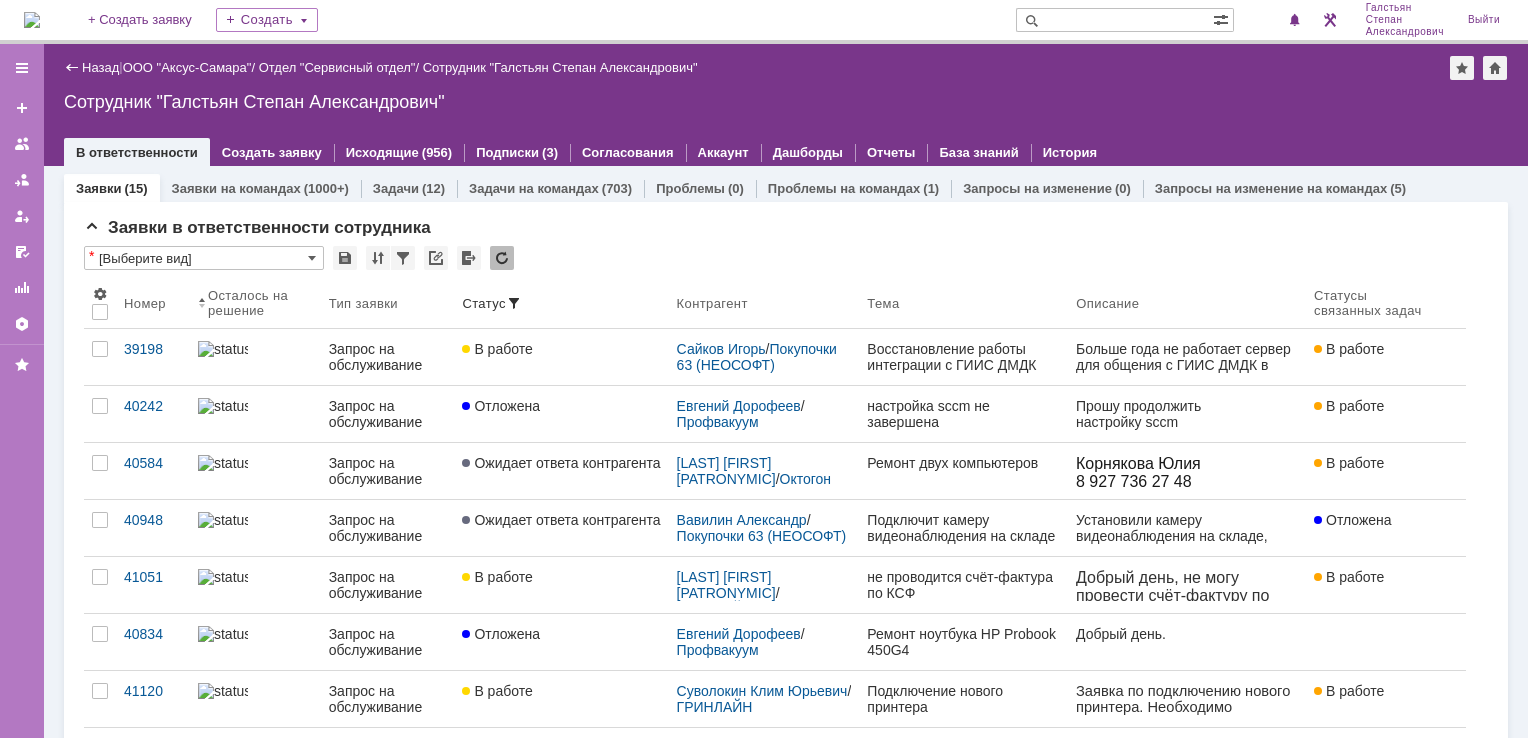 scroll, scrollTop: 0, scrollLeft: 0, axis: both 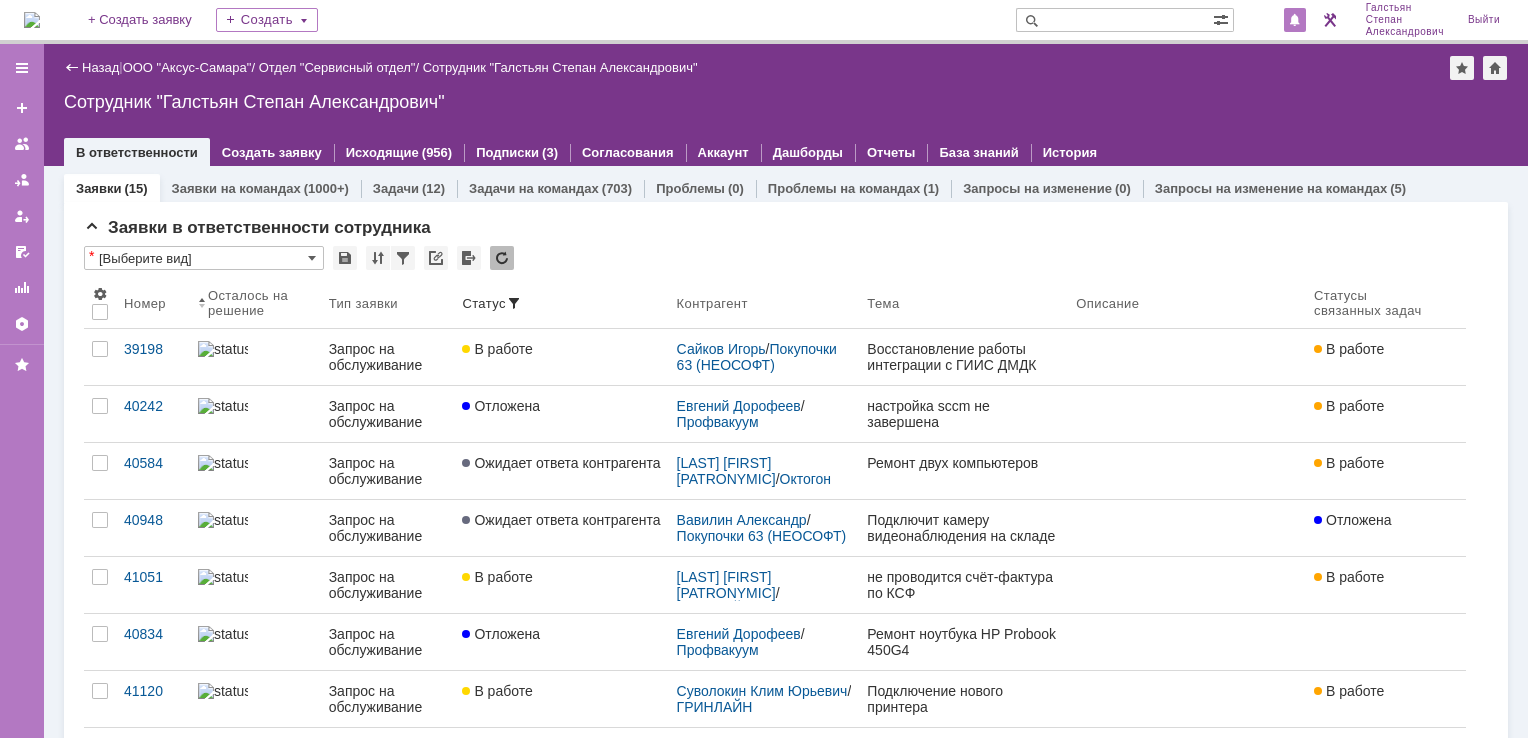 click at bounding box center [1295, 21] 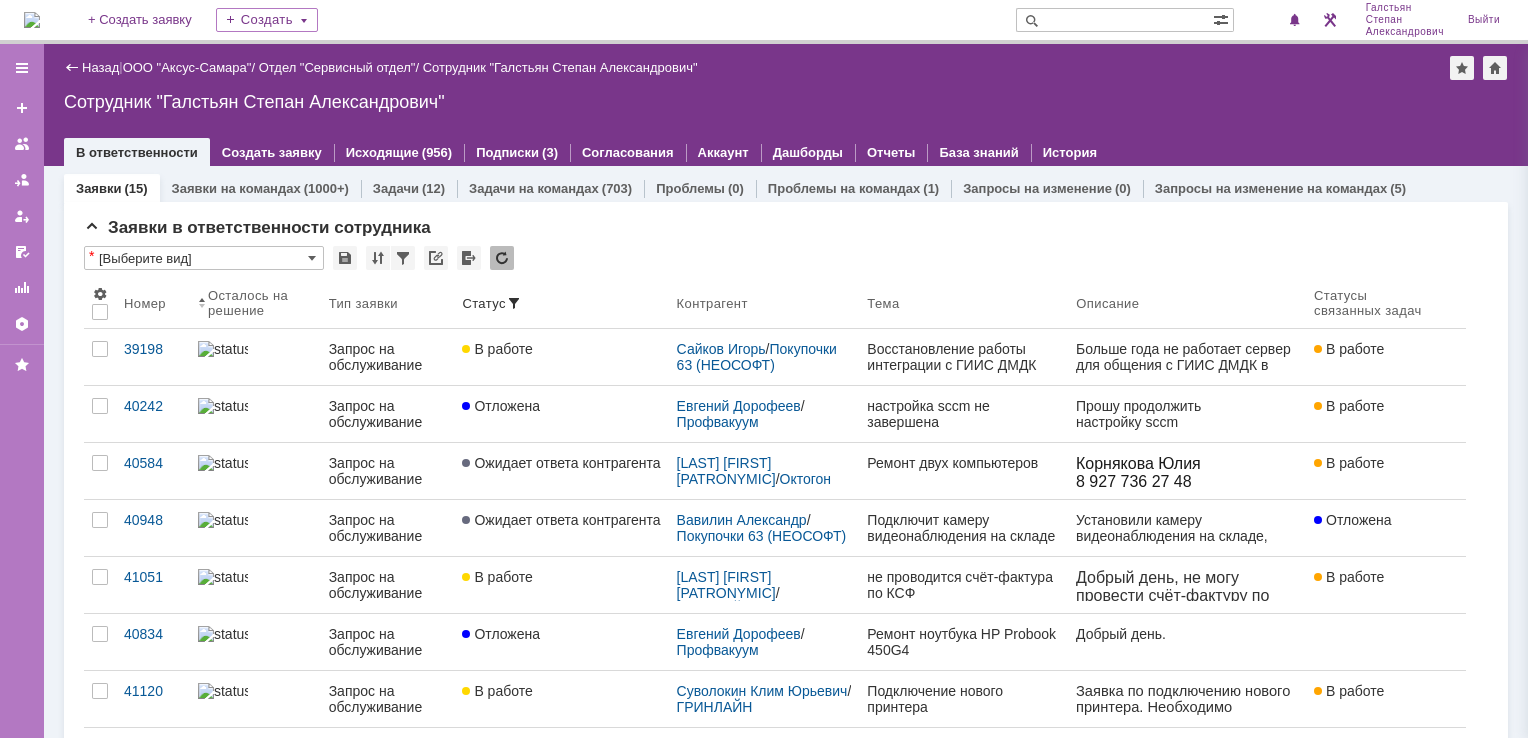 click on "Сотрудник "Галстьян Степан Александрович"" at bounding box center (786, 102) 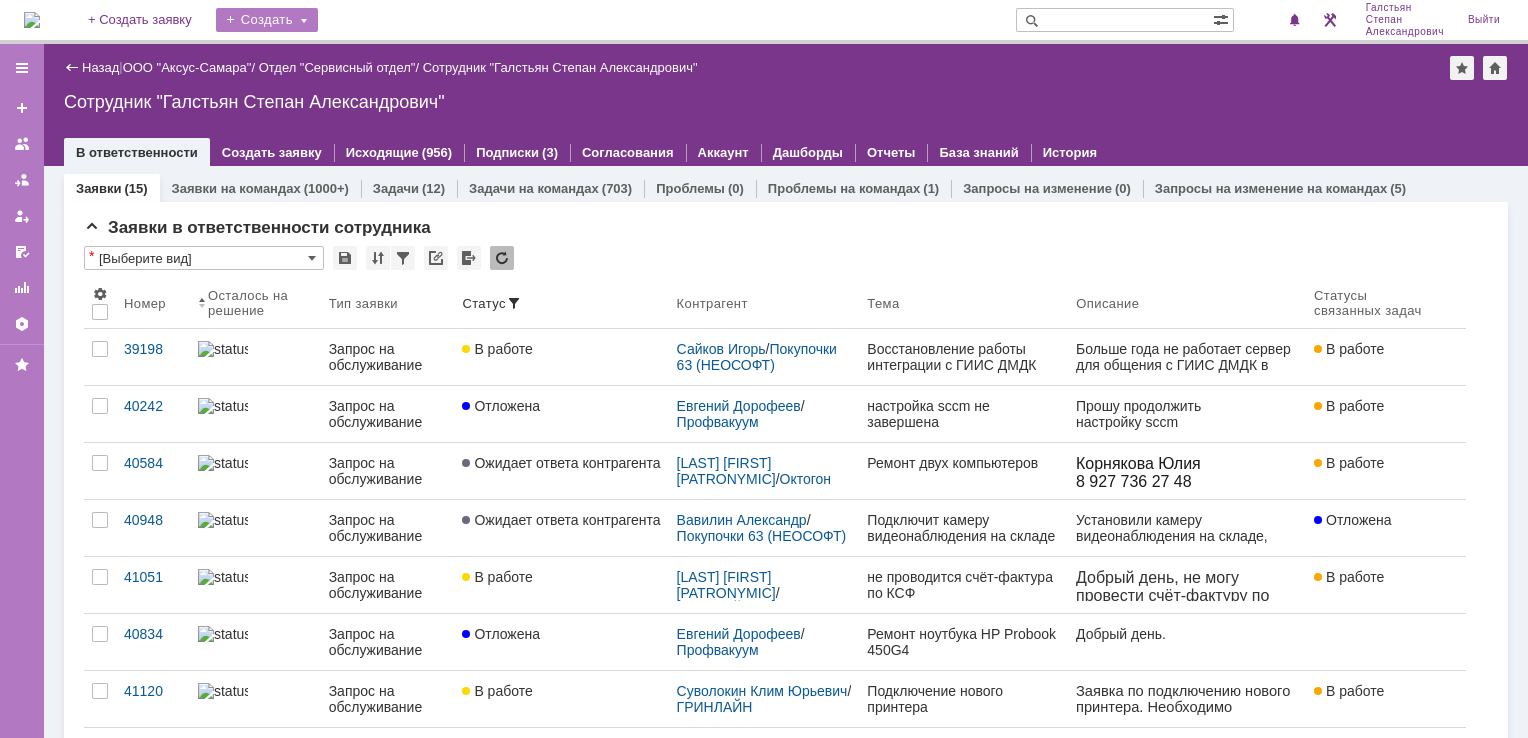 scroll, scrollTop: 0, scrollLeft: 0, axis: both 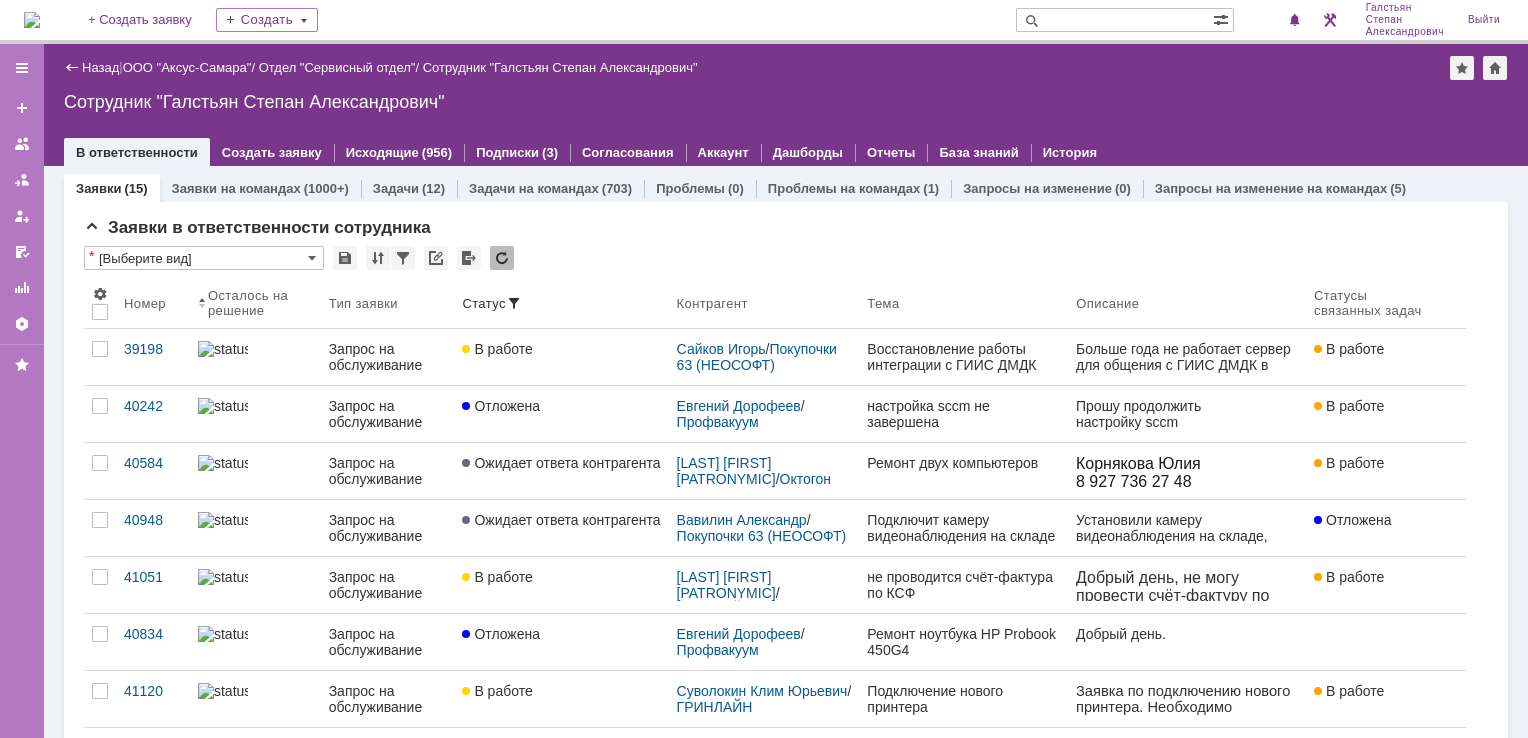 click at bounding box center (32, 20) 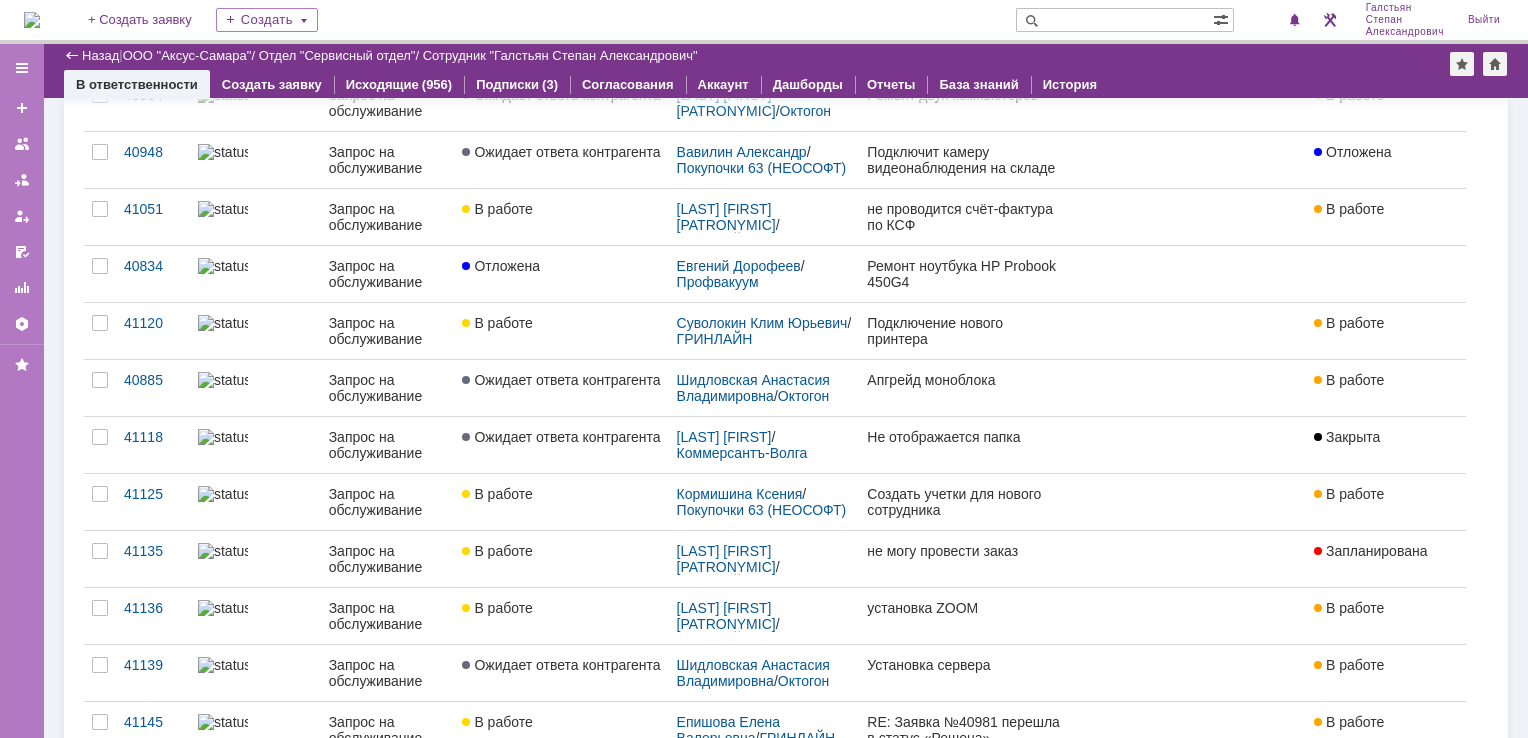 scroll, scrollTop: 0, scrollLeft: 0, axis: both 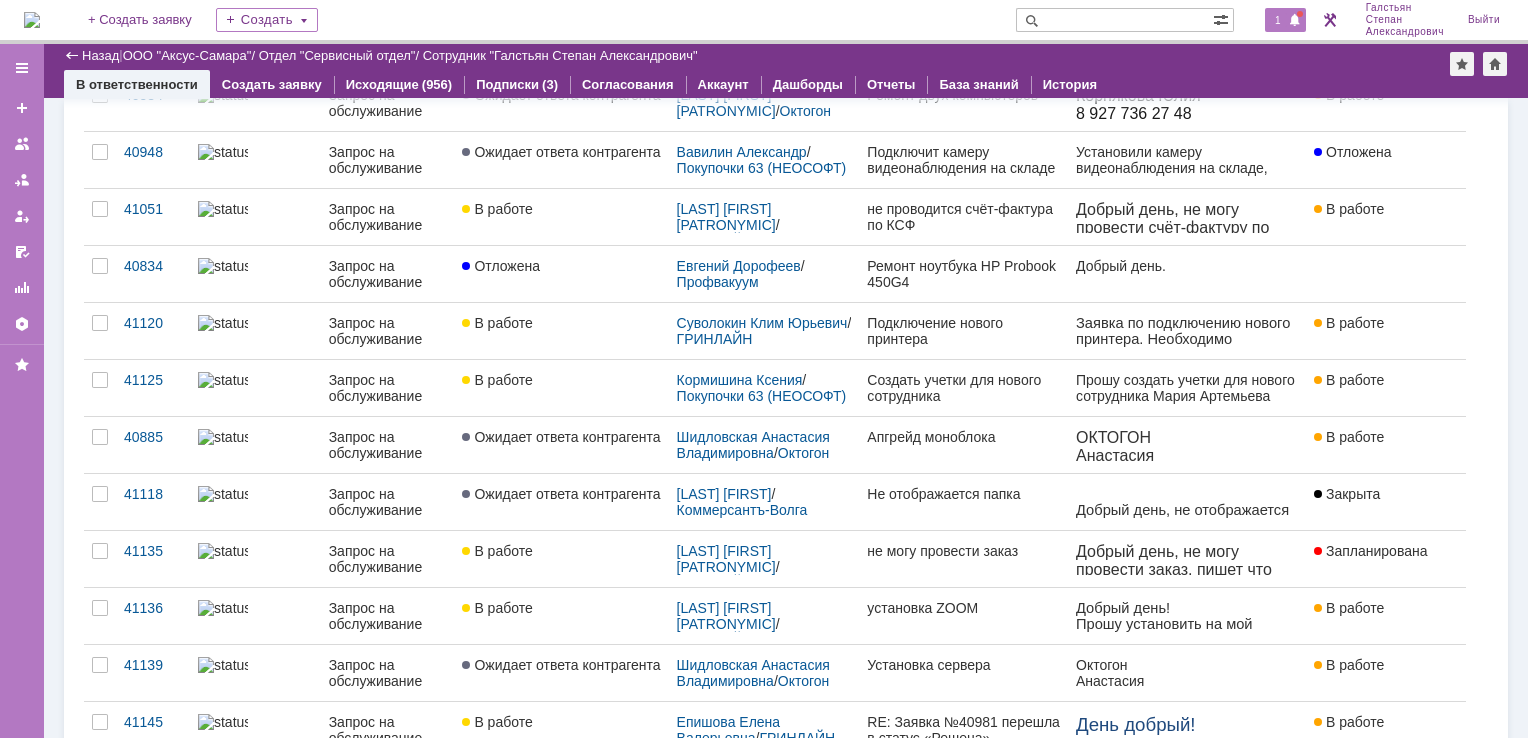 click at bounding box center [1295, 21] 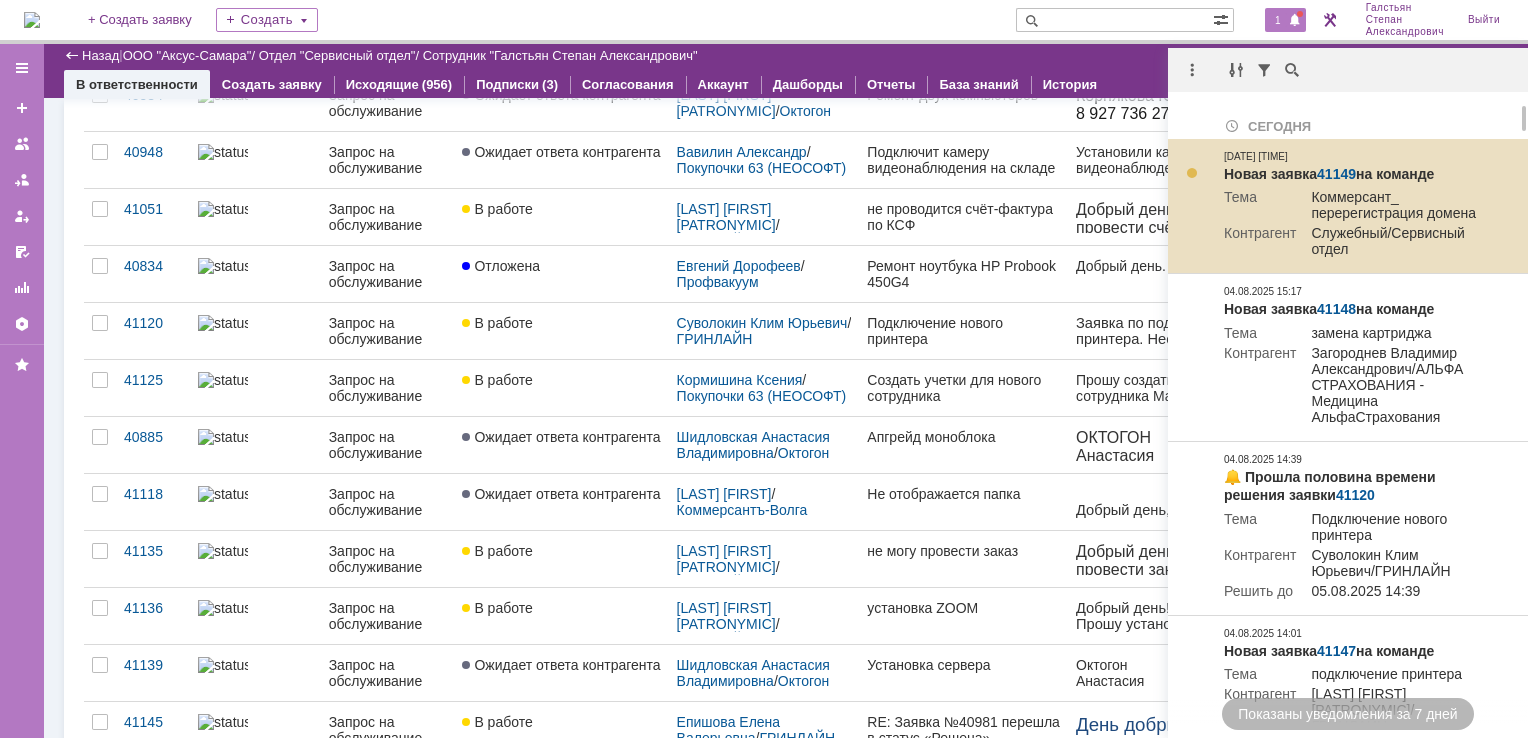 click on "41149" at bounding box center (1336, 174) 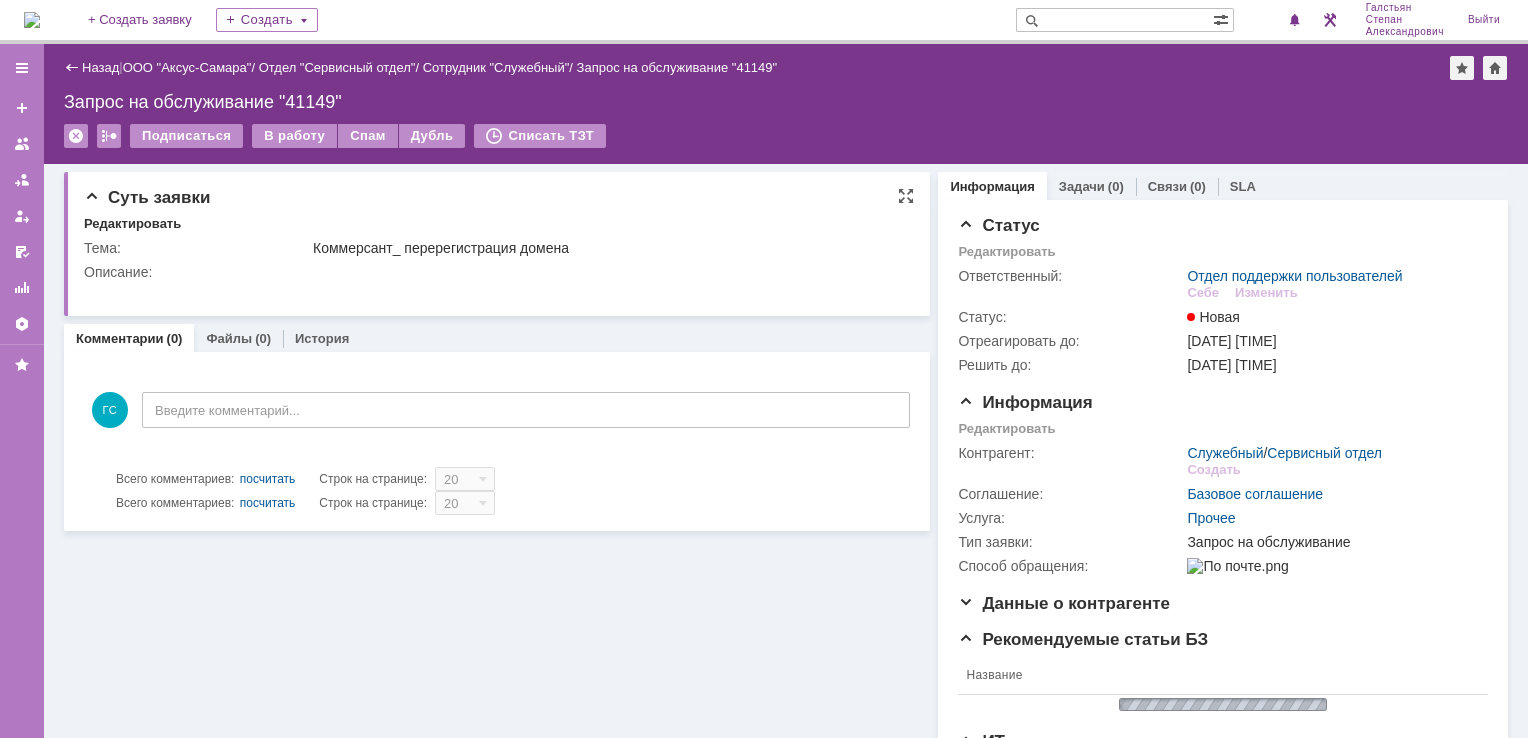 scroll, scrollTop: 0, scrollLeft: 0, axis: both 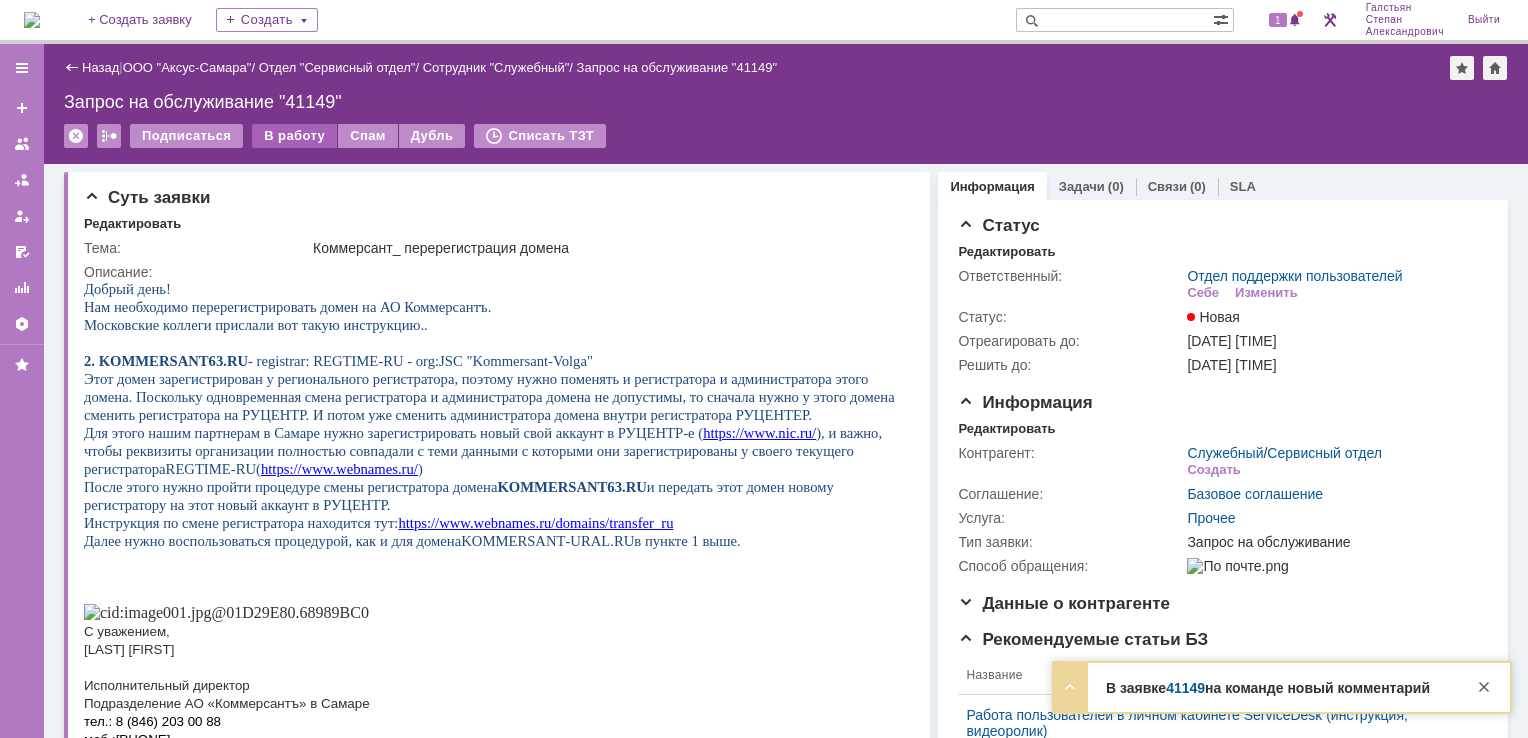 click on "В работу" at bounding box center (294, 136) 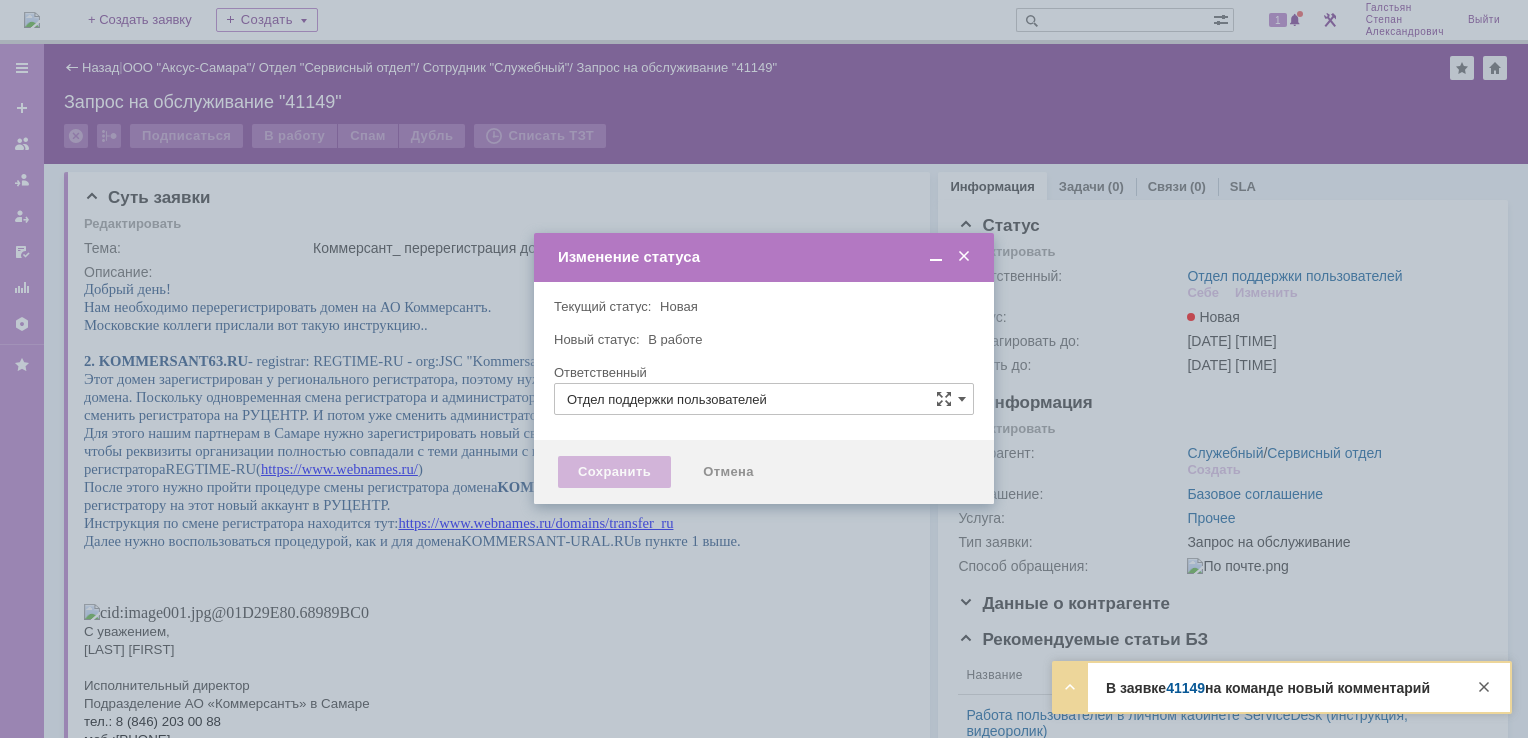 type on "Галстьян Степан Александрович" 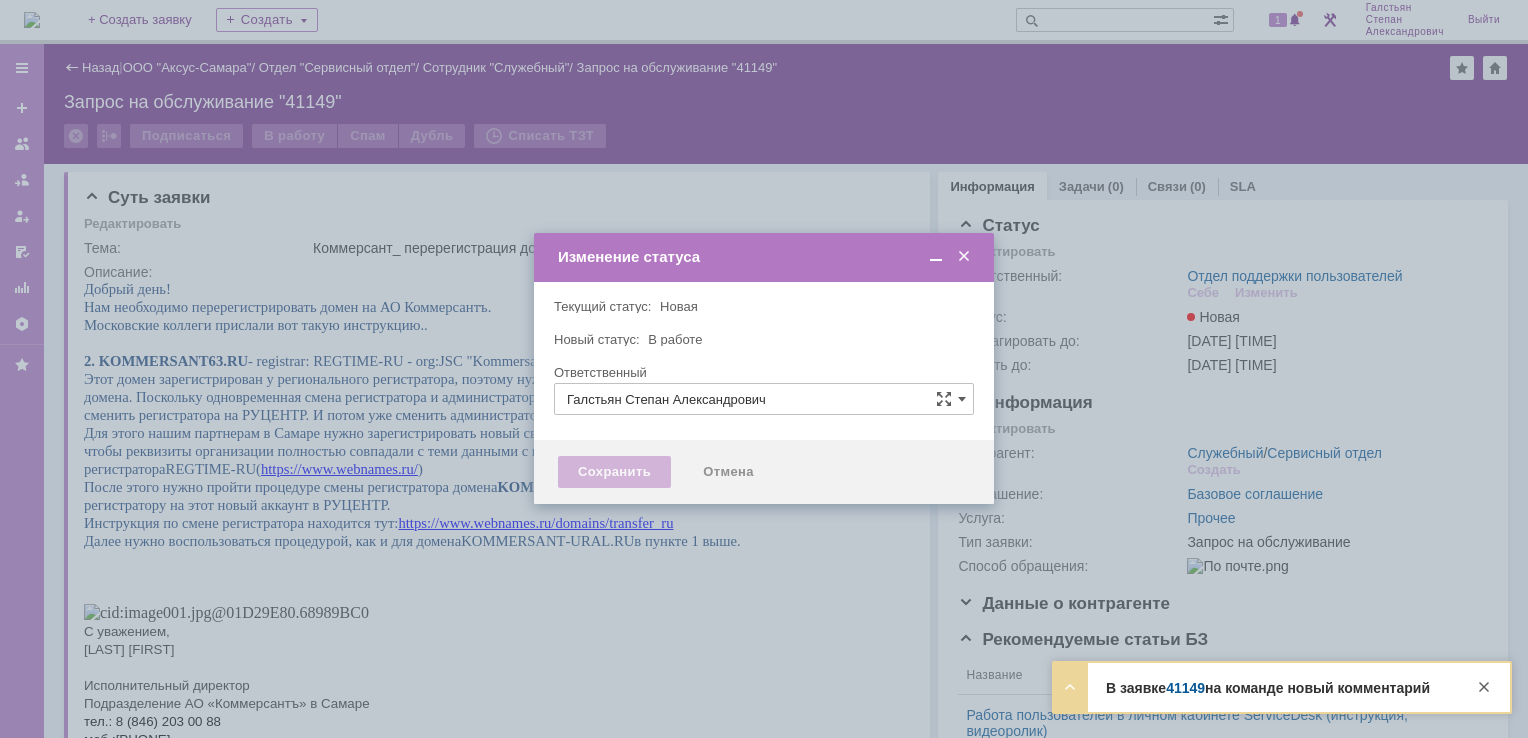 type 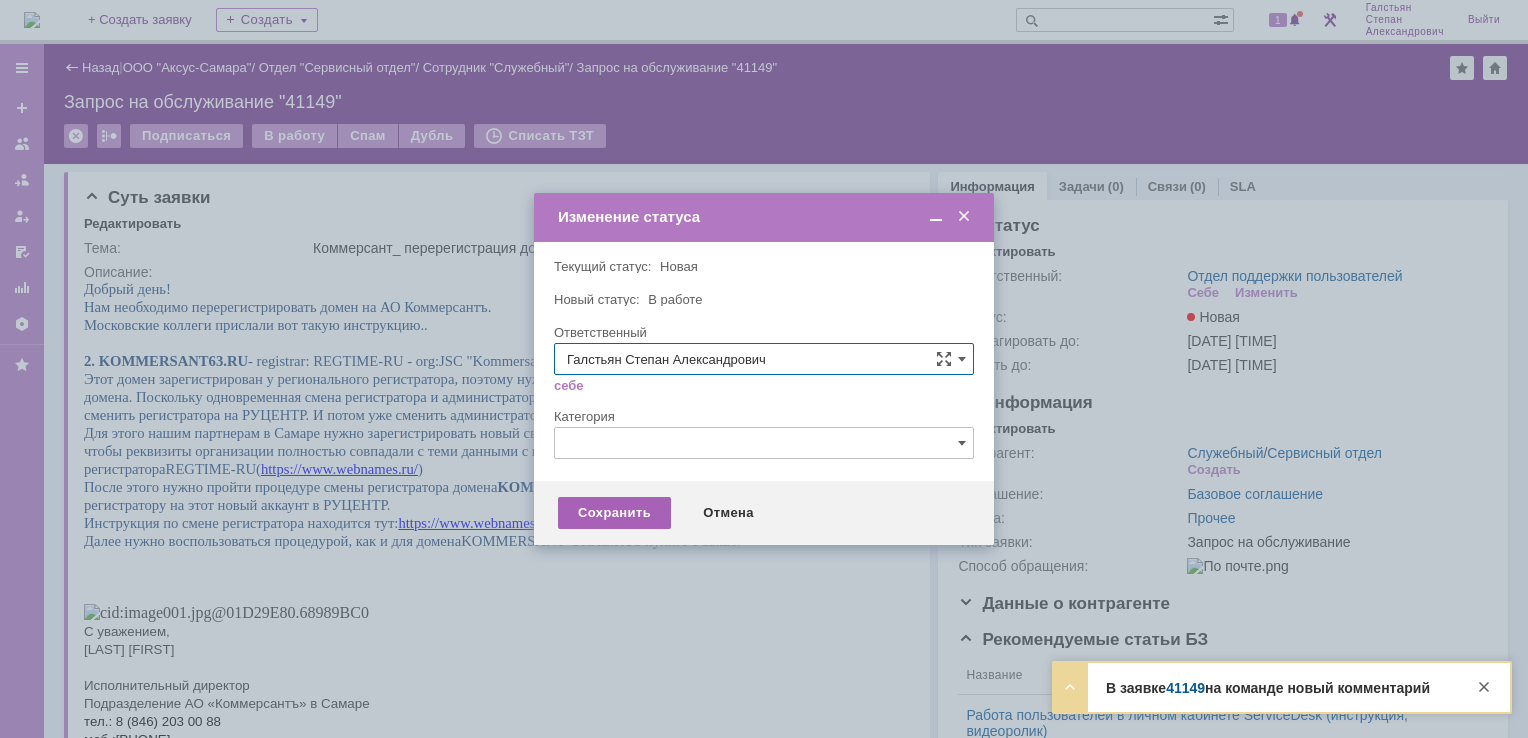 click on "Сохранить" at bounding box center (614, 513) 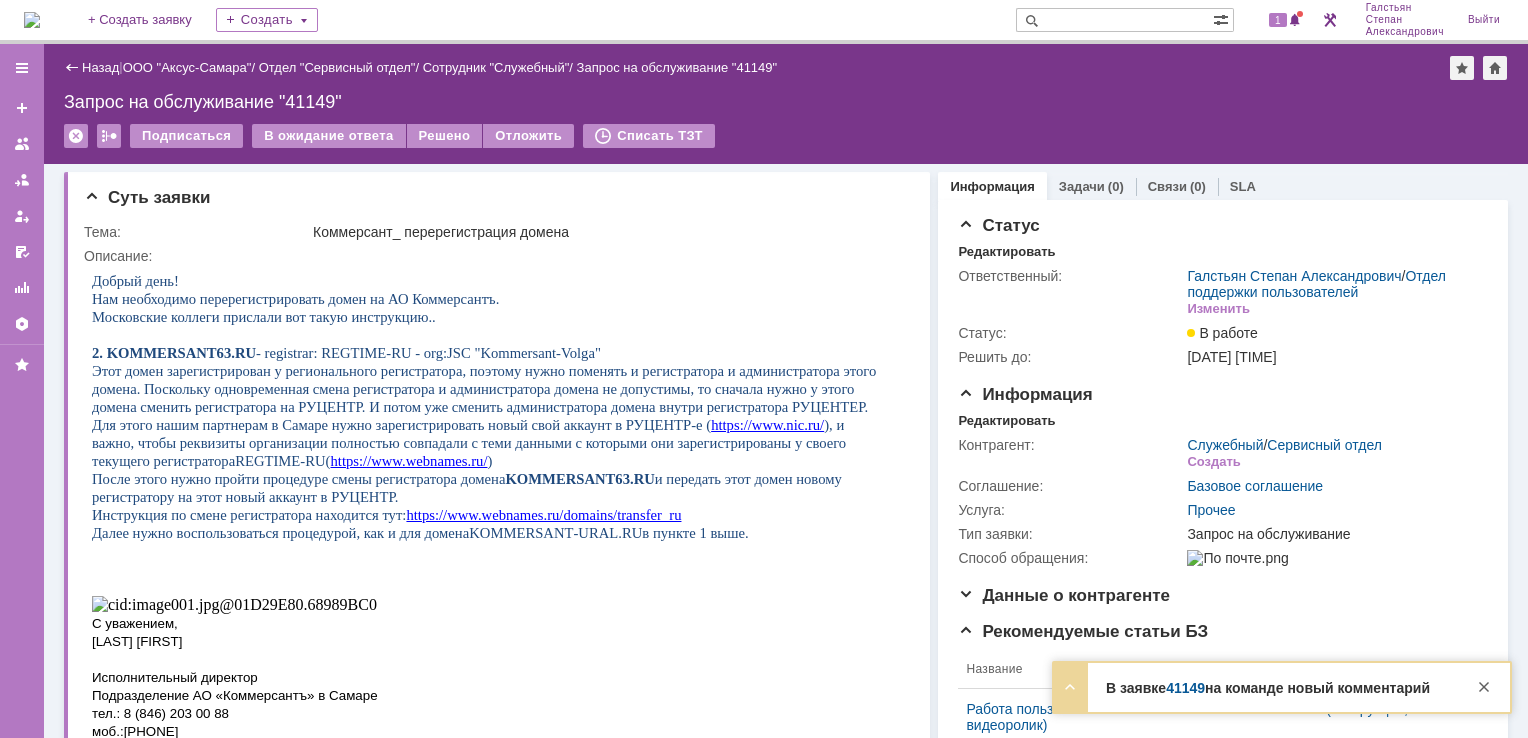 scroll, scrollTop: 0, scrollLeft: 0, axis: both 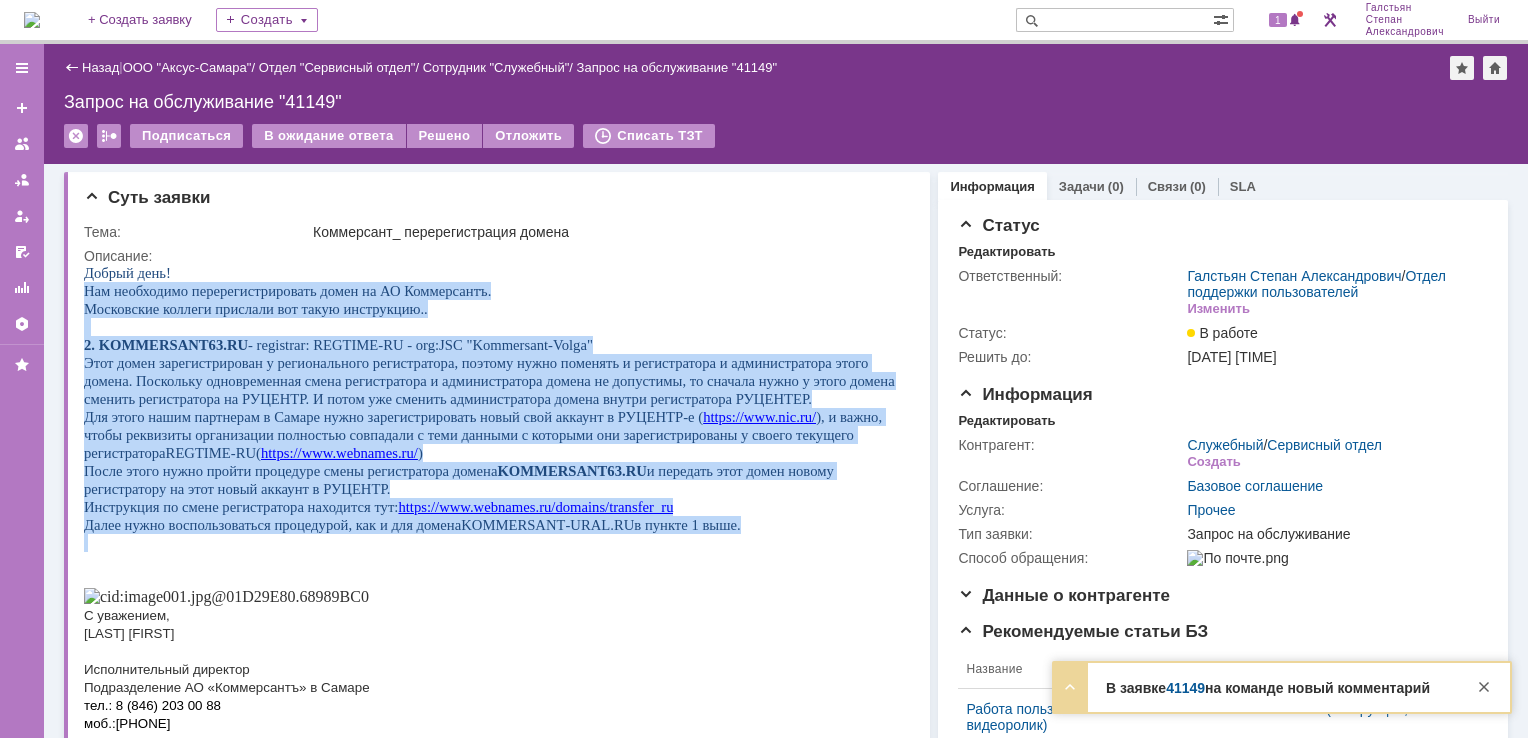 drag, startPoint x: 84, startPoint y: 292, endPoint x: 665, endPoint y: 556, distance: 638.16693 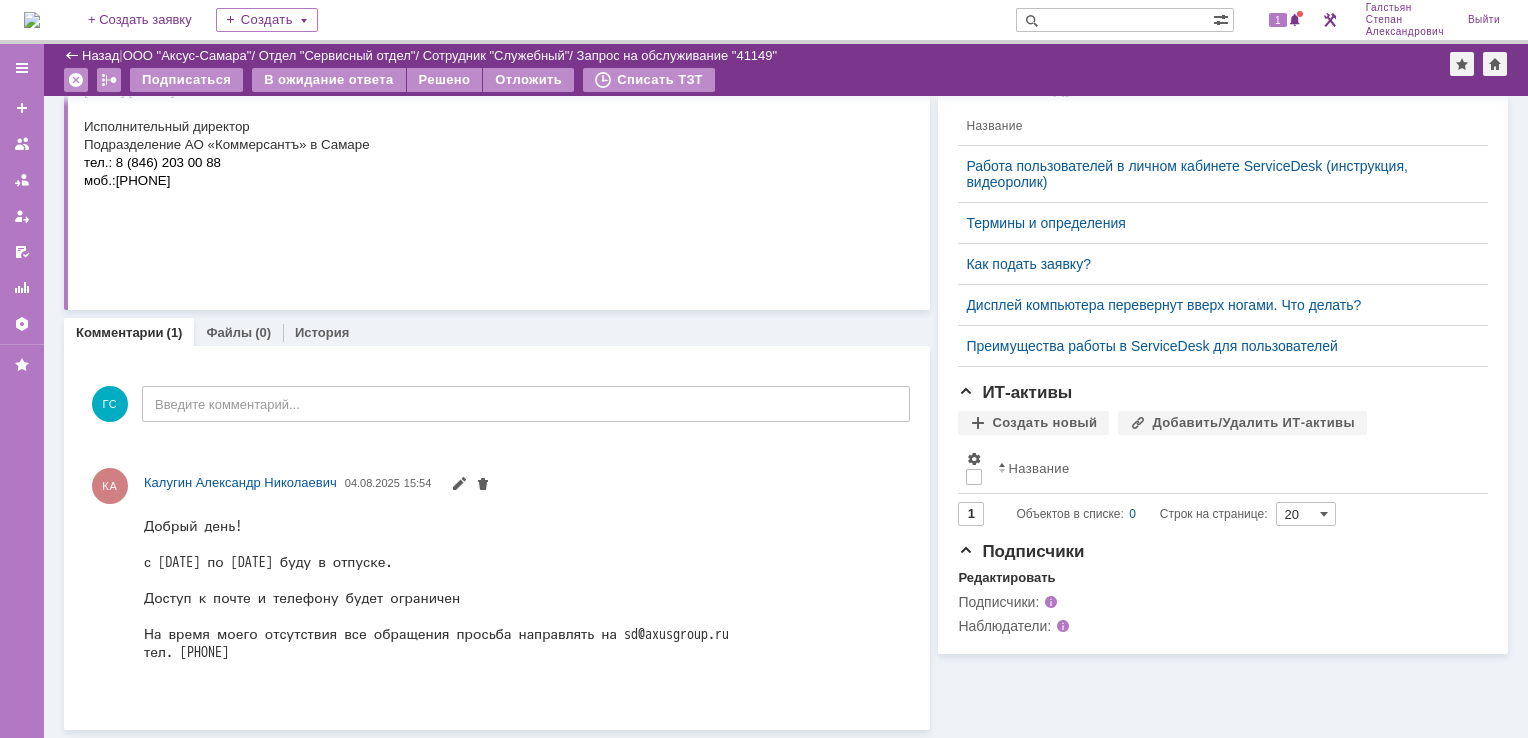 scroll, scrollTop: 474, scrollLeft: 0, axis: vertical 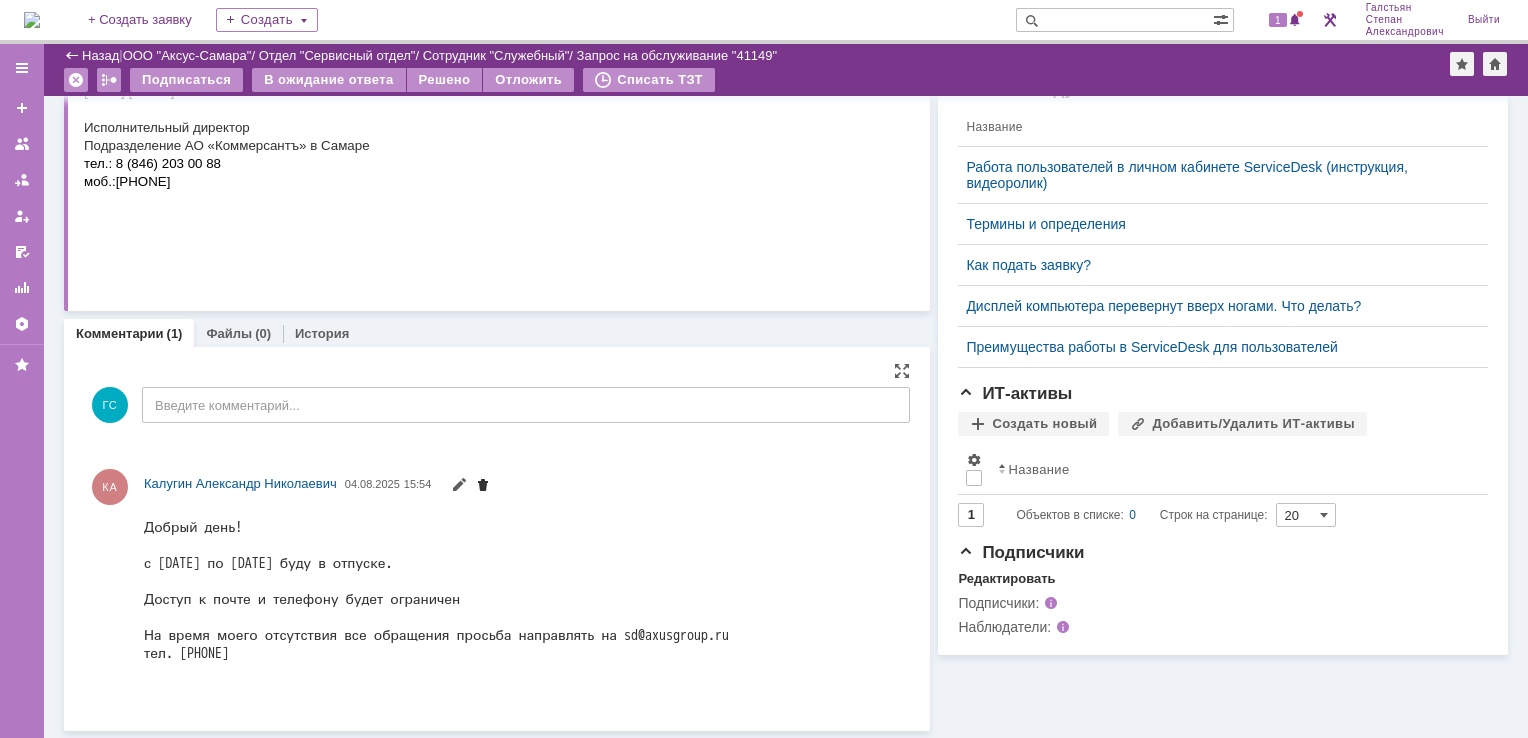 click at bounding box center [483, 487] 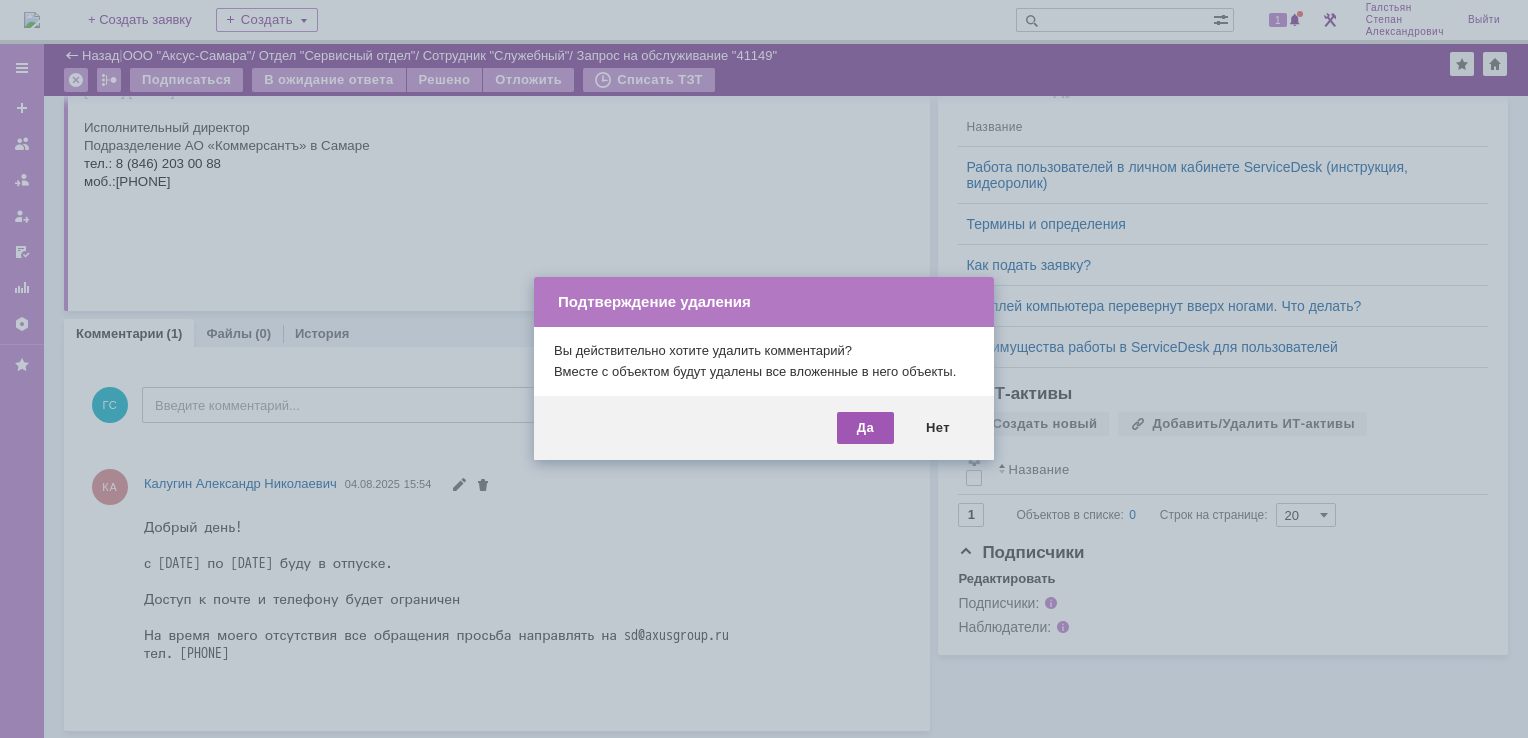 click on "Да" at bounding box center [865, 428] 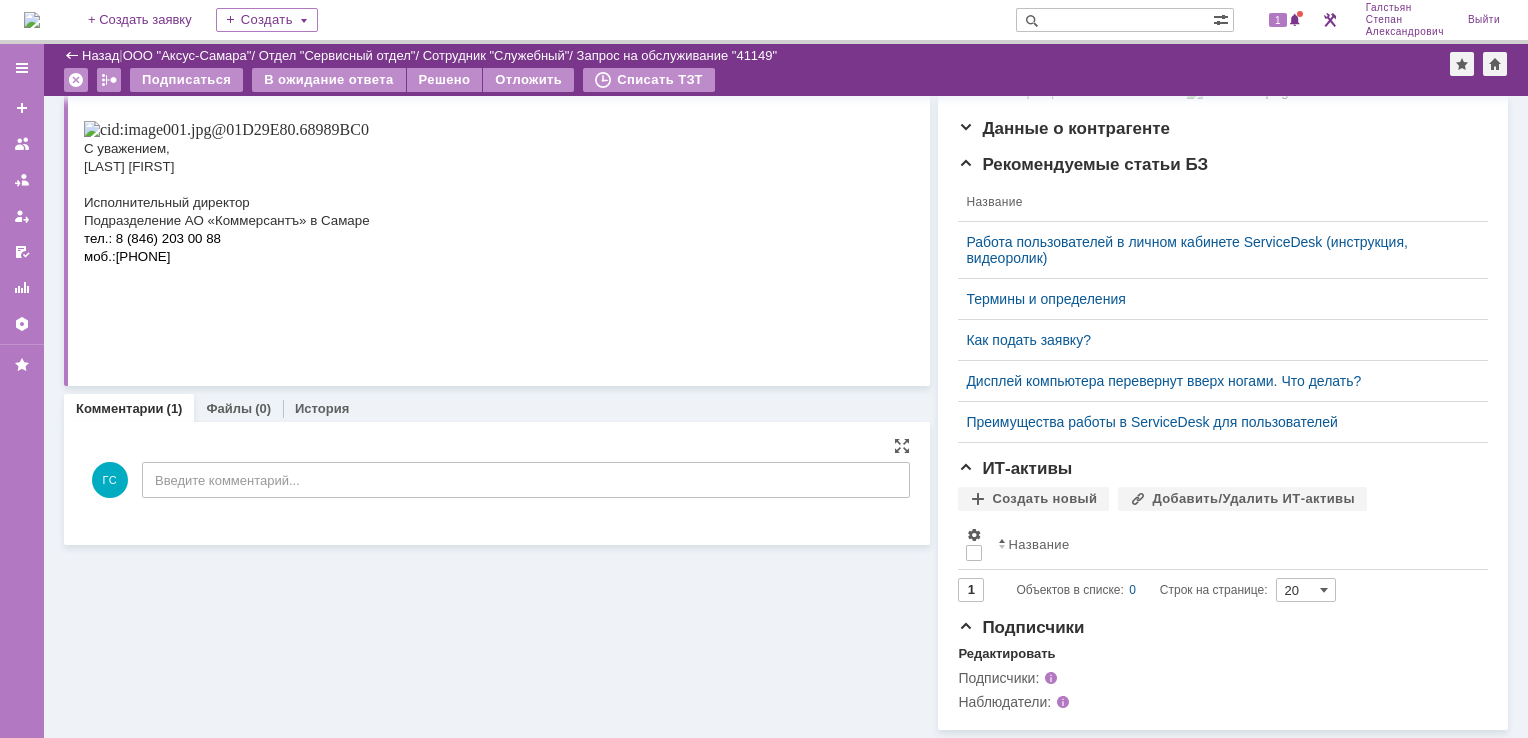 scroll, scrollTop: 411, scrollLeft: 0, axis: vertical 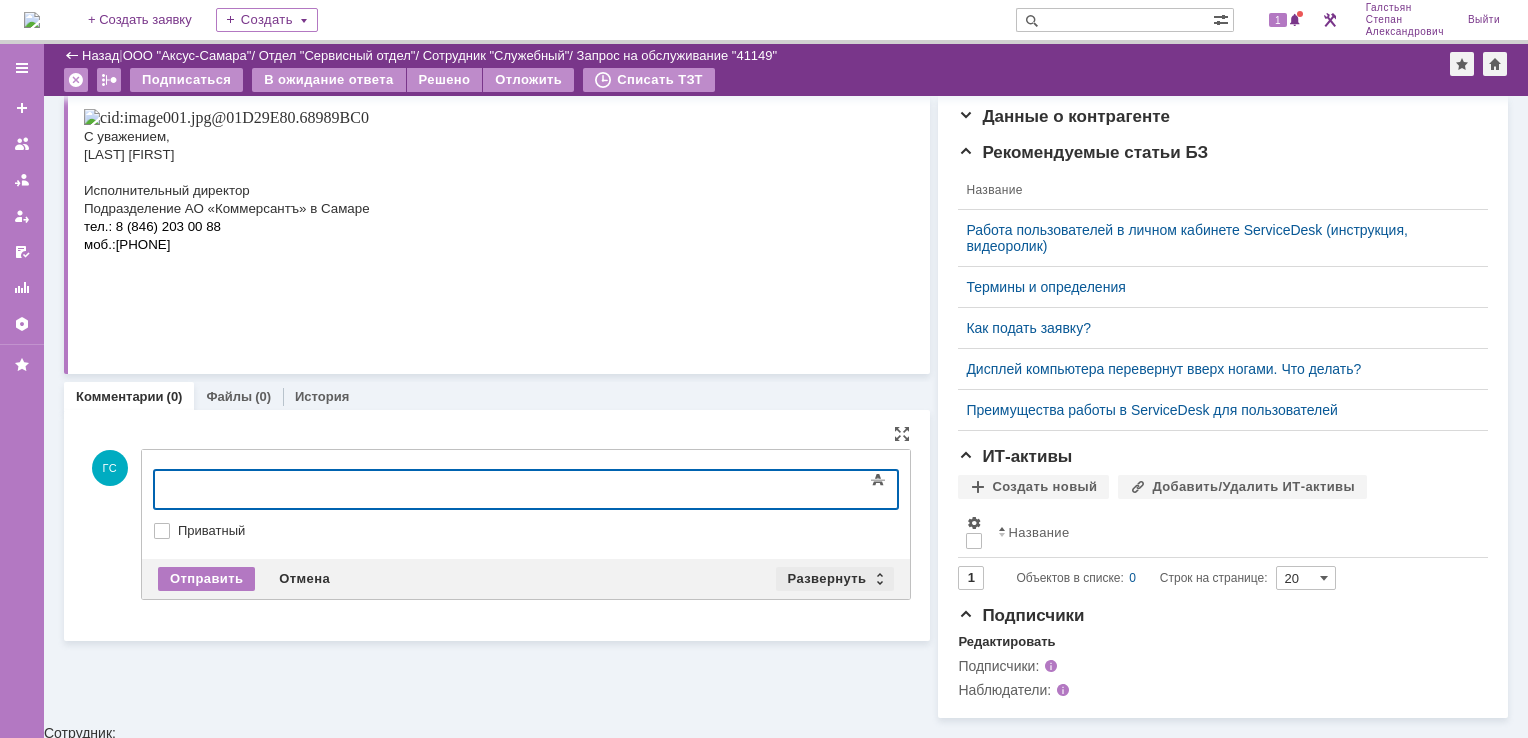 click on "Развернуть" at bounding box center (835, 579) 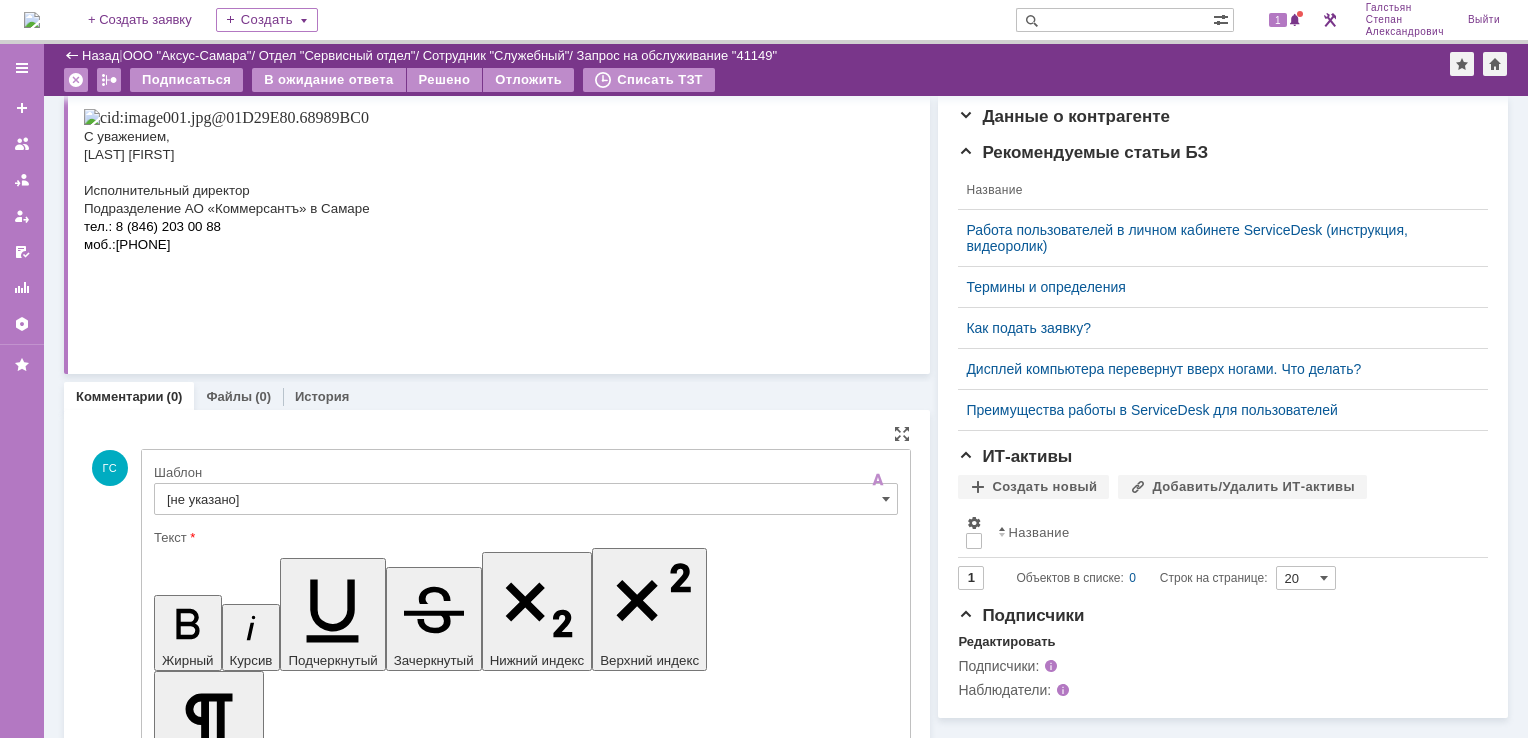 scroll, scrollTop: 0, scrollLeft: 0, axis: both 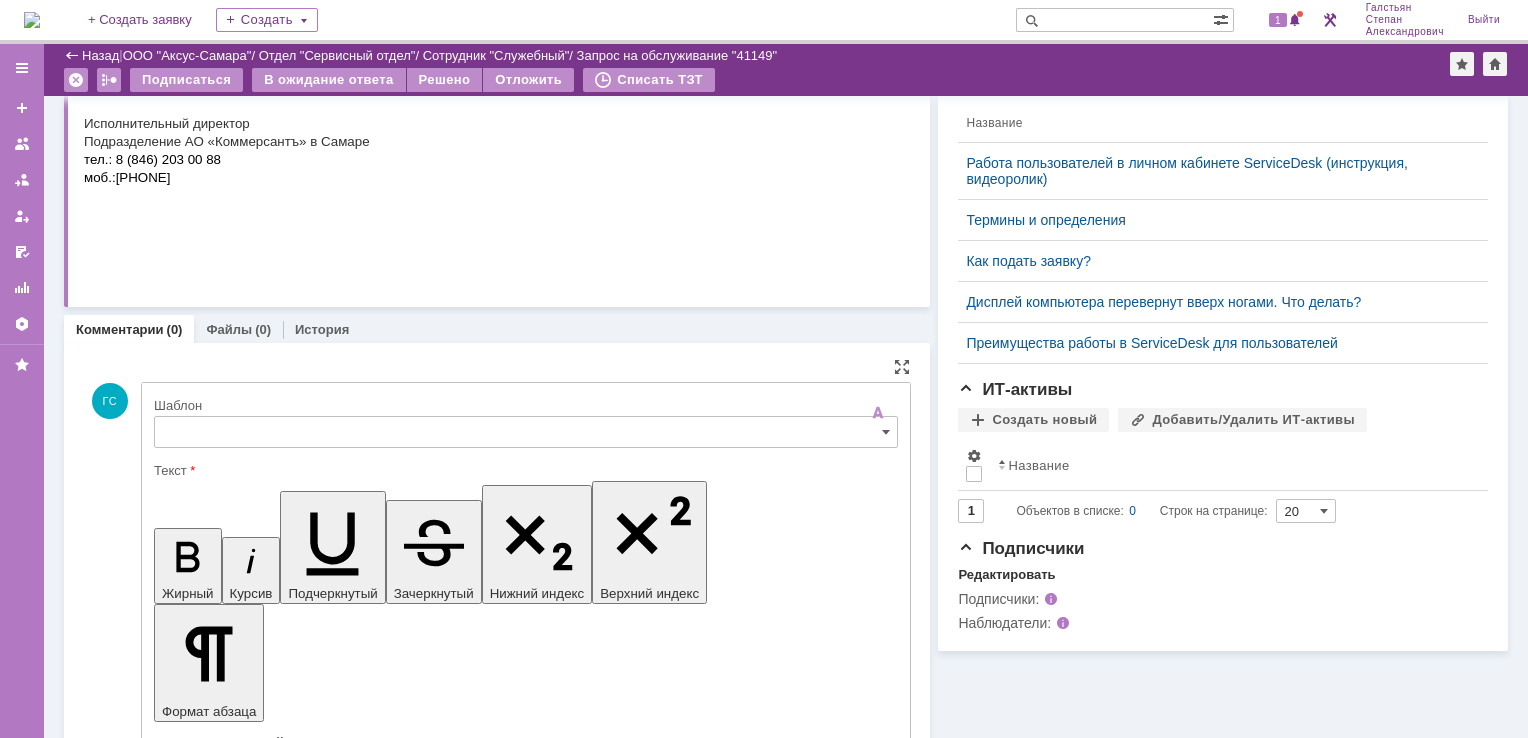 click on "Шаблон" at bounding box center [526, 406] 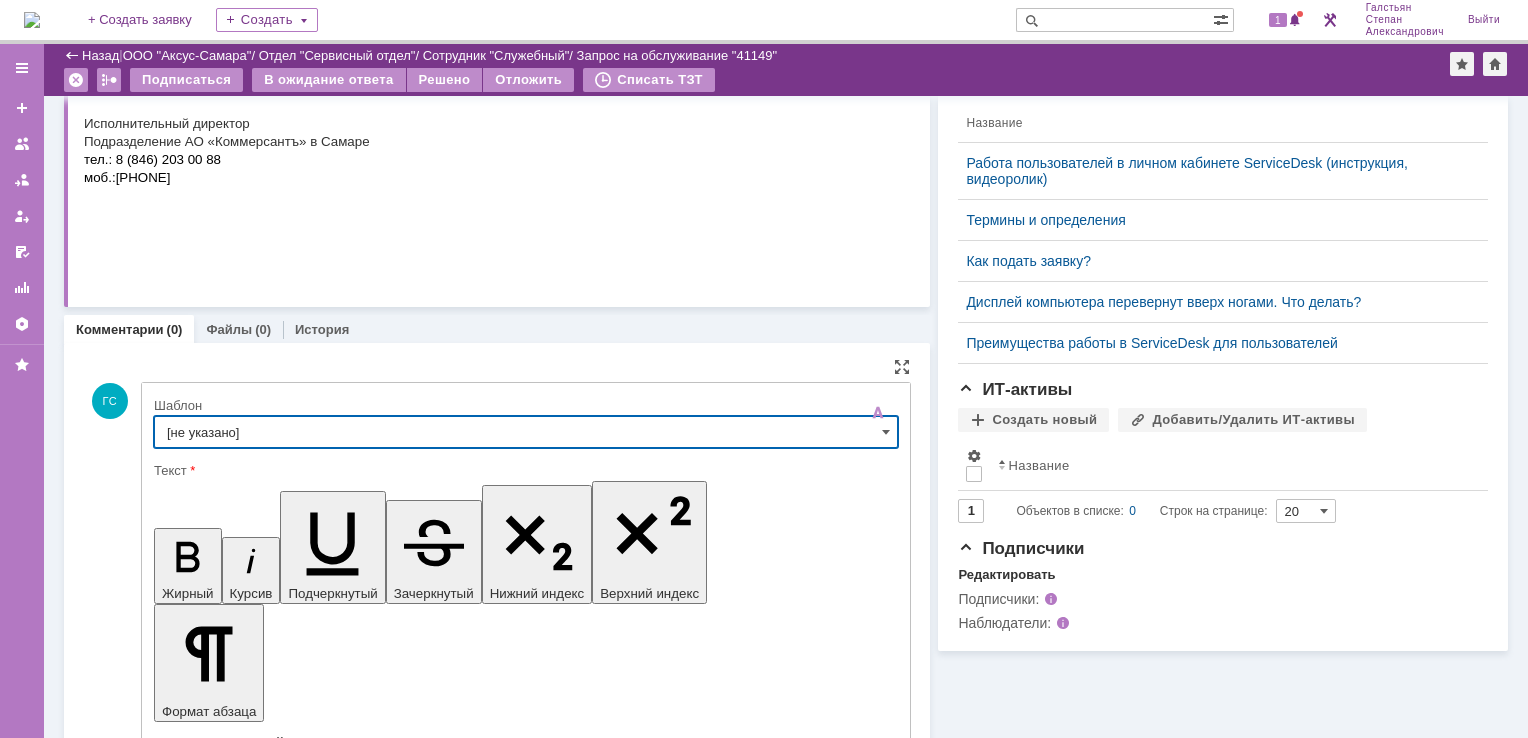 click on "[не указано]" at bounding box center [526, 432] 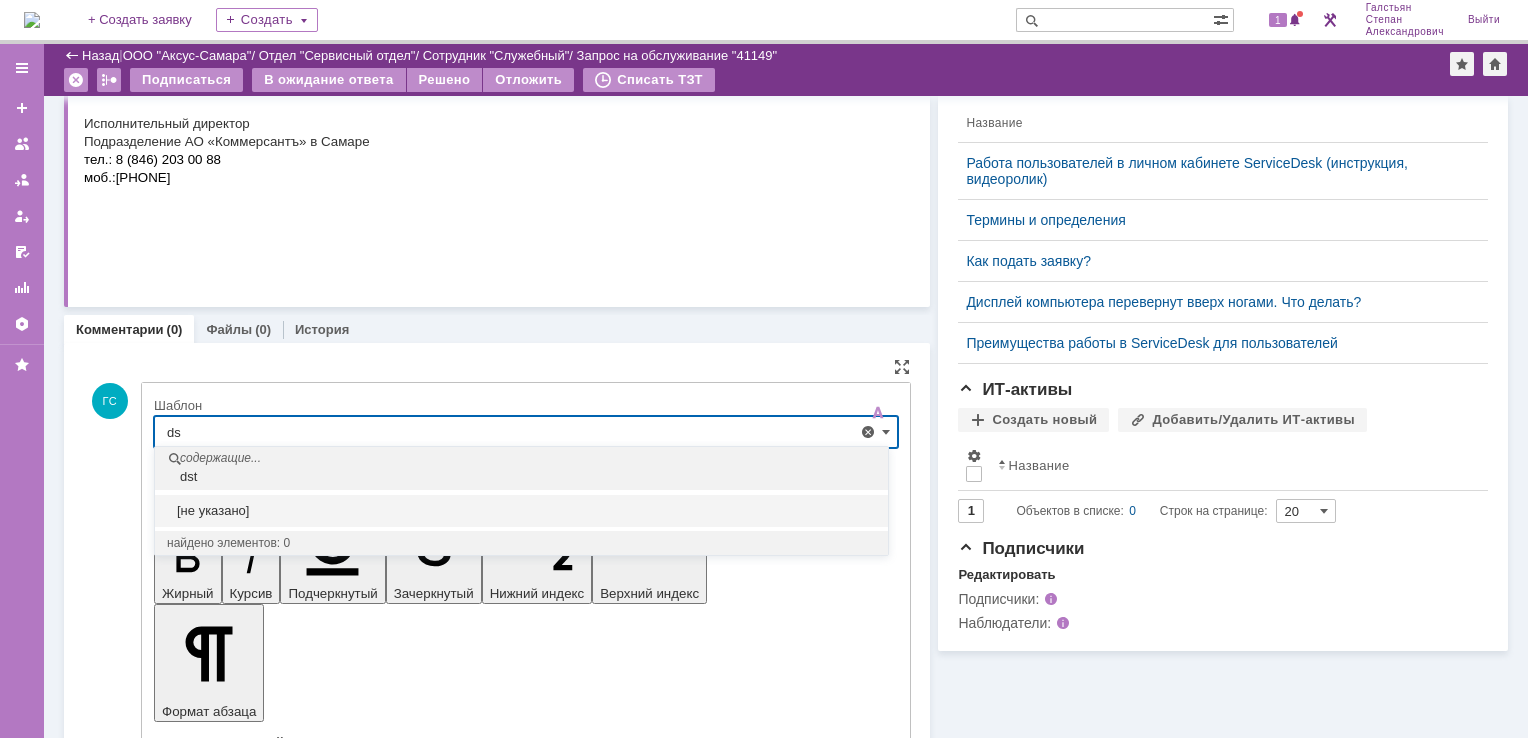 type on "d" 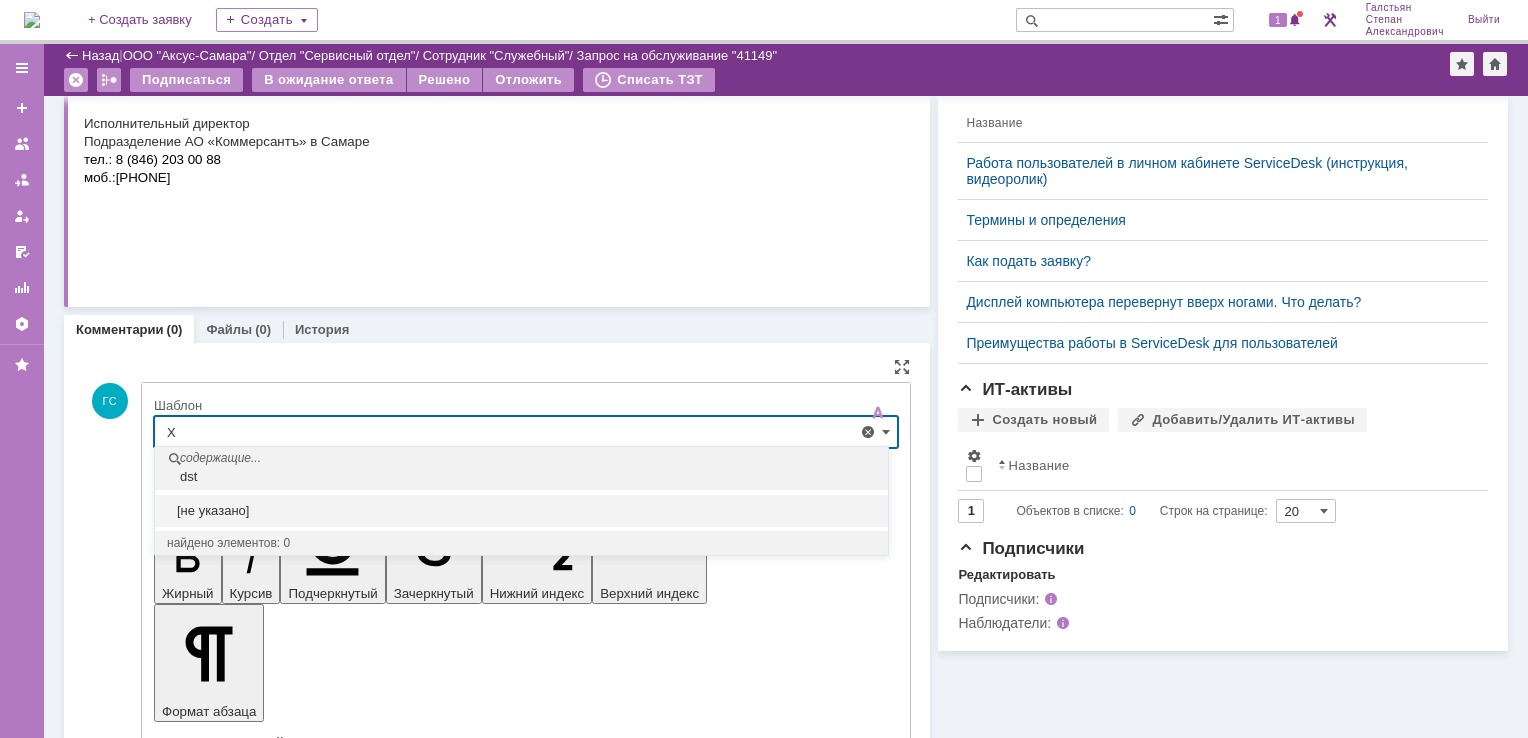 type on "X" 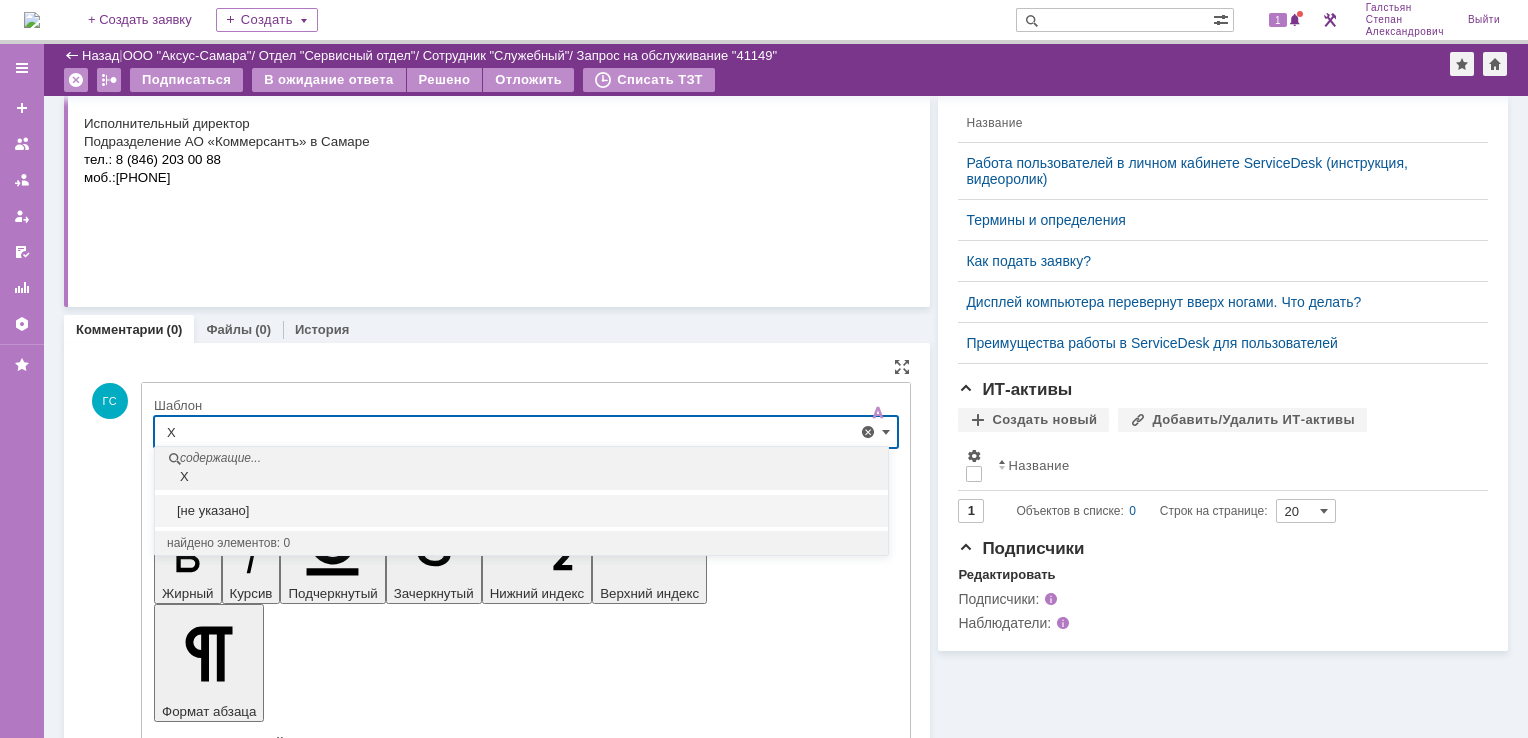 click on "X" at bounding box center [526, 432] 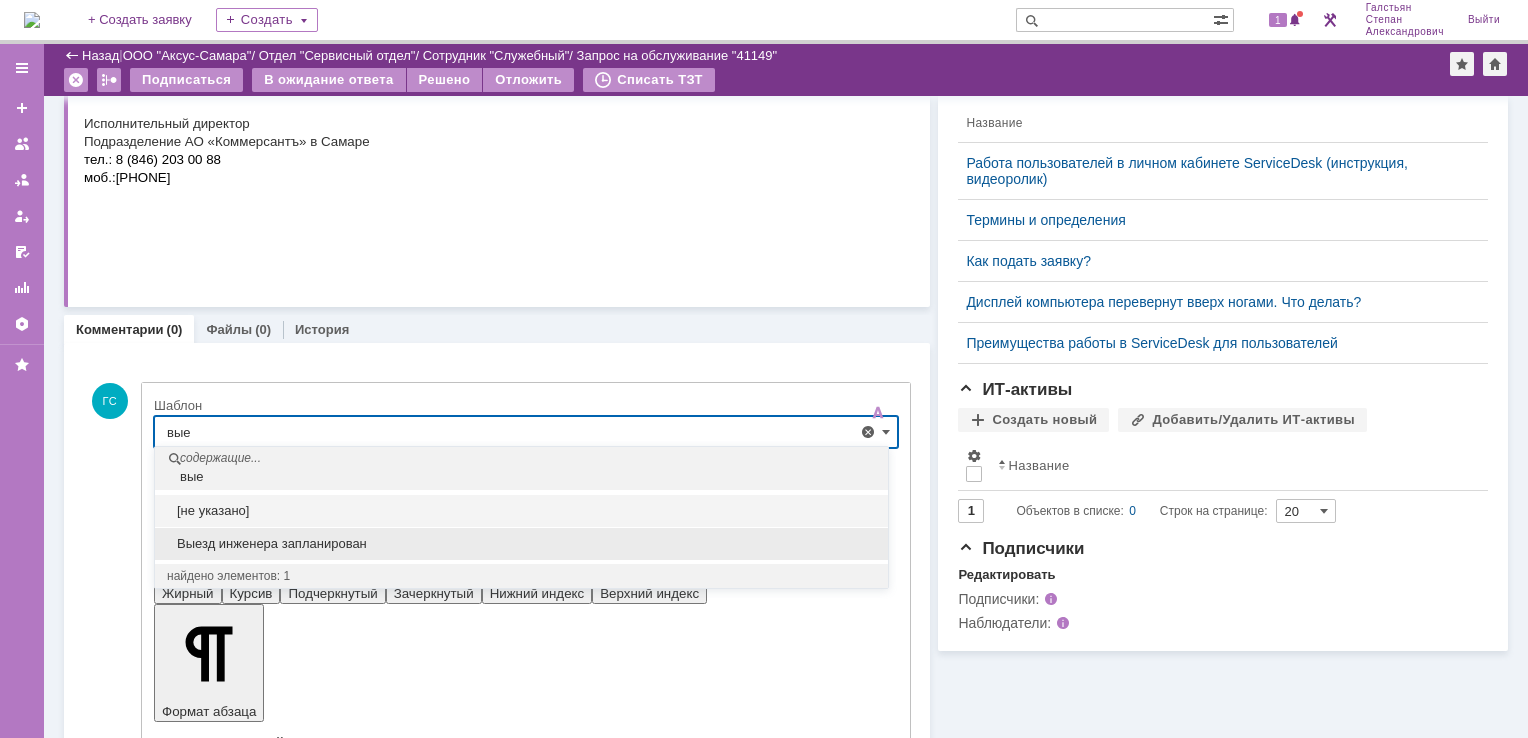 click on "Выезд инженера запланирован" at bounding box center [521, 544] 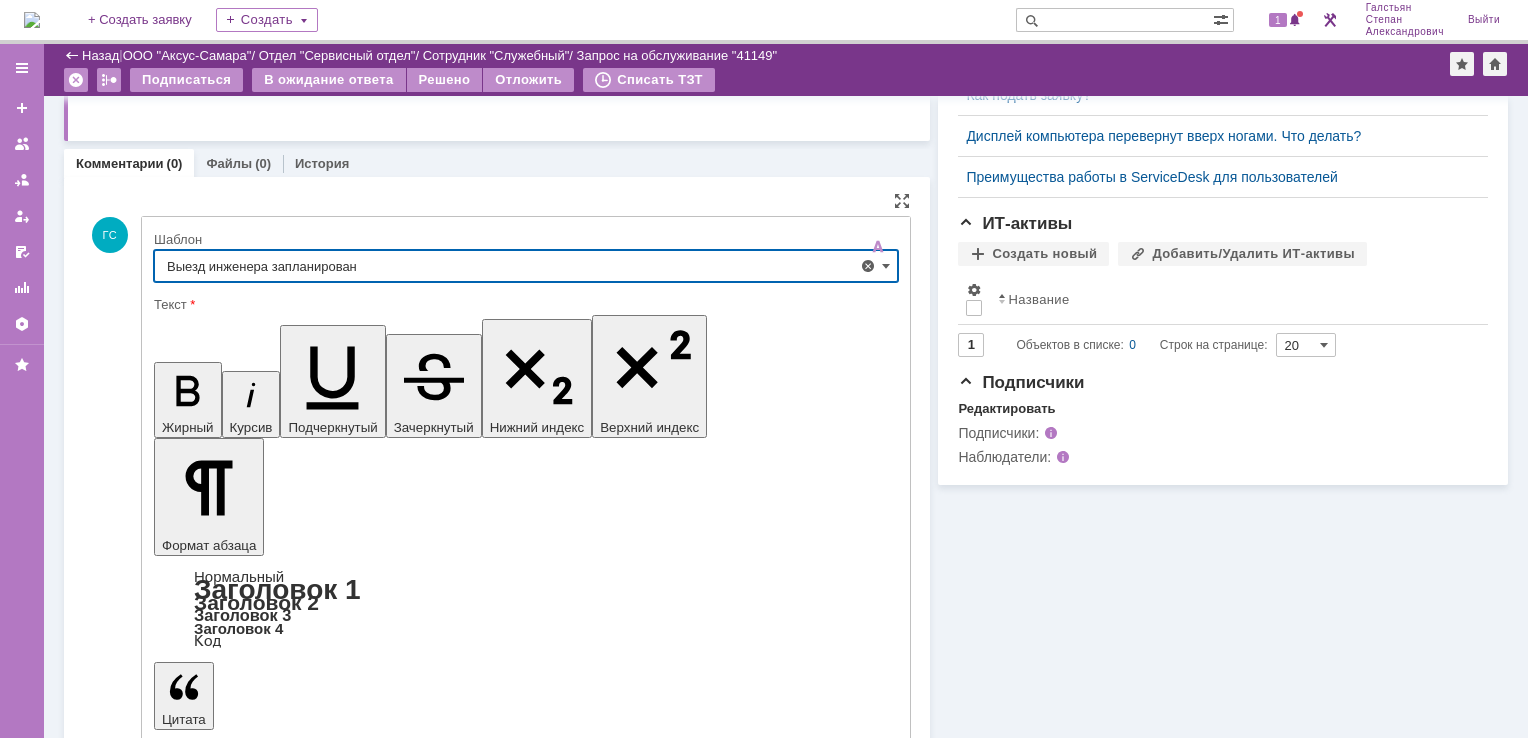 type on "Выезд инженера запланирован" 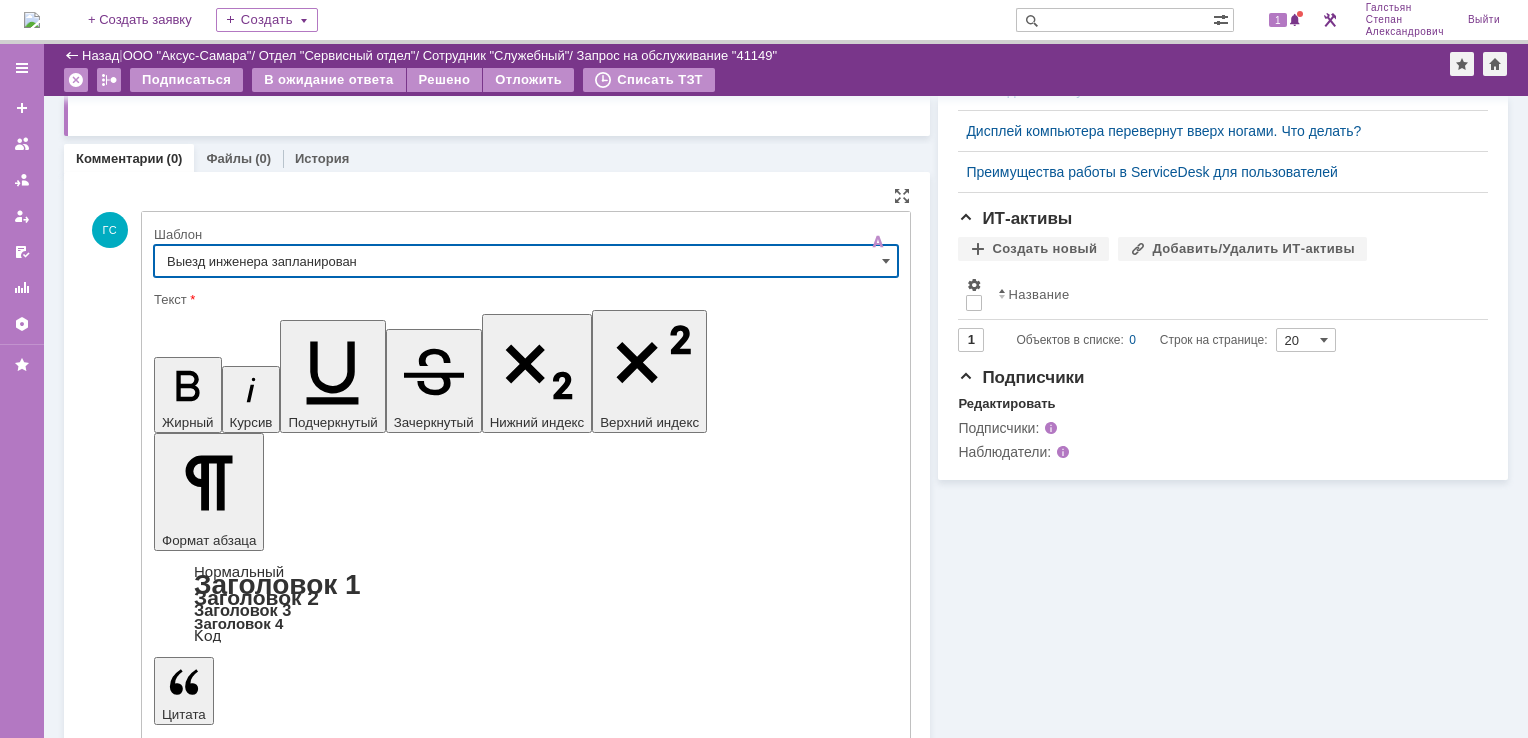 click on "Отправить" at bounding box center [206, 5411] 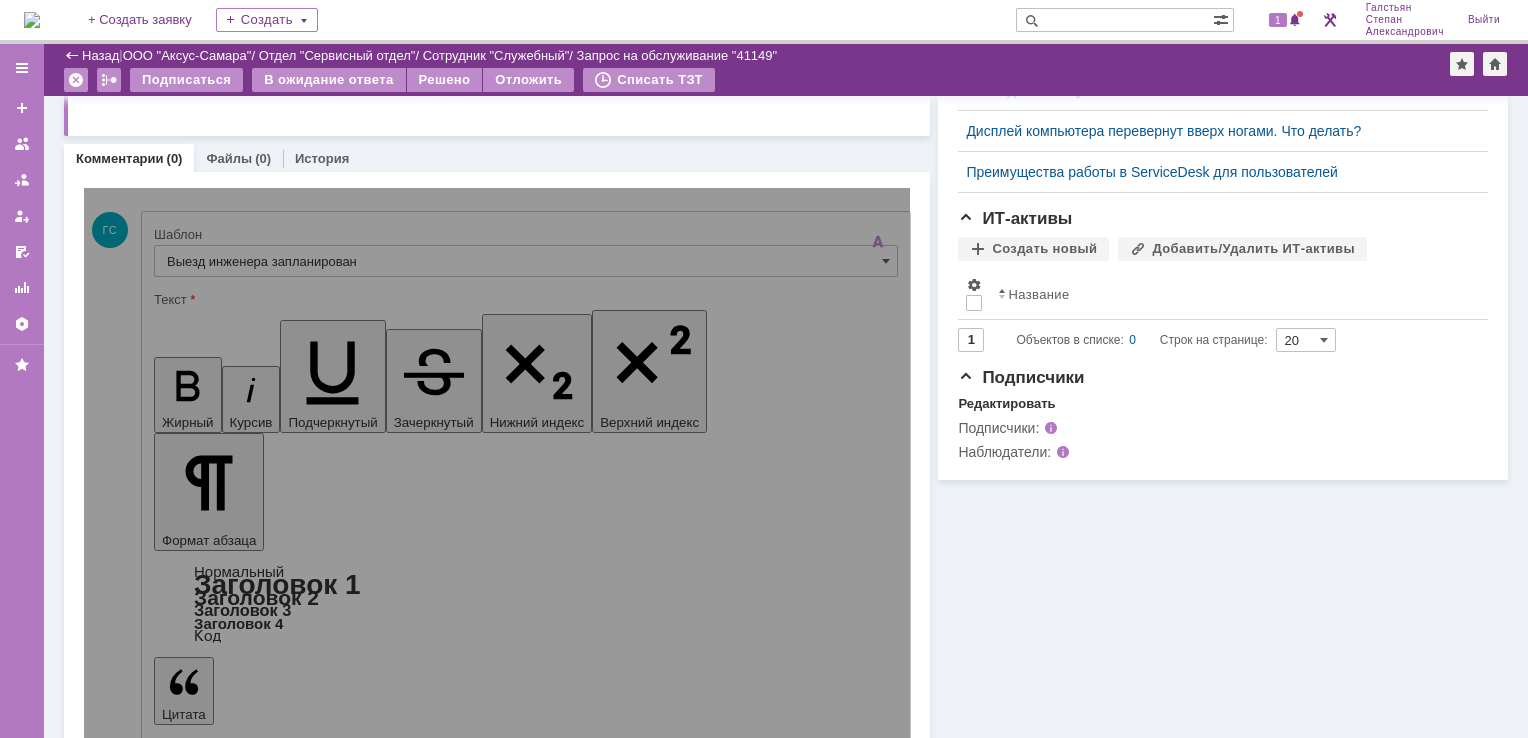 scroll, scrollTop: 411, scrollLeft: 0, axis: vertical 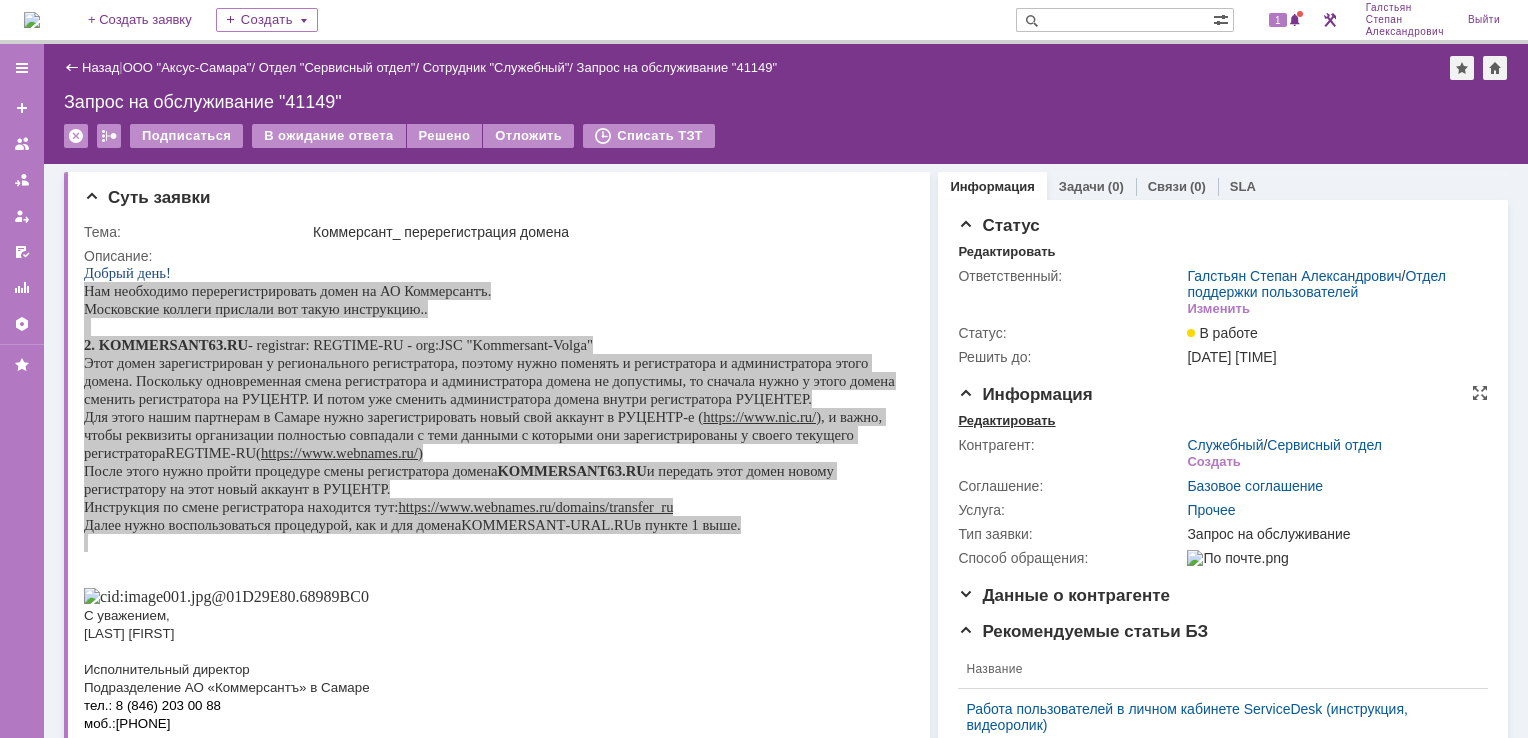 click on "Редактировать" at bounding box center [1006, 421] 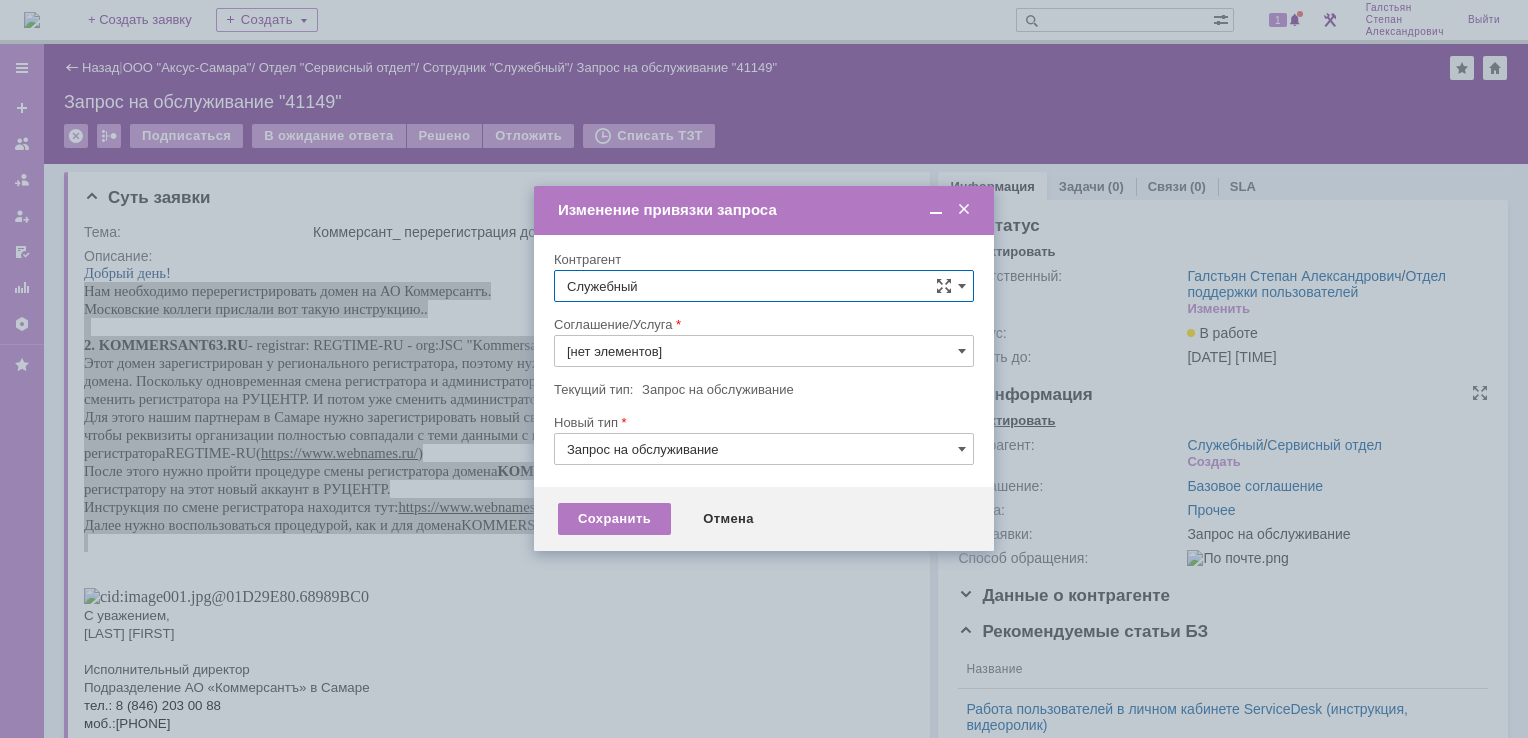 type on "Прочее" 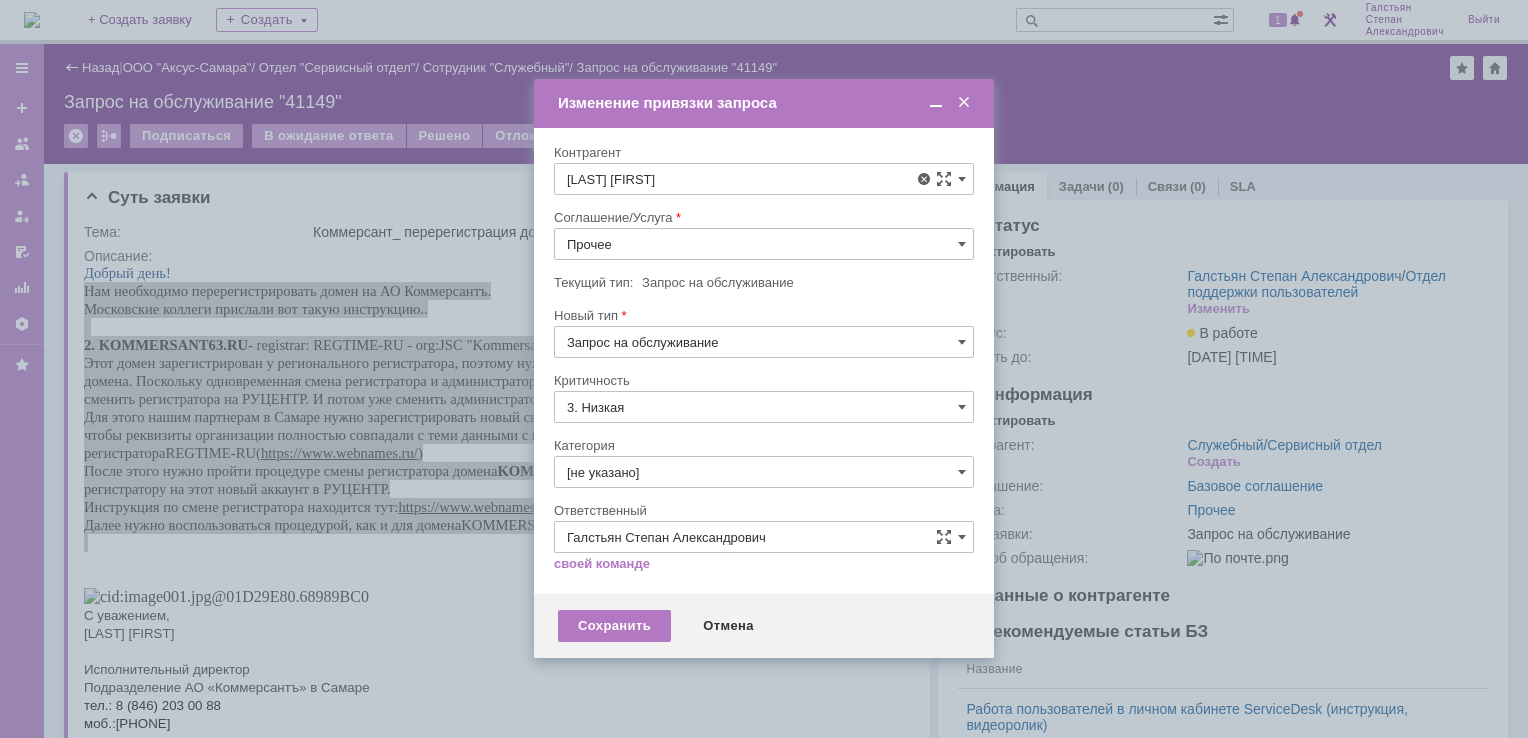click on "Власова Вера Владимировна" at bounding box center [707, 327] 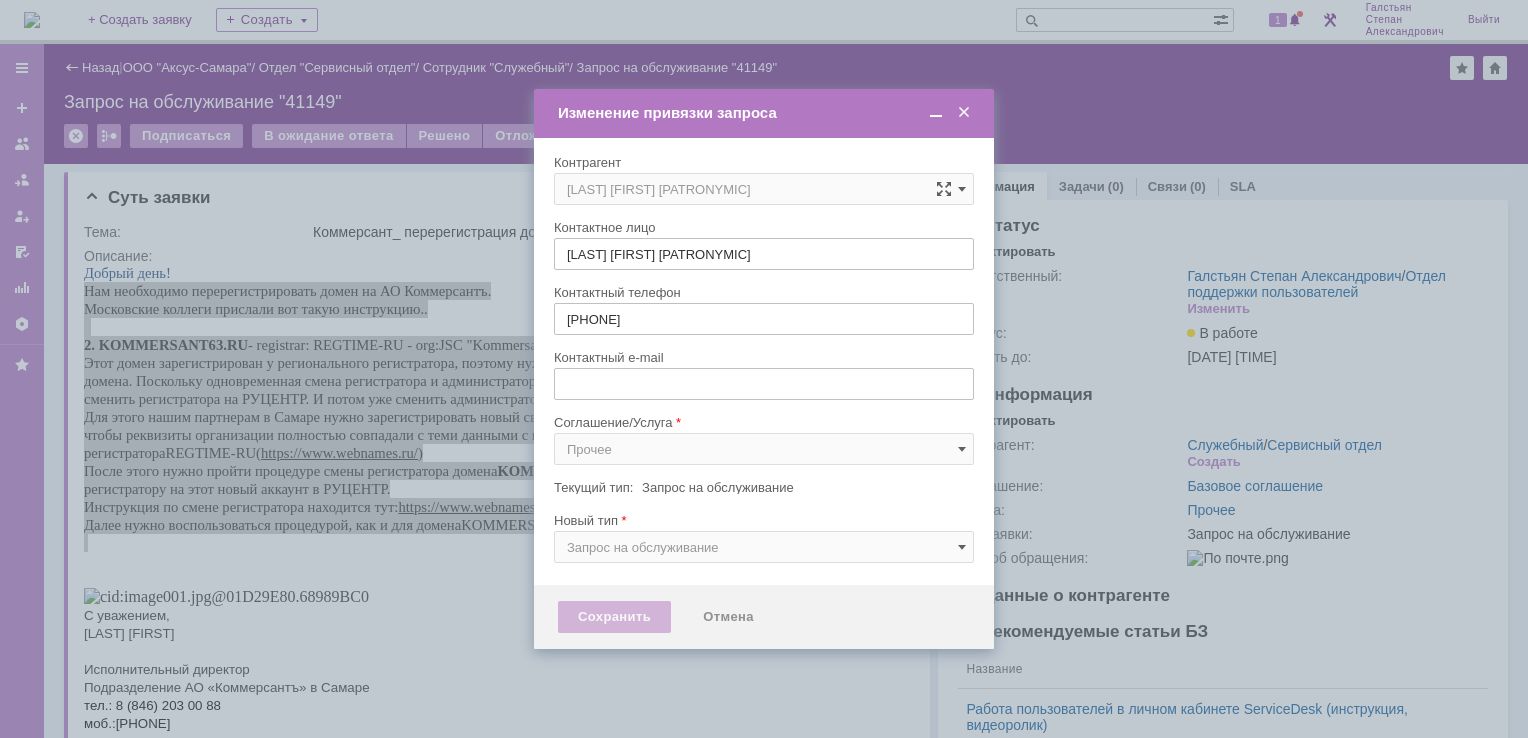 type 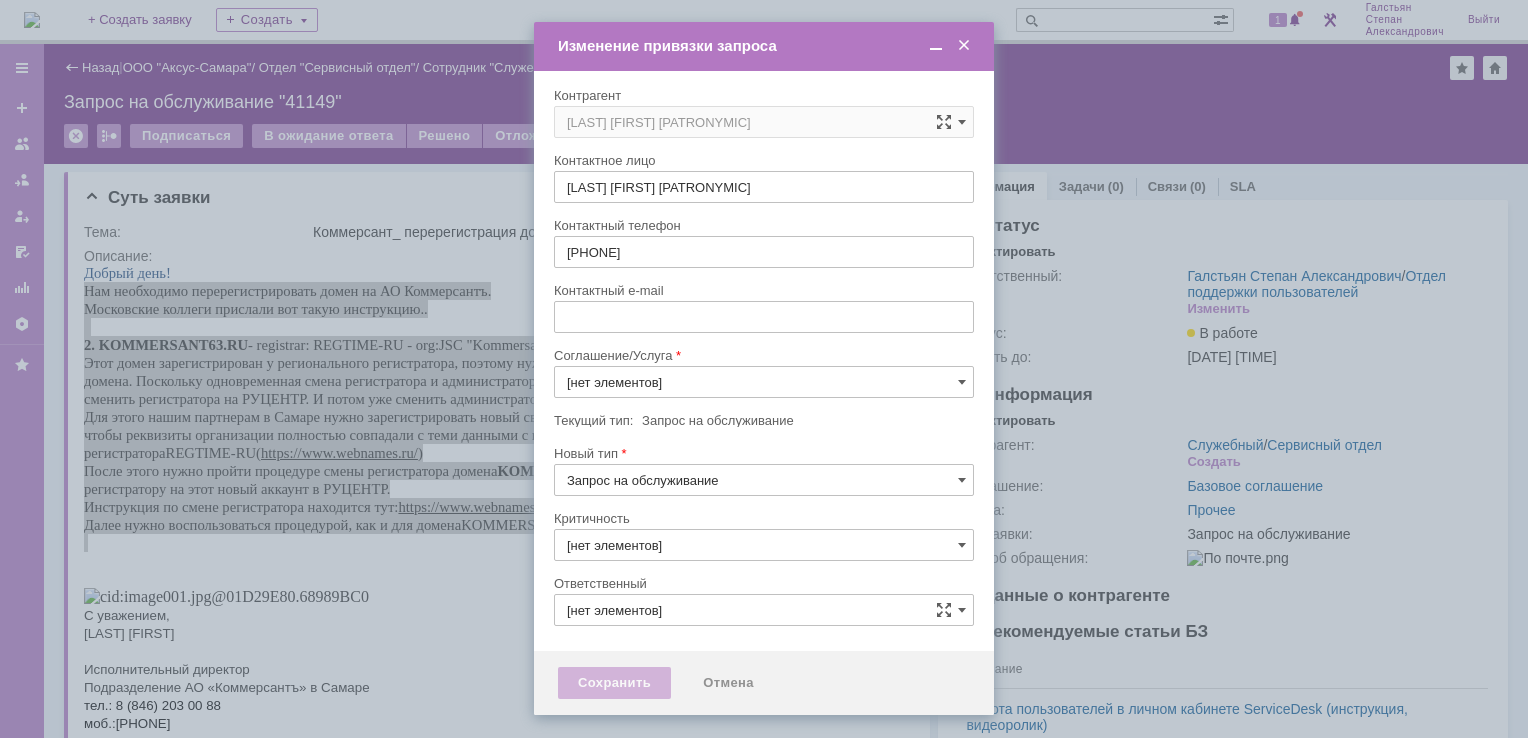 type on "Галстьян Степан Александрович" 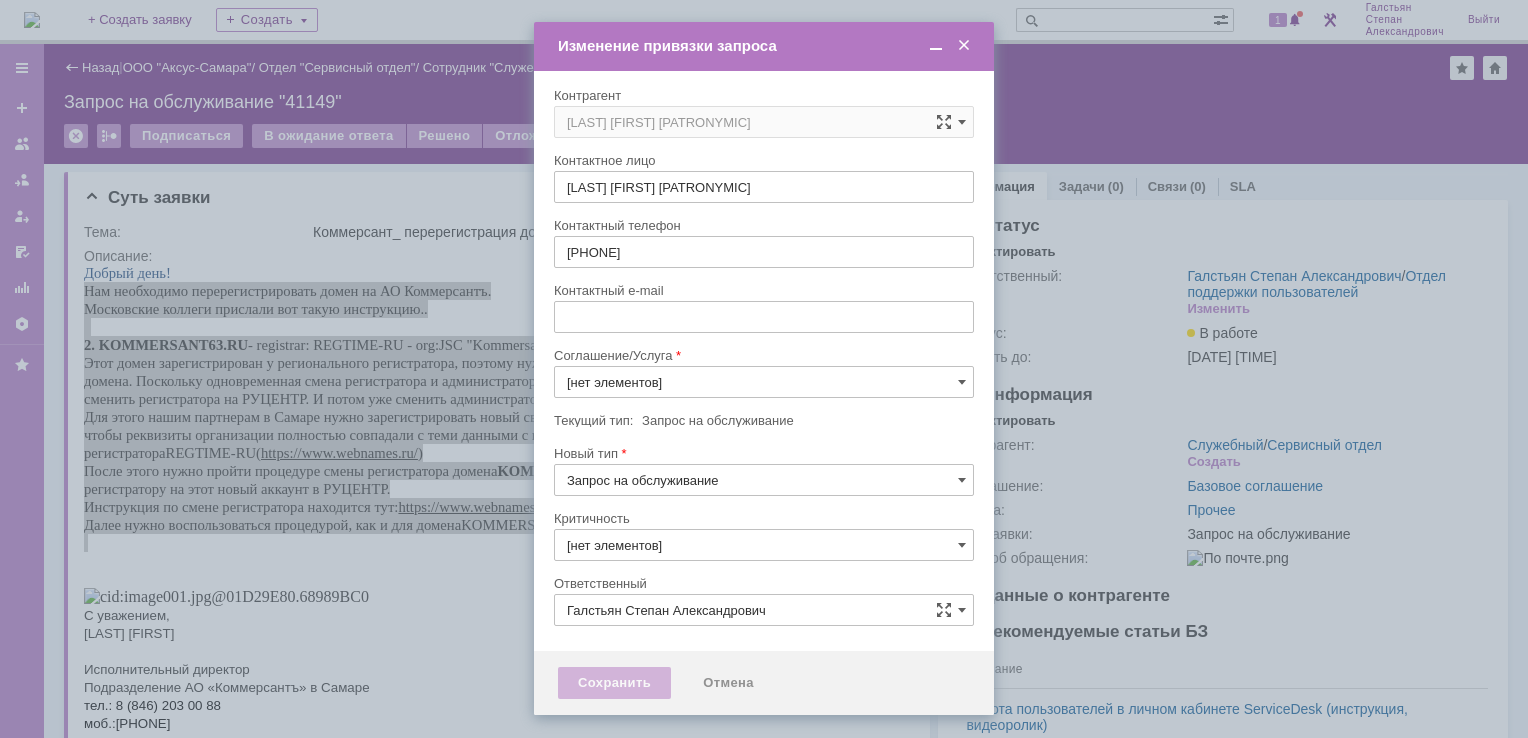 type on "3. Низкая" 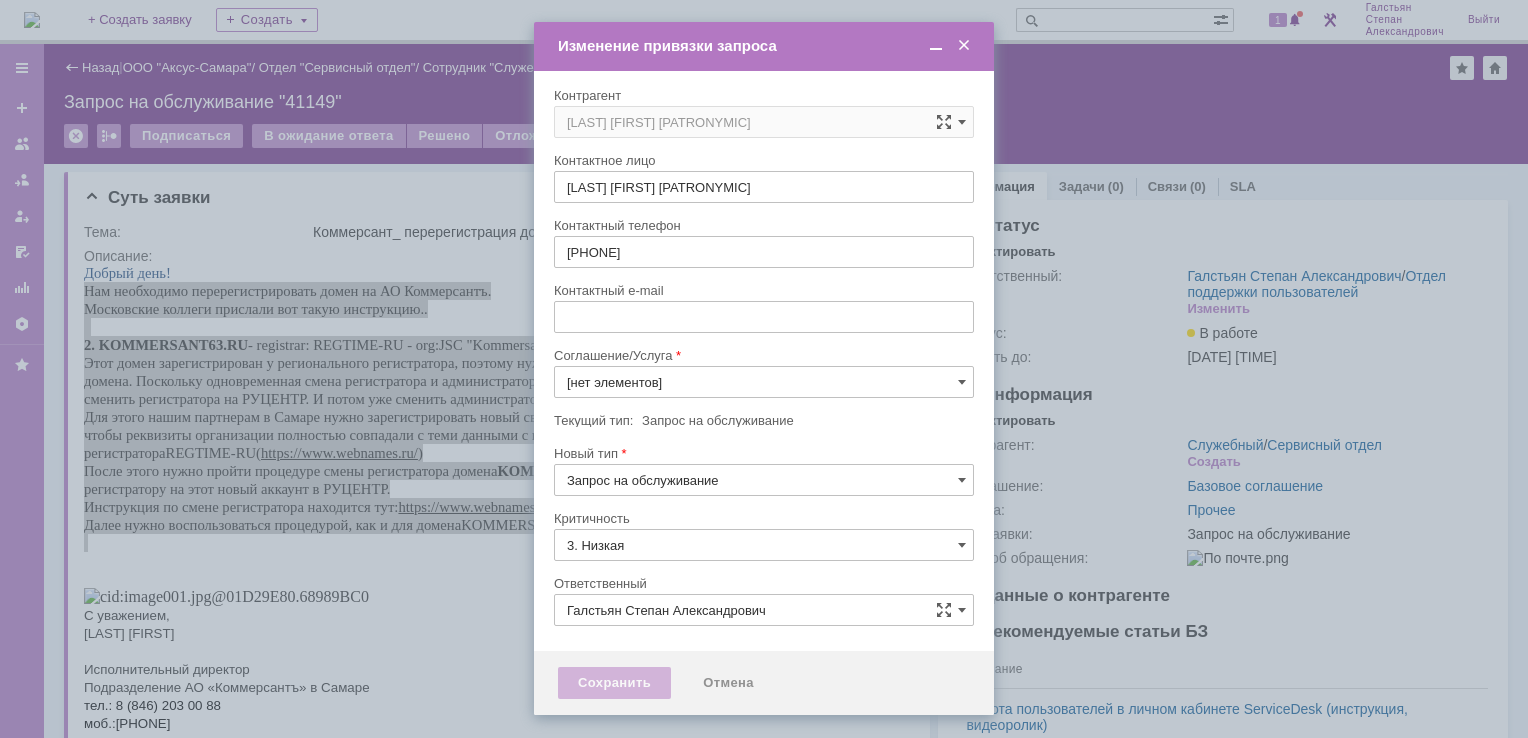 type on "[не указано]" 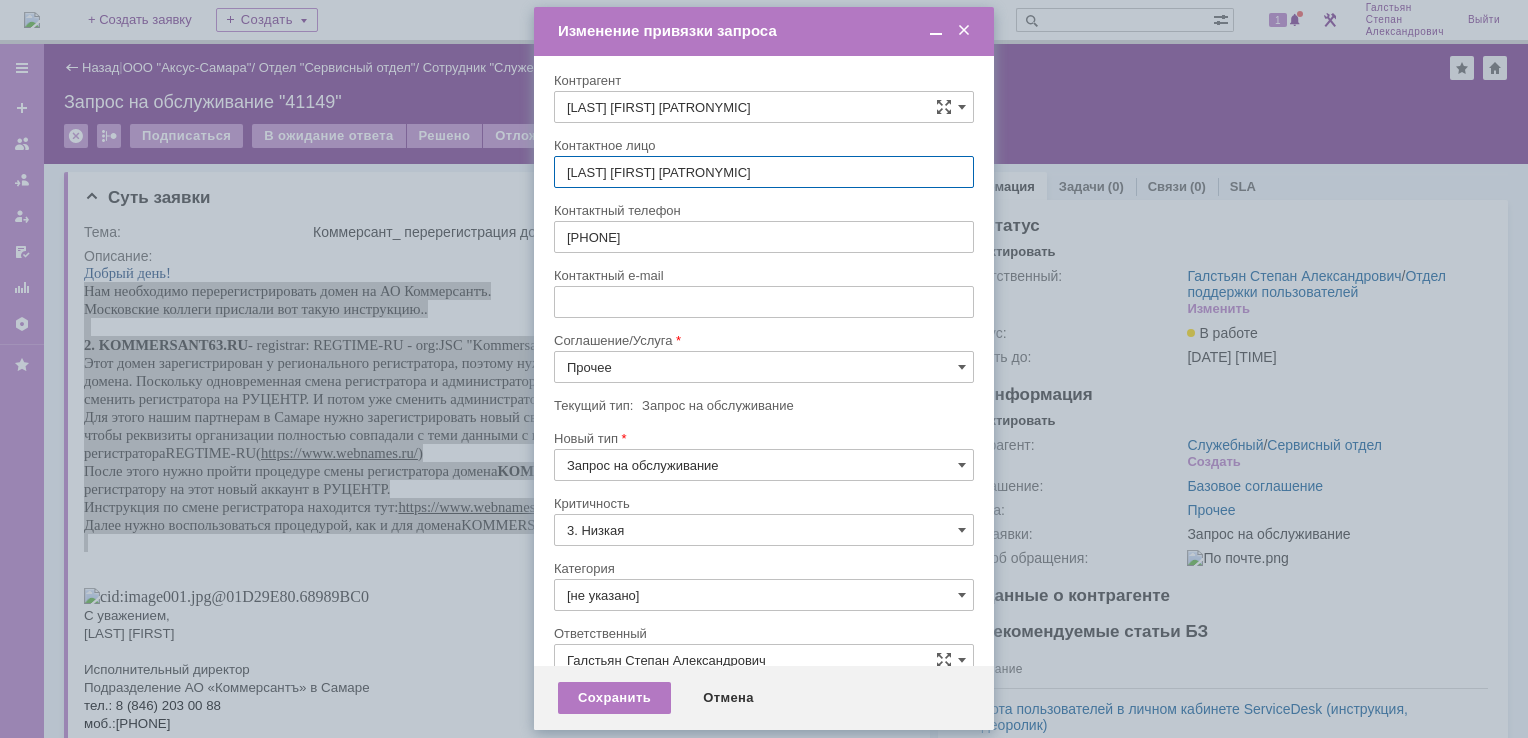type 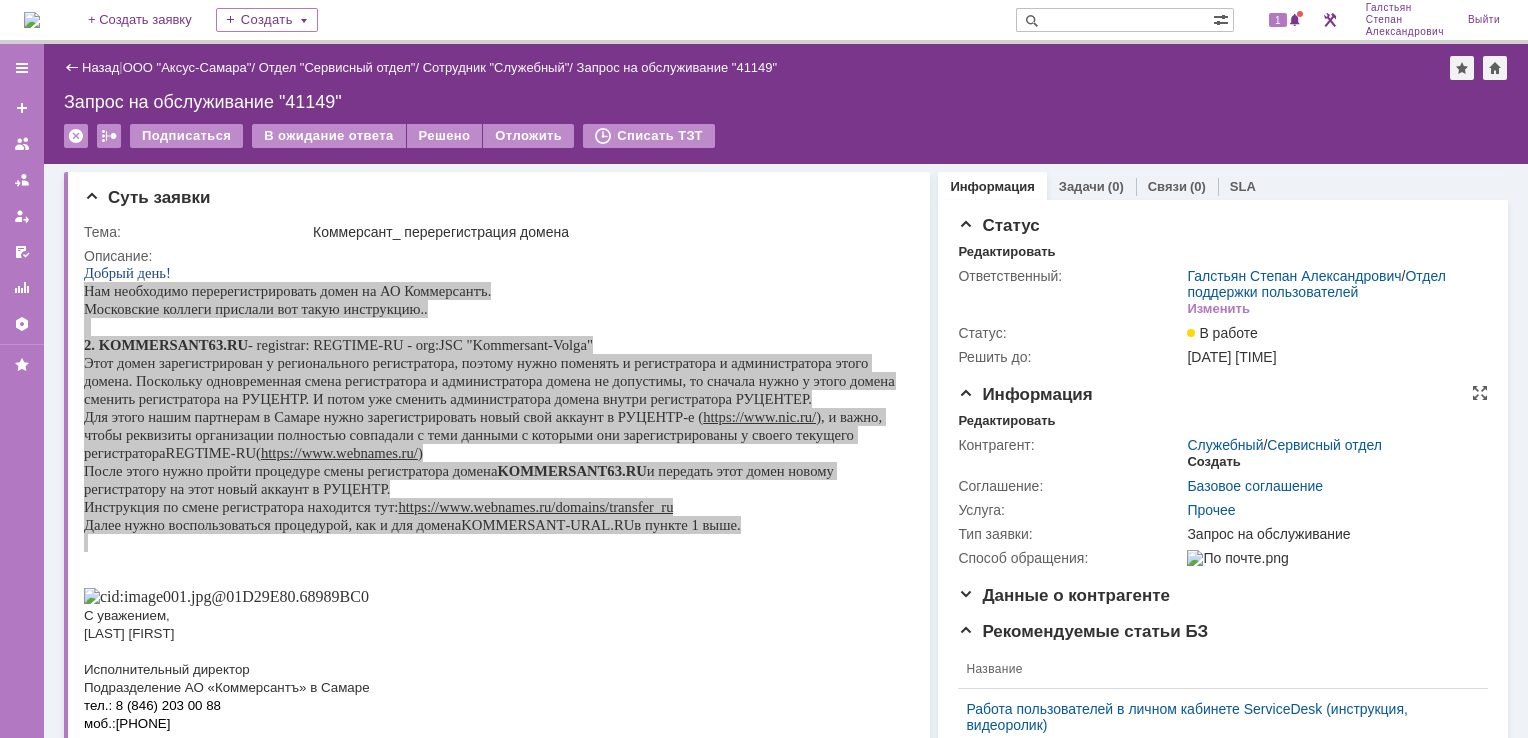 click on "Создать" at bounding box center [1213, 462] 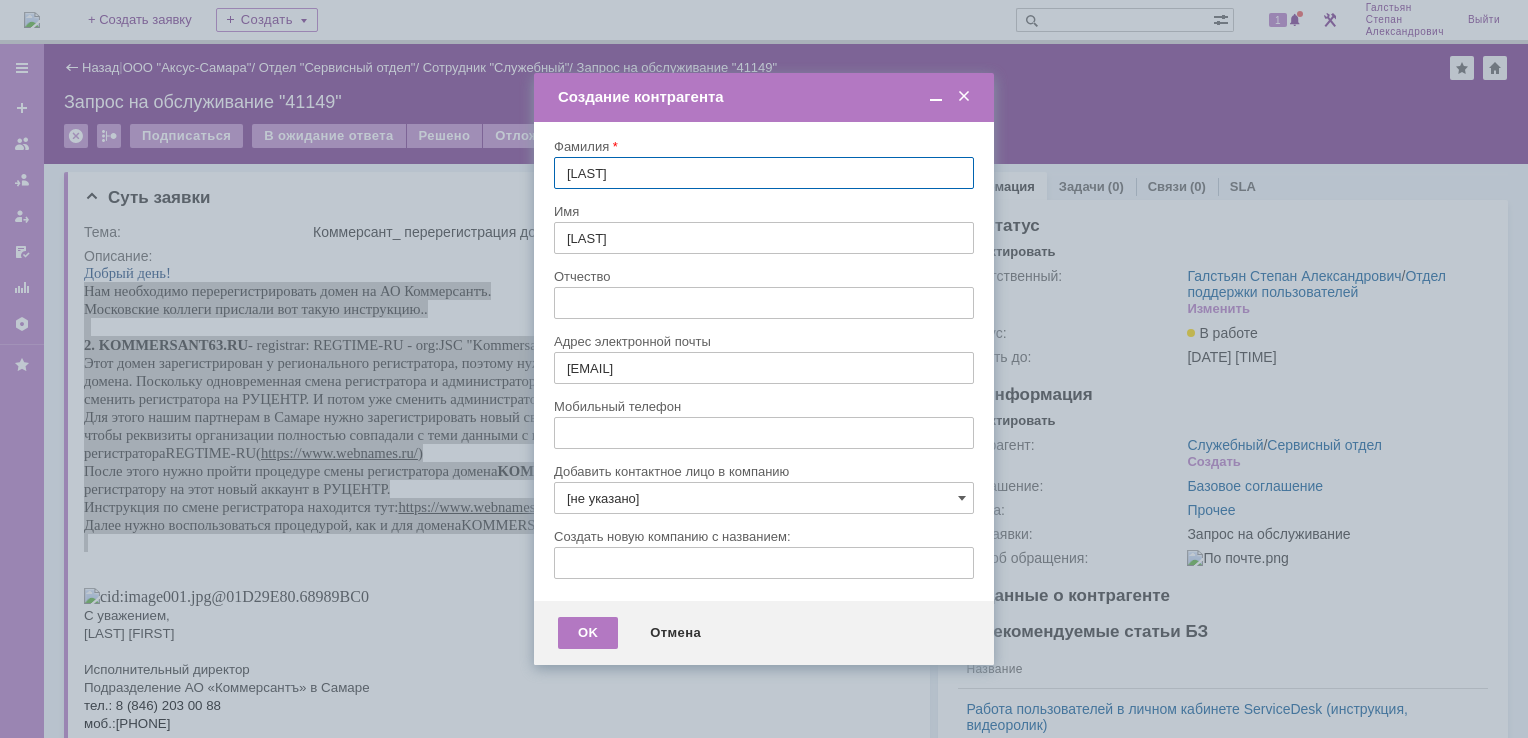 click on "[не указано]" at bounding box center [764, 498] 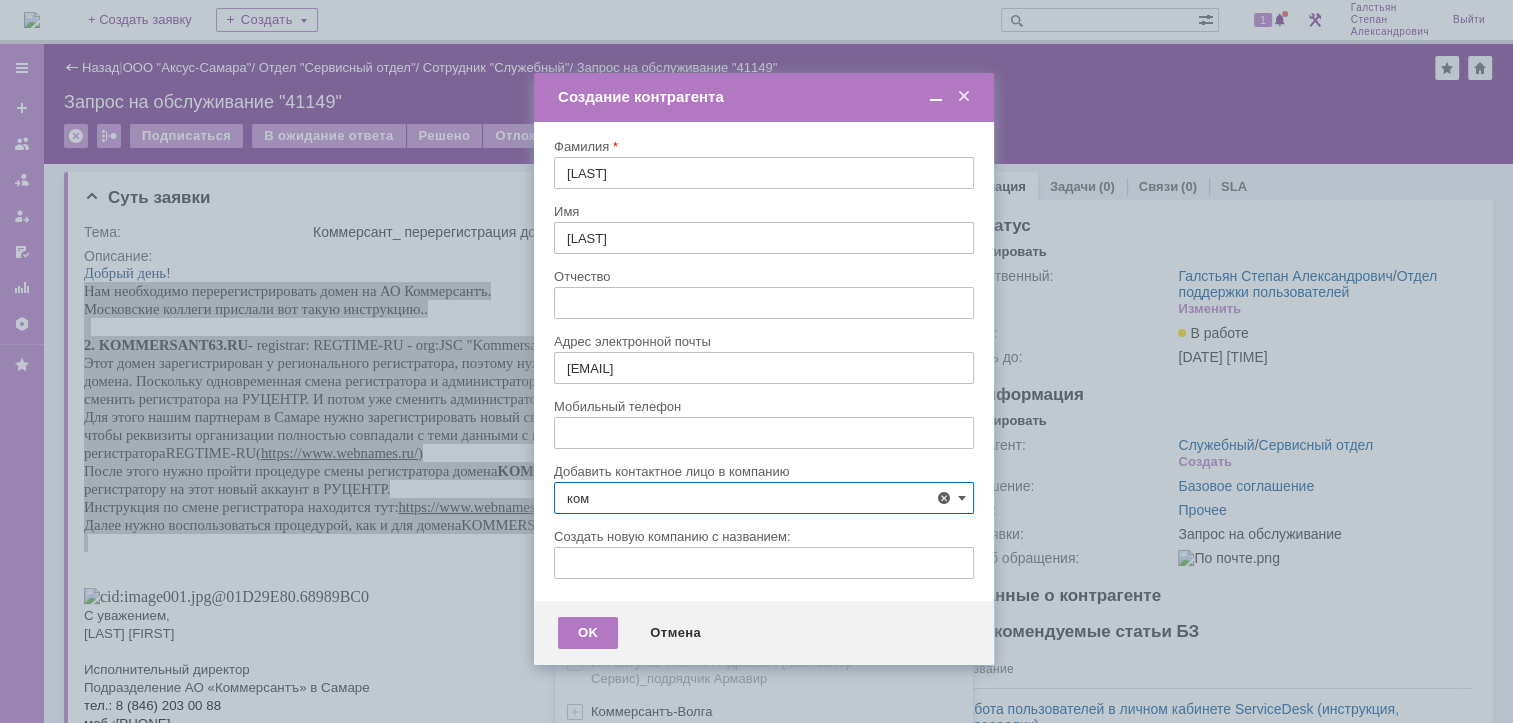 scroll, scrollTop: 126, scrollLeft: 0, axis: vertical 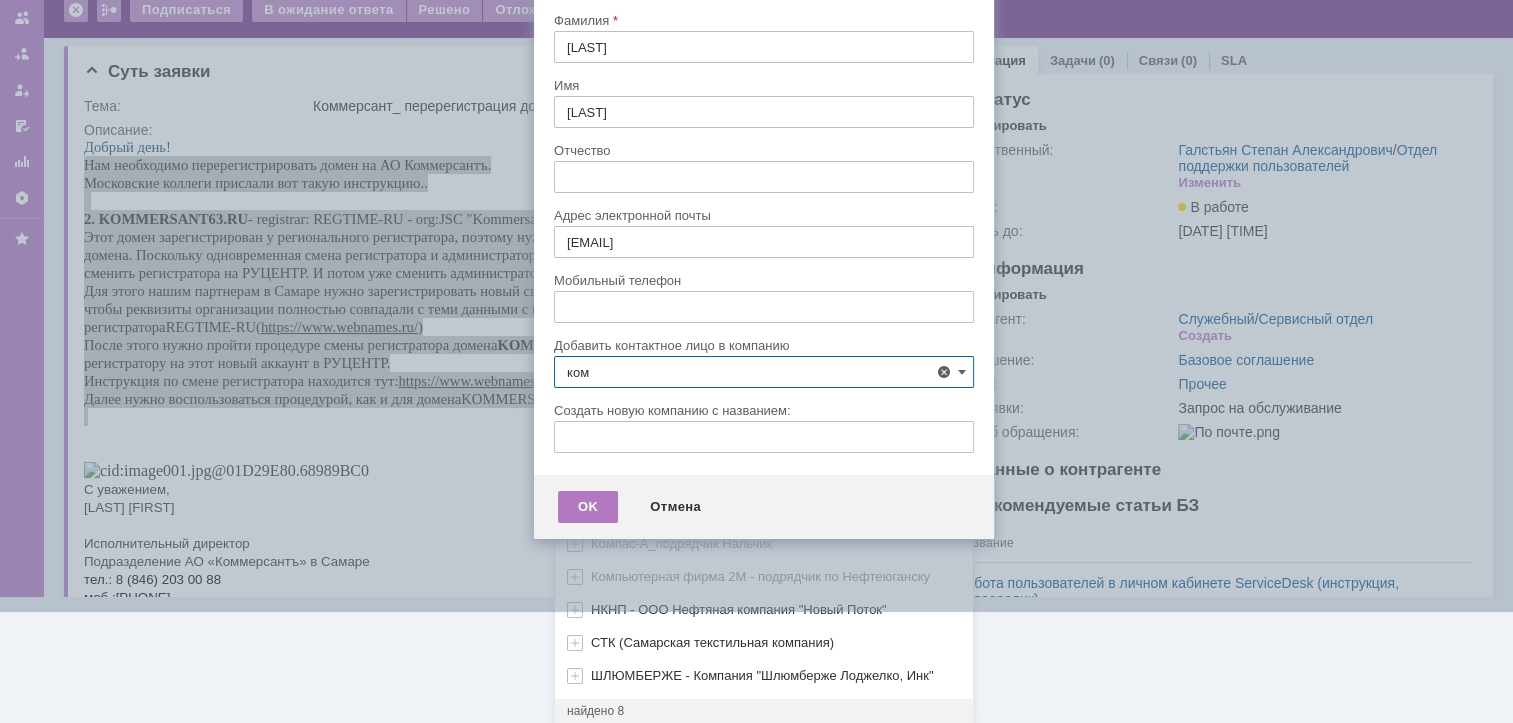 click on "Коммерсантъ-Волга" at bounding box center (651, 510) 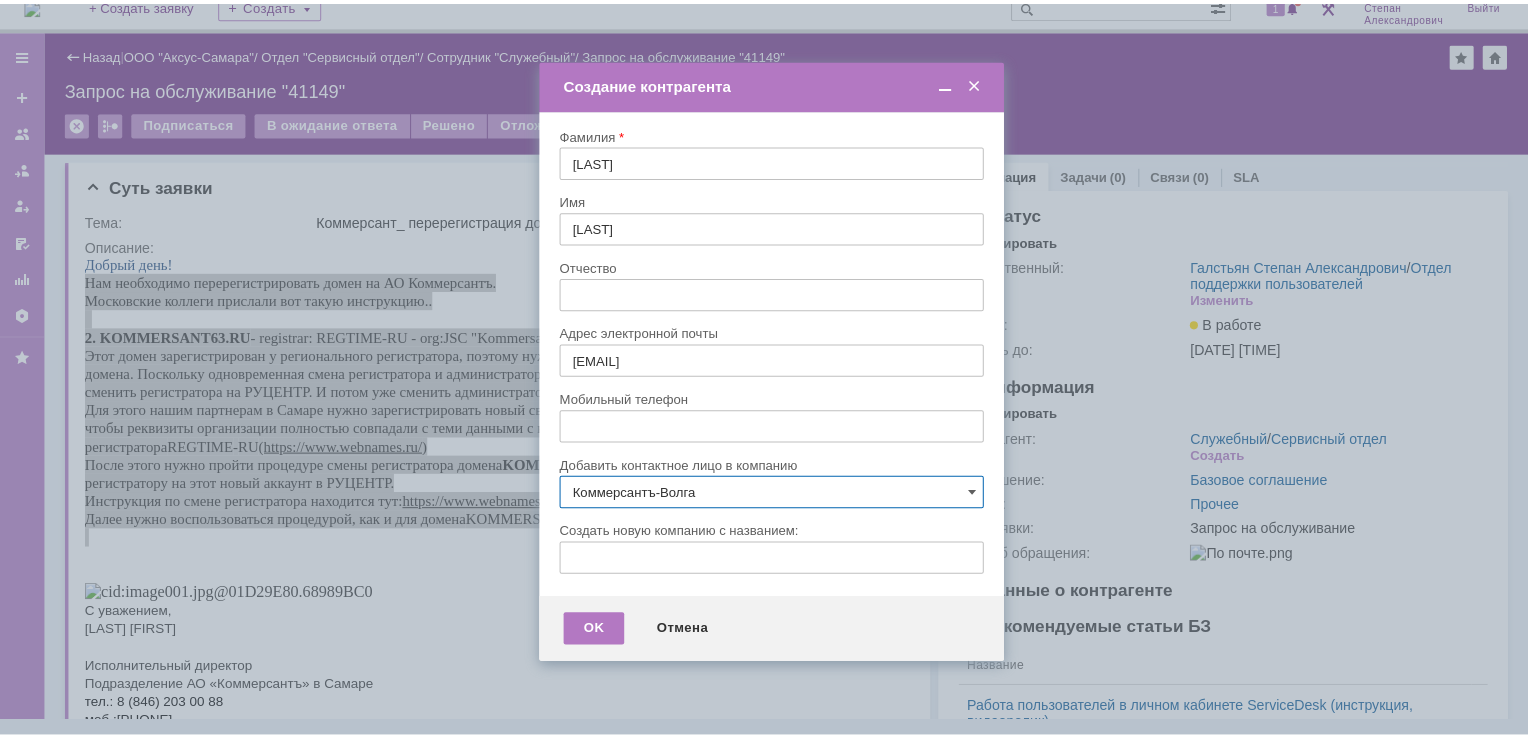 scroll, scrollTop: 0, scrollLeft: 0, axis: both 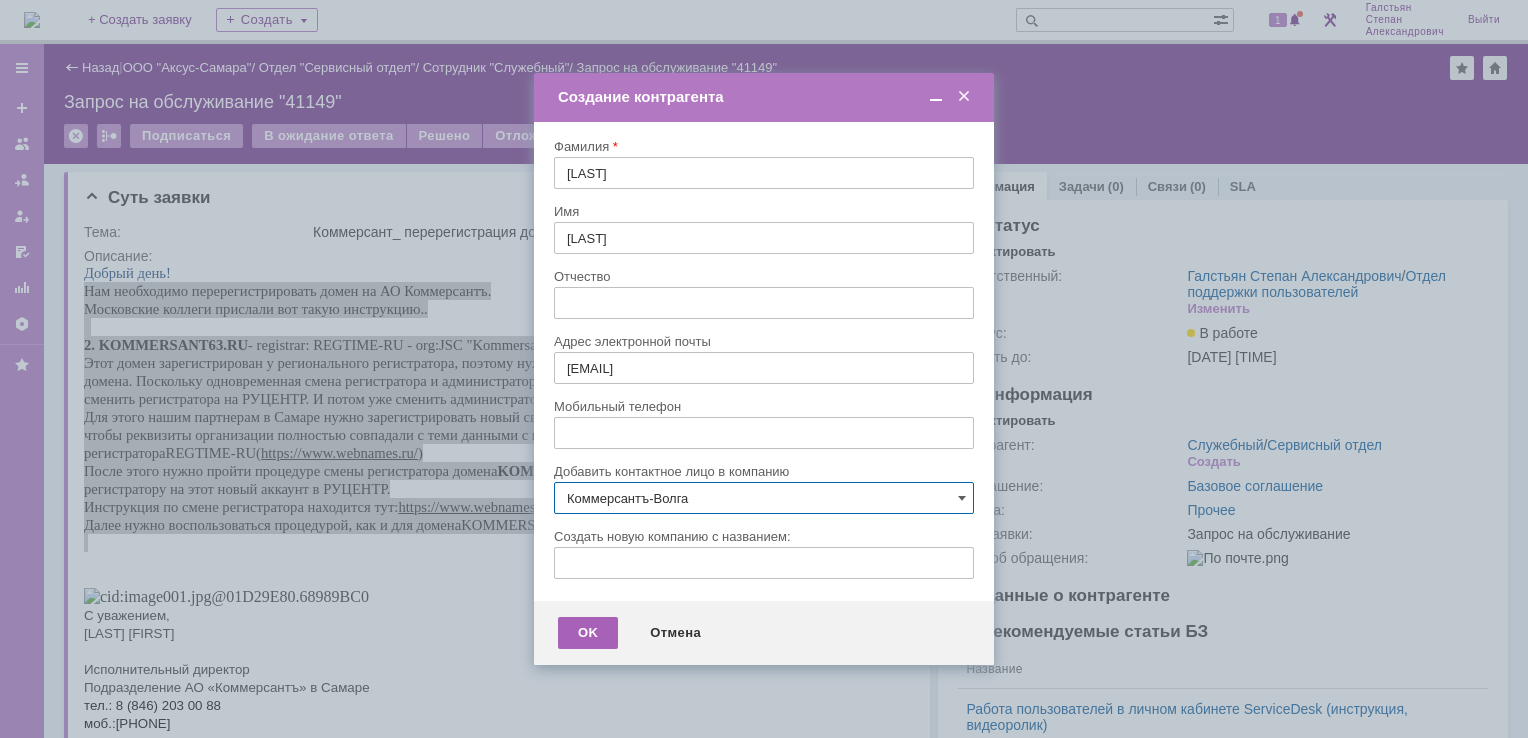 click on "OK" at bounding box center [588, 633] 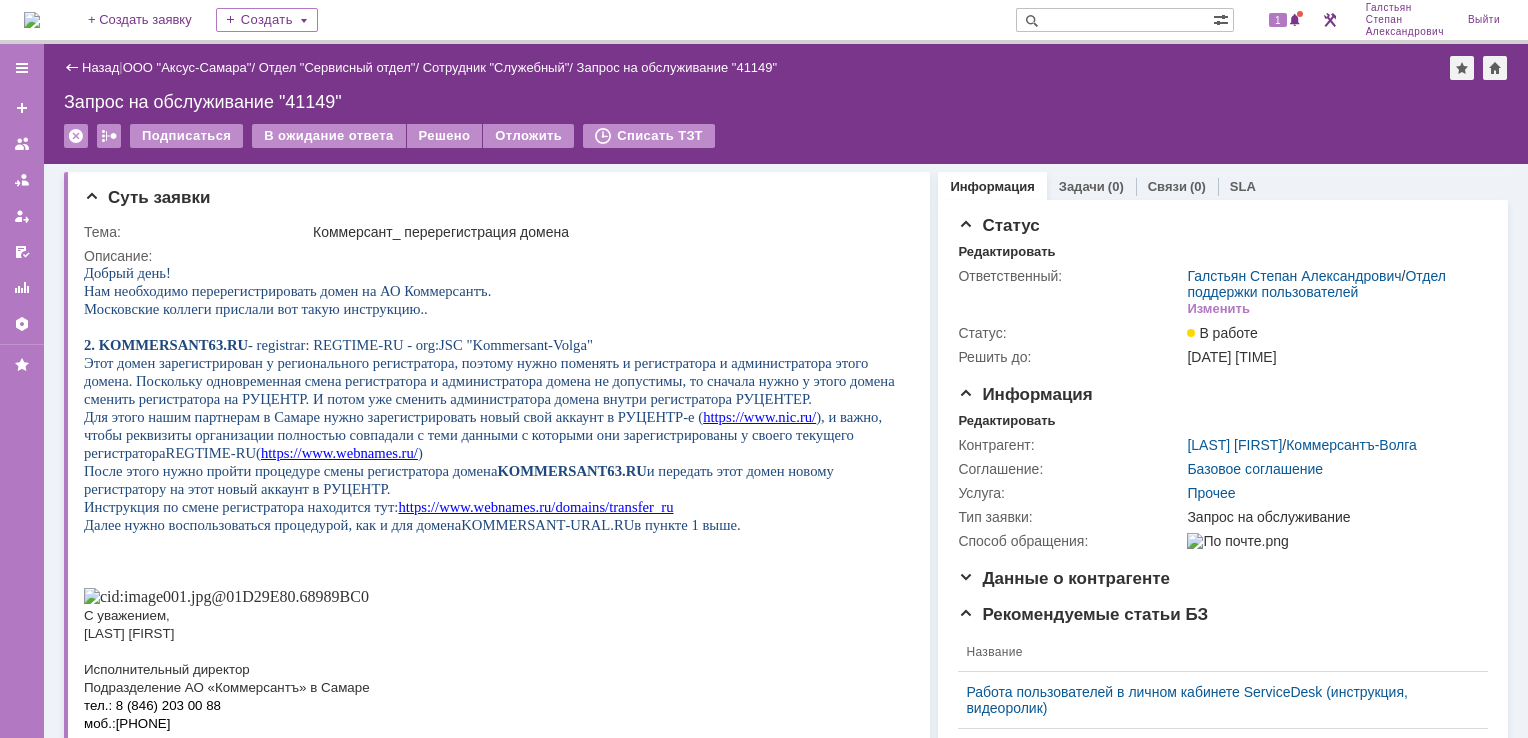 scroll, scrollTop: 0, scrollLeft: 0, axis: both 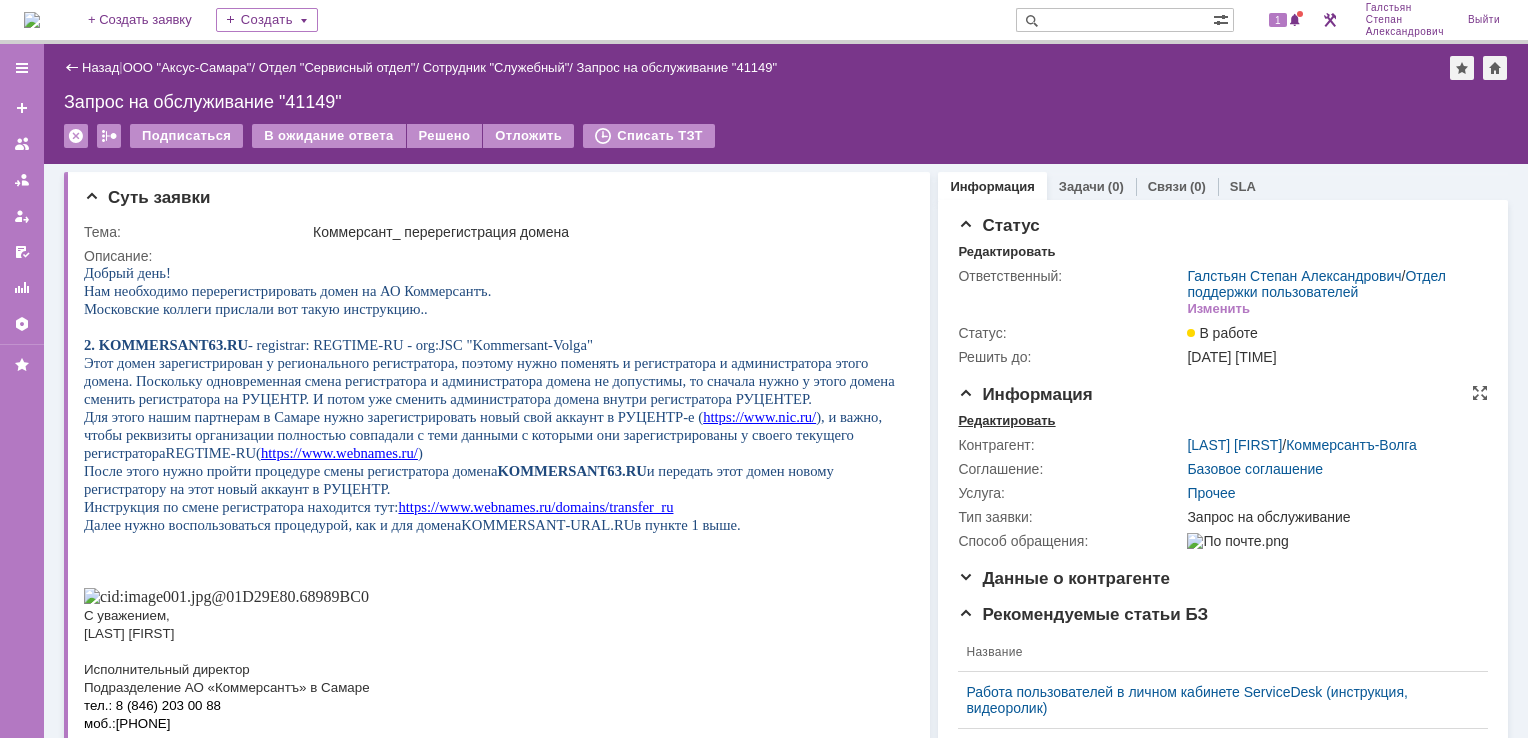 click on "Редактировать" at bounding box center [1006, 421] 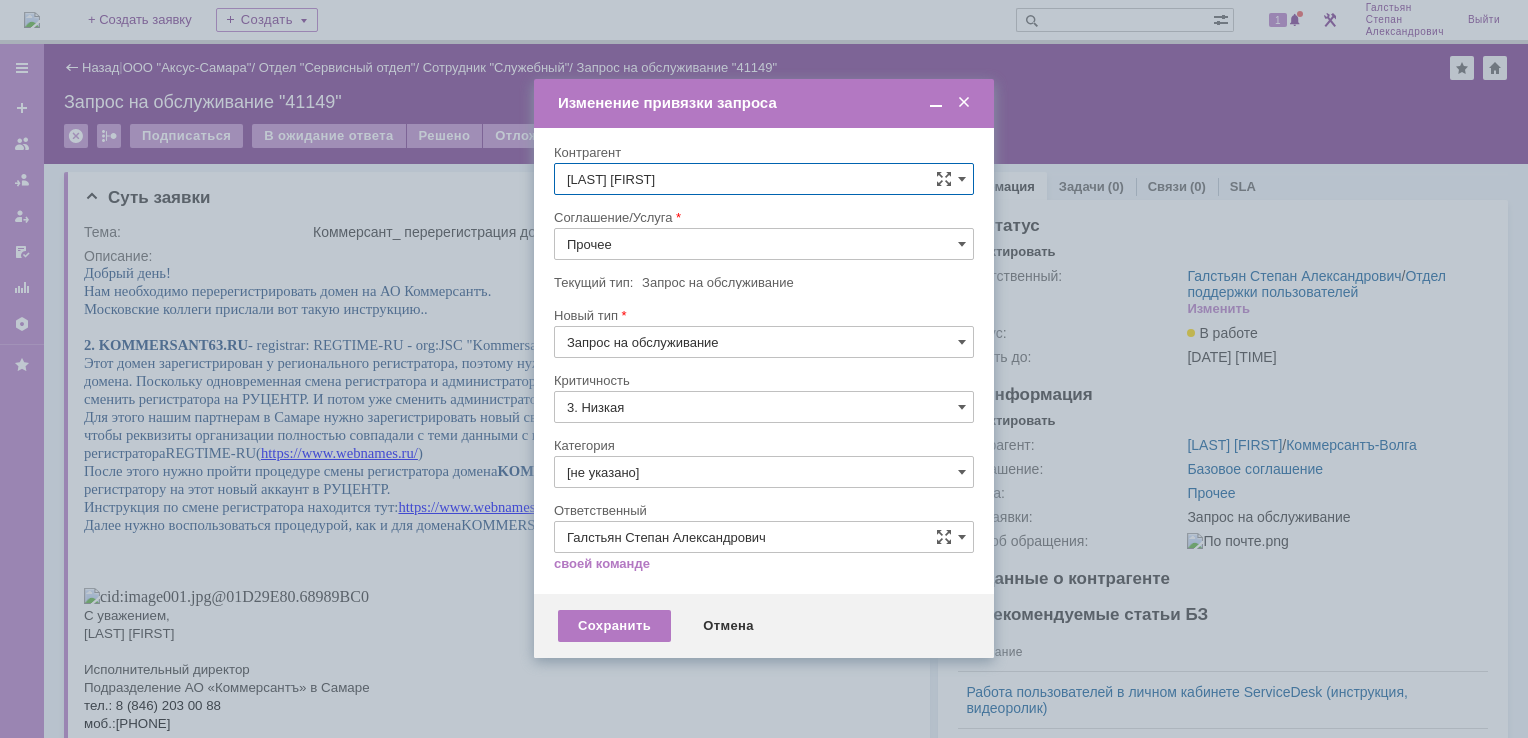 click on "Прочее" at bounding box center [764, 244] 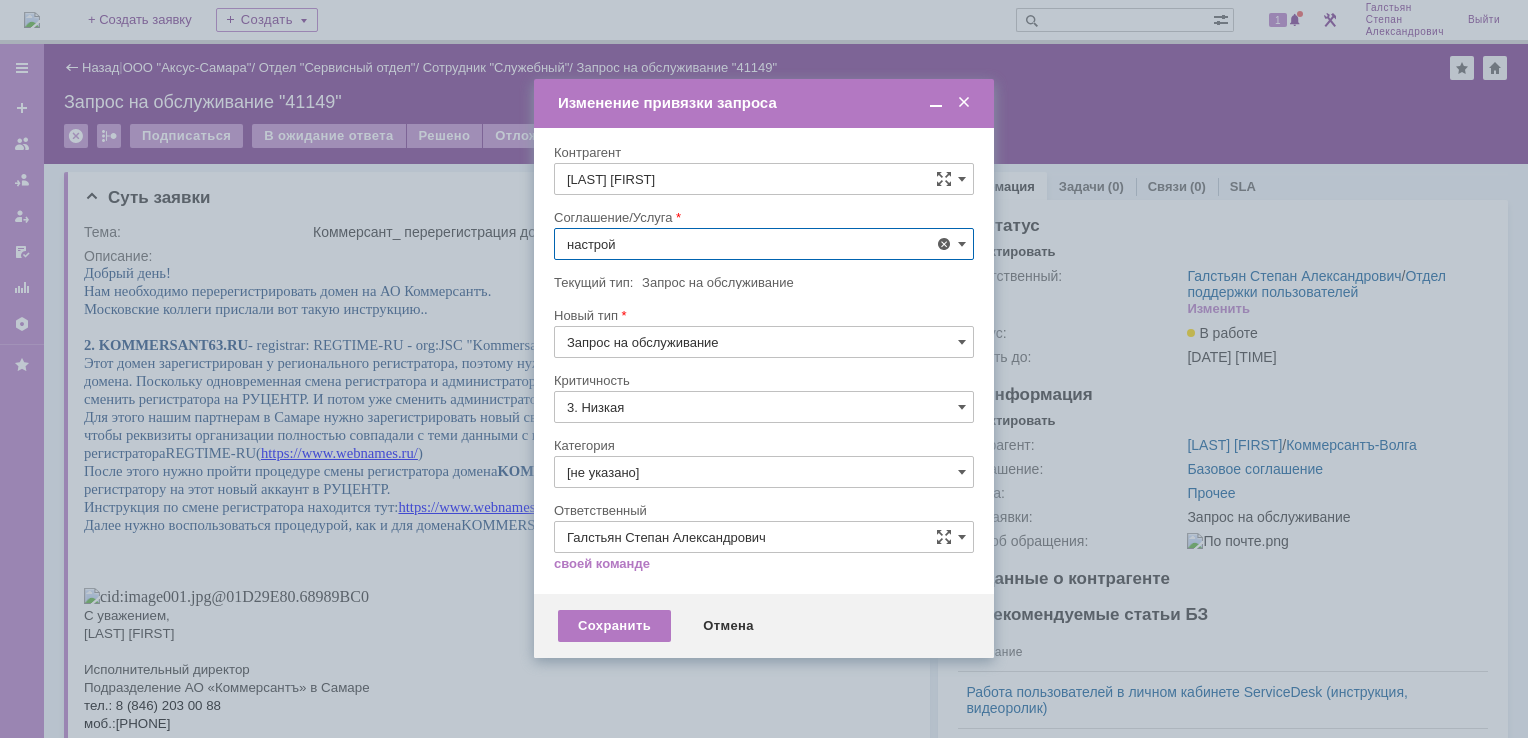 scroll, scrollTop: 0, scrollLeft: 0, axis: both 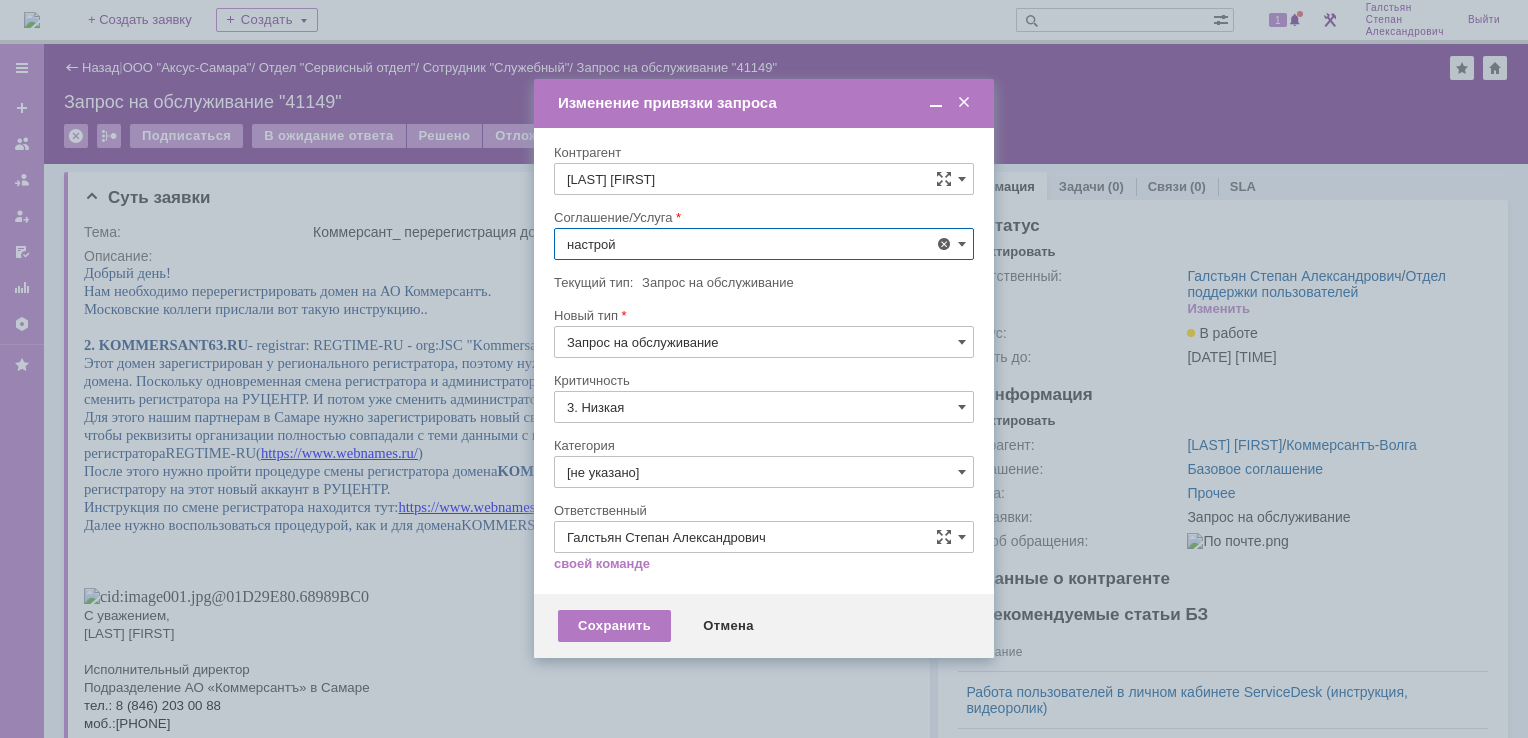 click on "АРМ_Настройка" at bounding box center (764, 439) 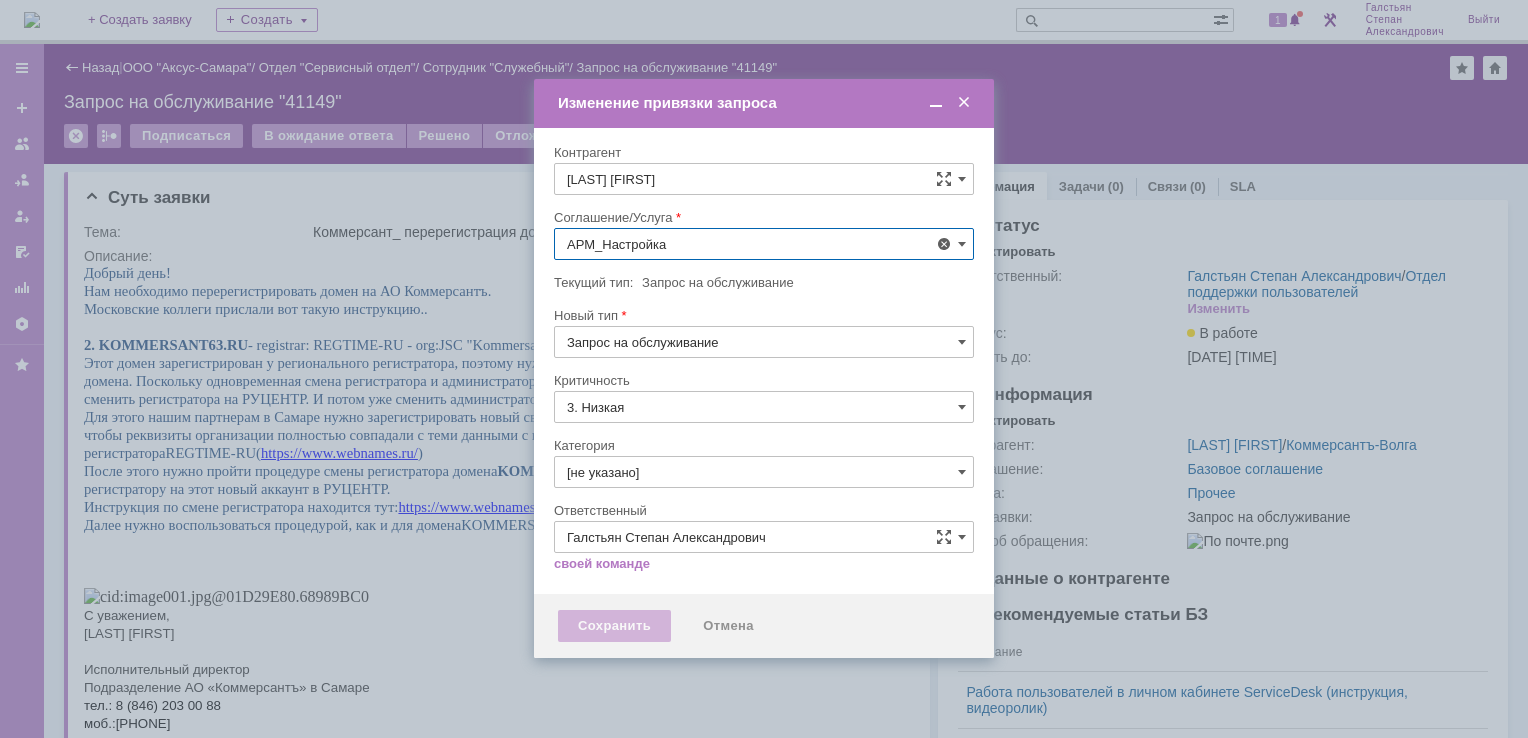 type on "АРМ_Настройка" 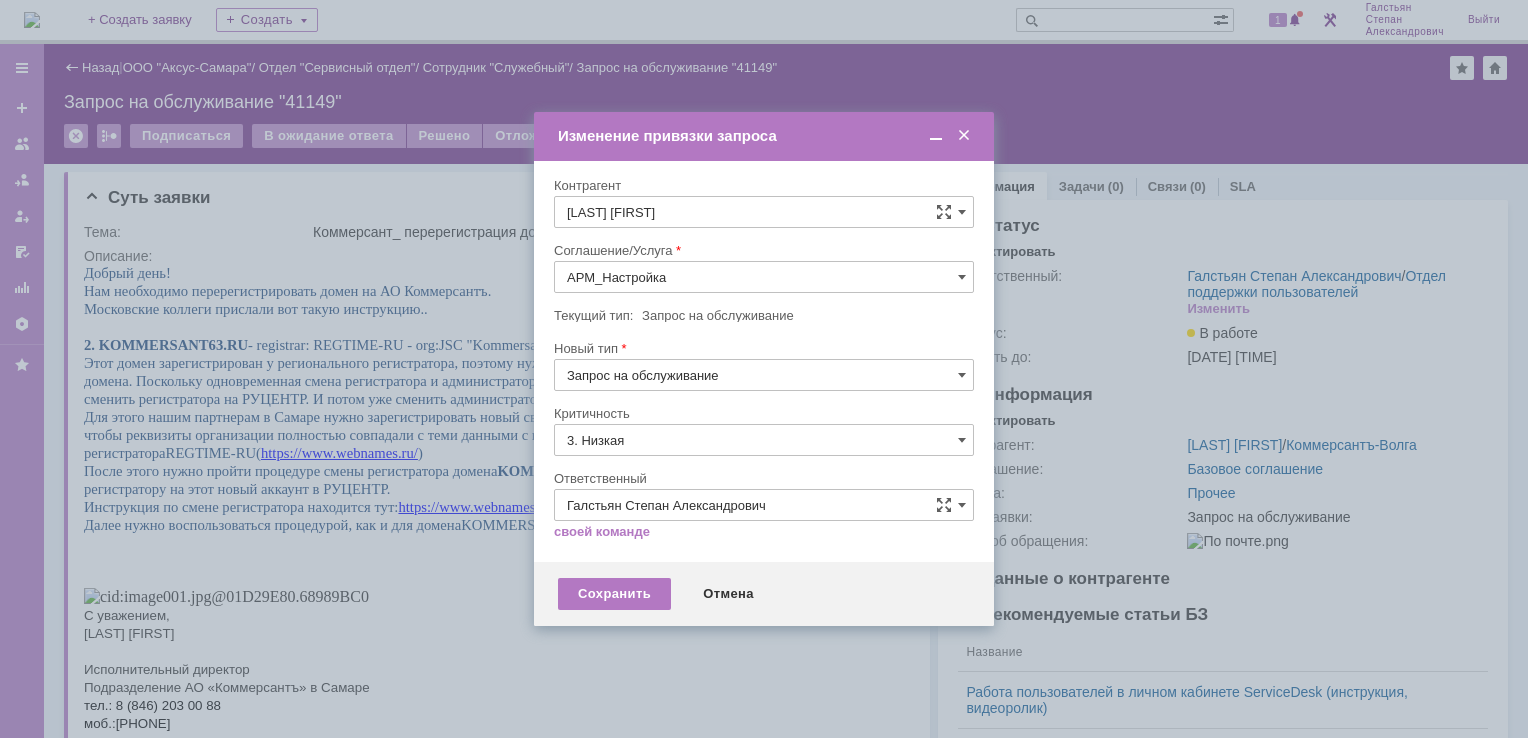 click on "[не указано]" at bounding box center (764, 477) 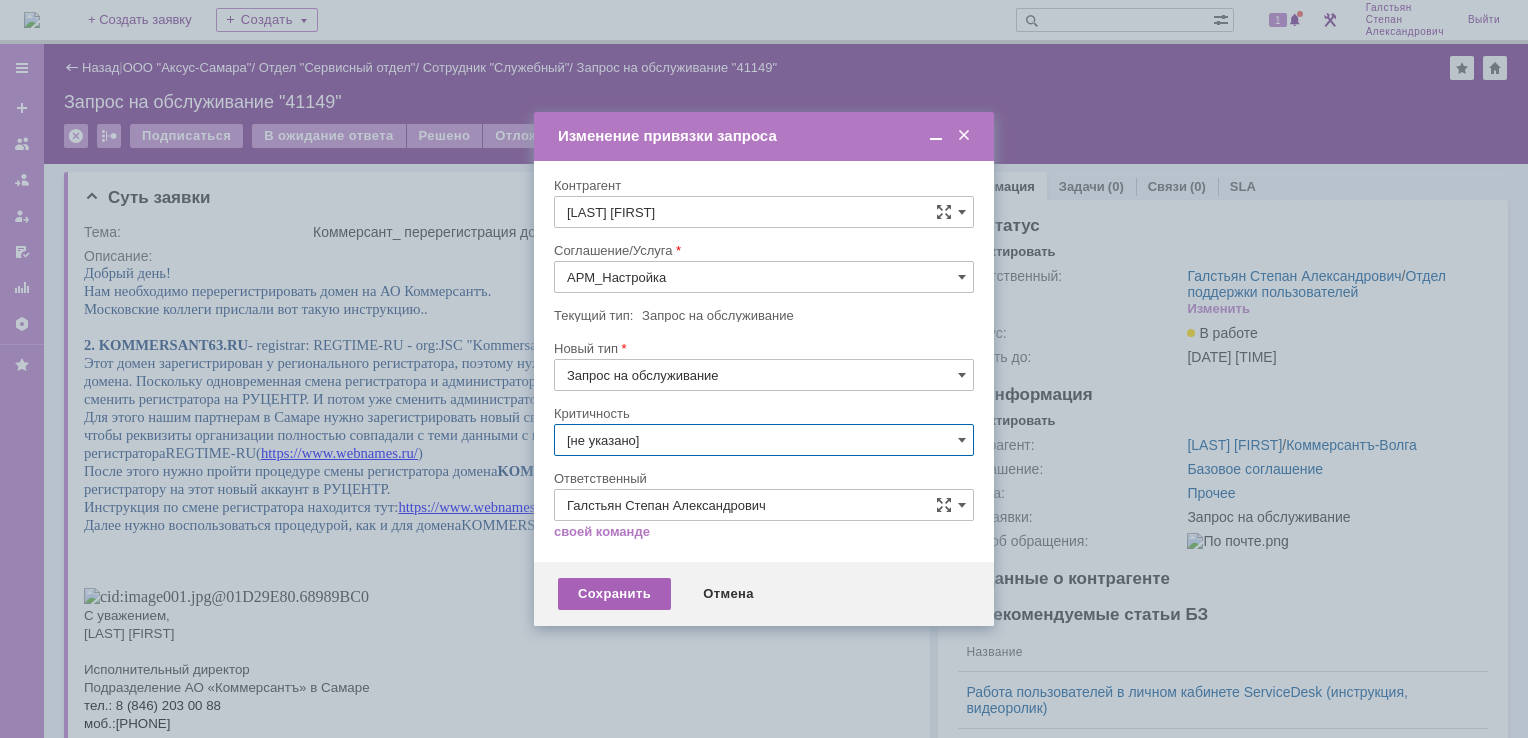 type on "[не указано]" 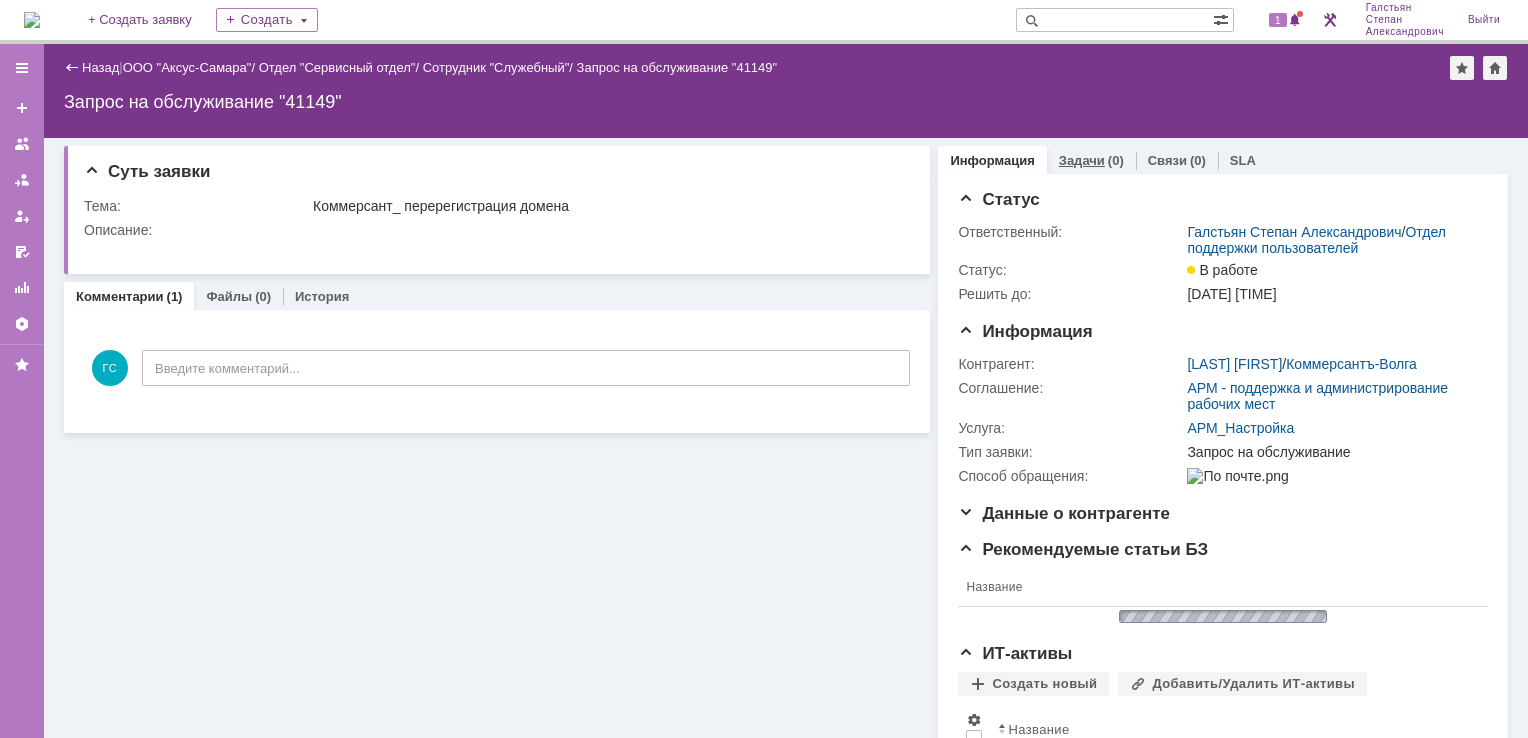 scroll, scrollTop: 0, scrollLeft: 0, axis: both 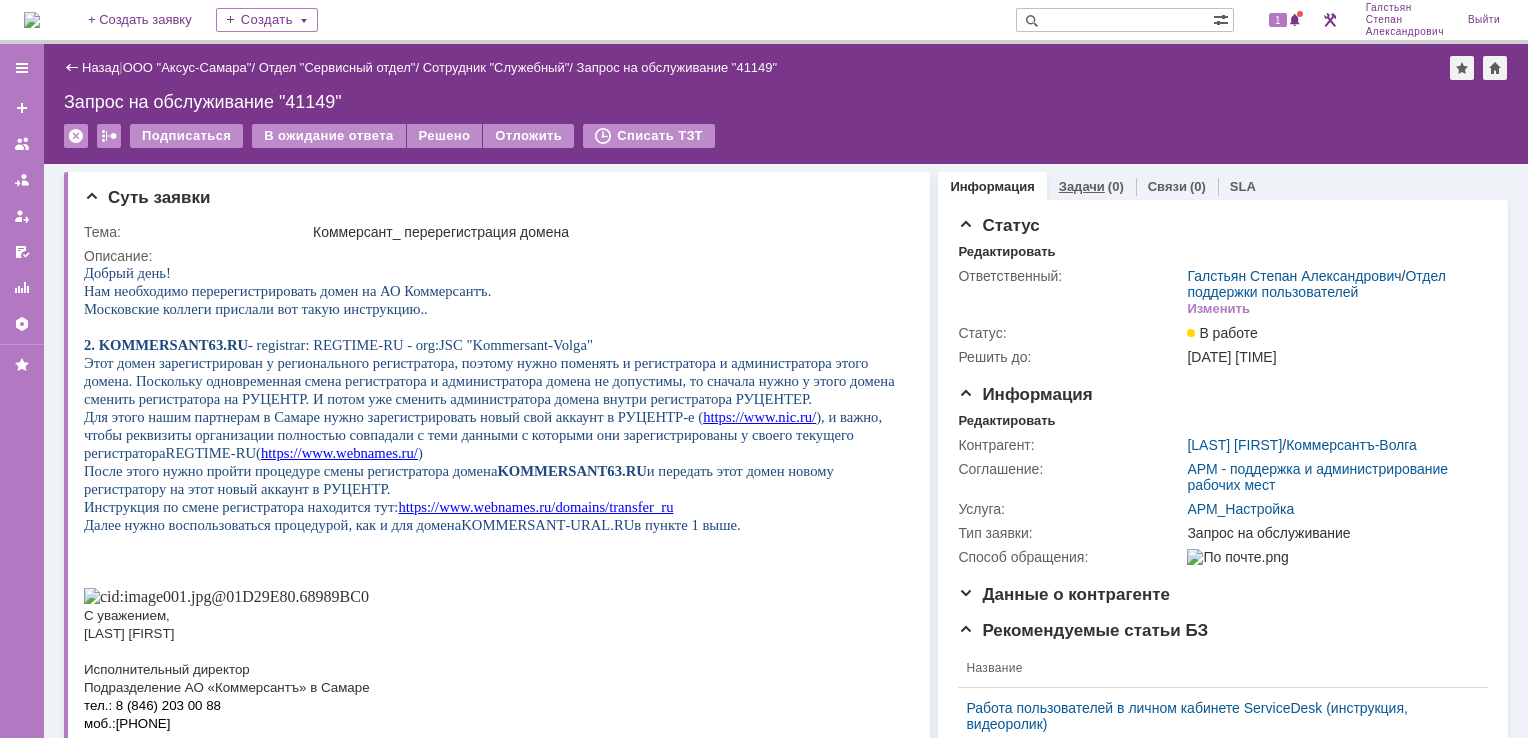 click on "Задачи" at bounding box center (1082, 186) 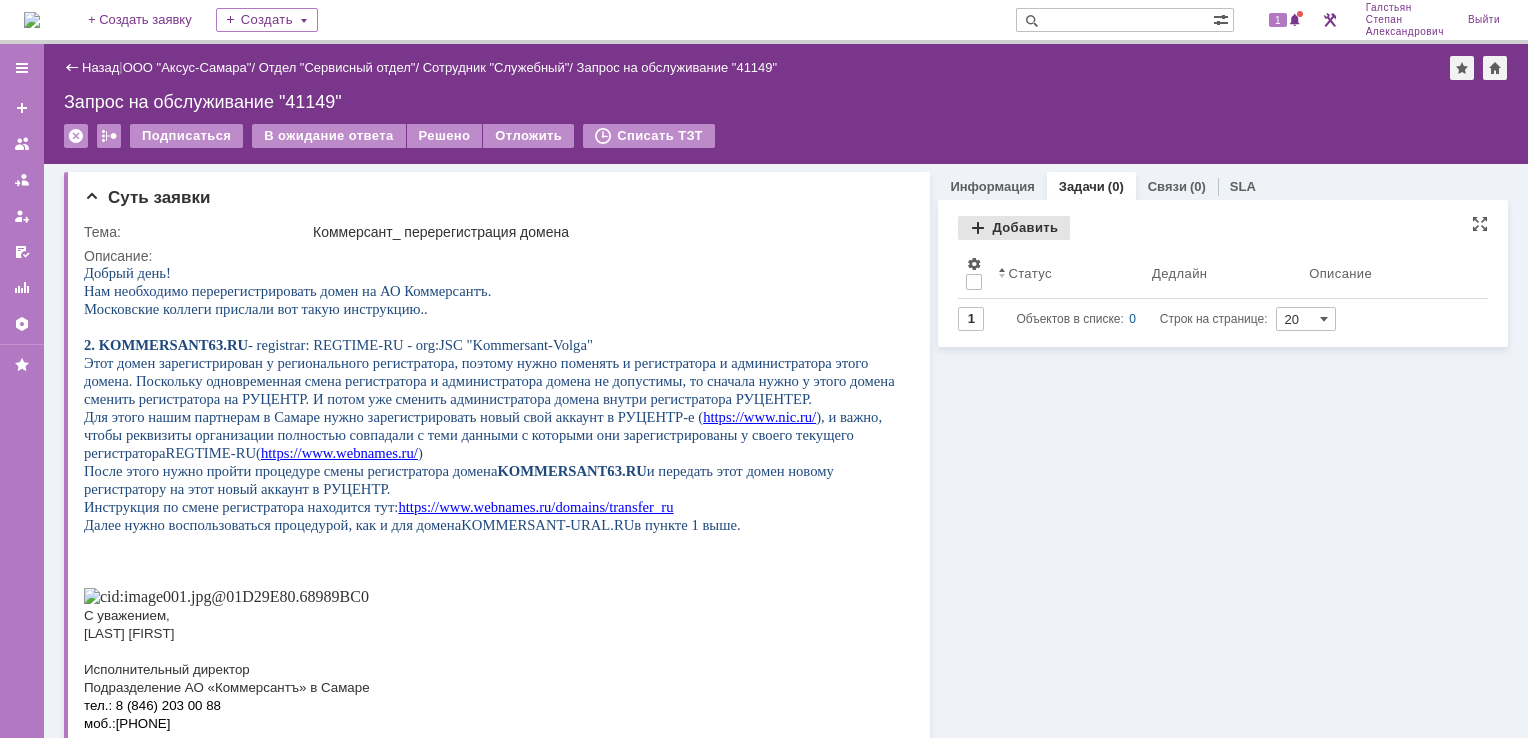 click on "Добавить" at bounding box center (1014, 228) 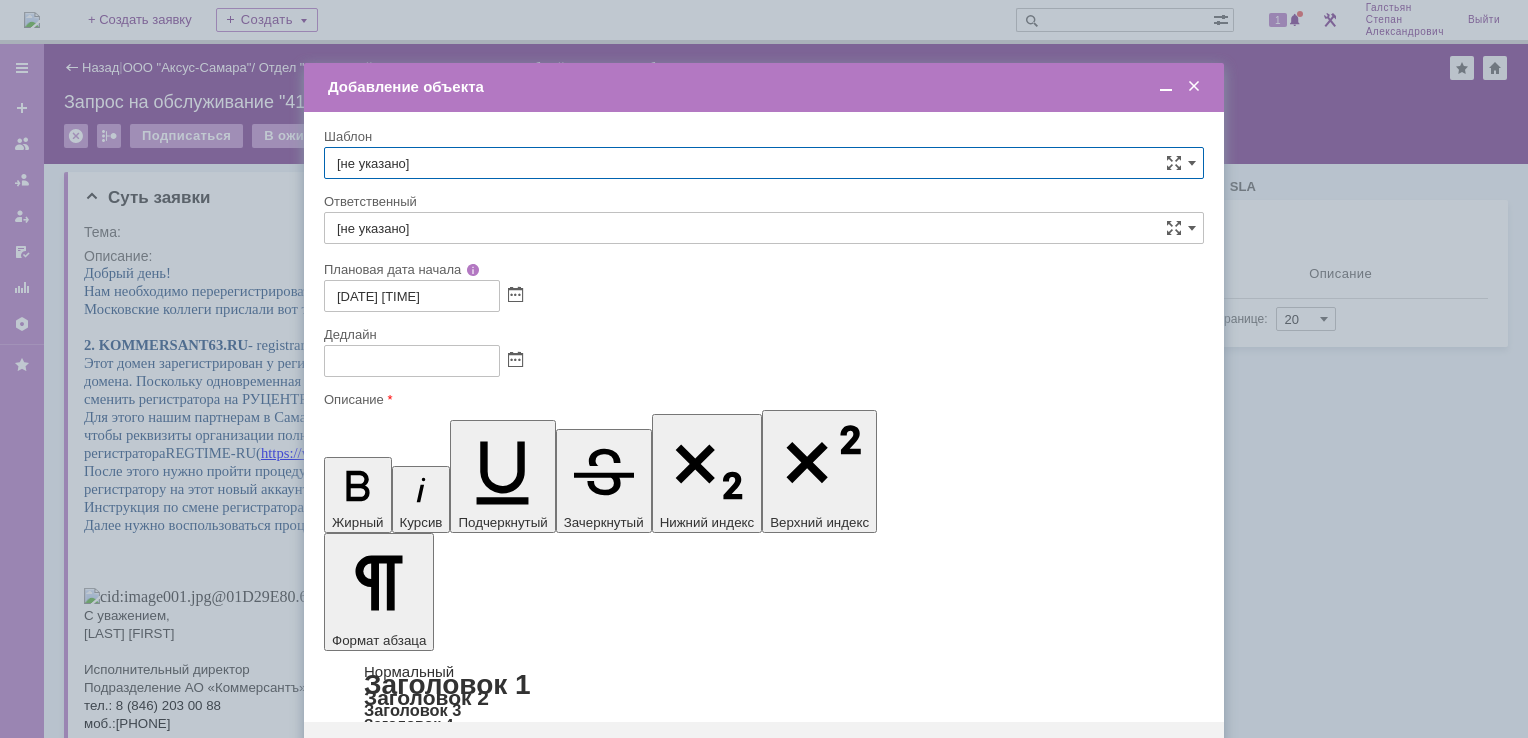 scroll, scrollTop: 0, scrollLeft: 0, axis: both 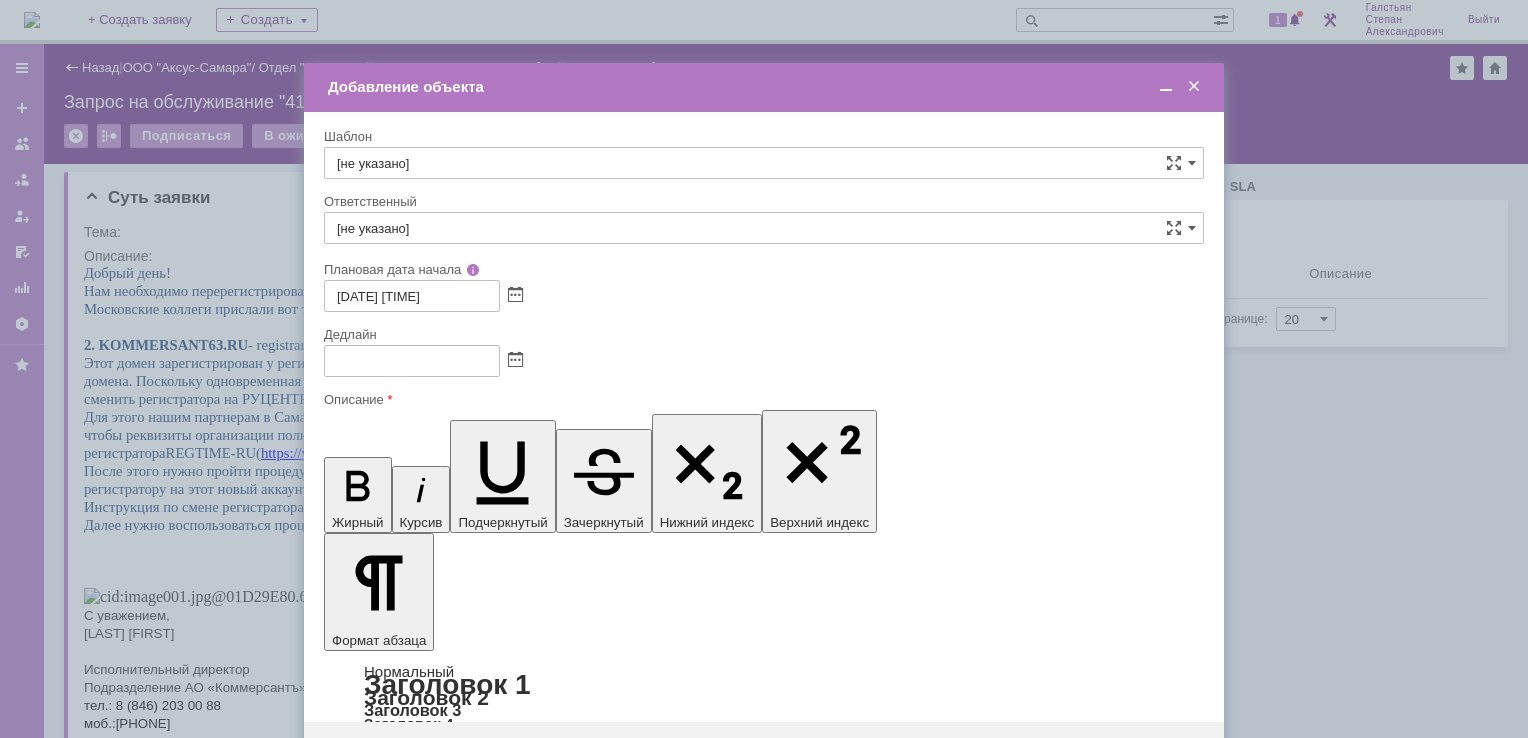 click at bounding box center [487, 5824] 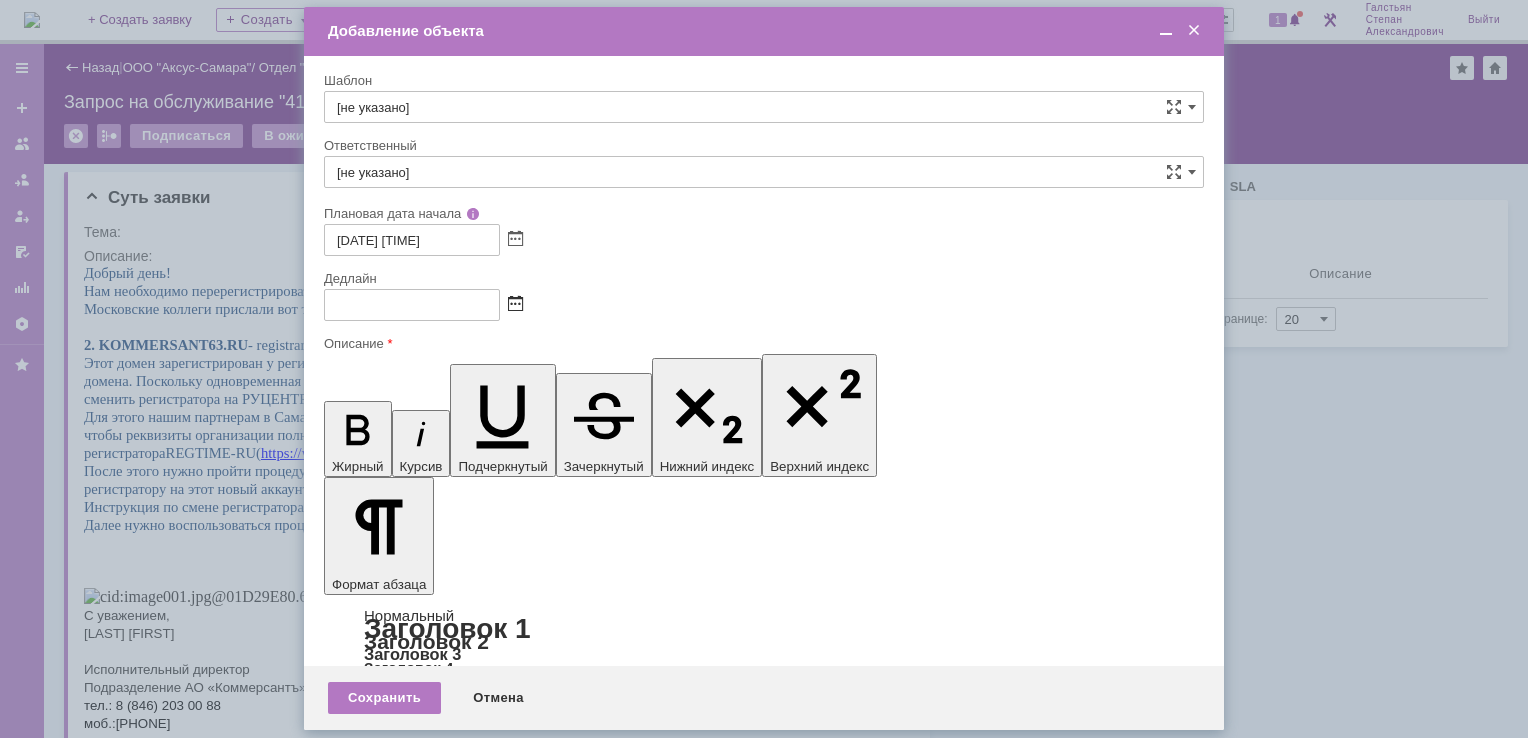 click at bounding box center [515, 305] 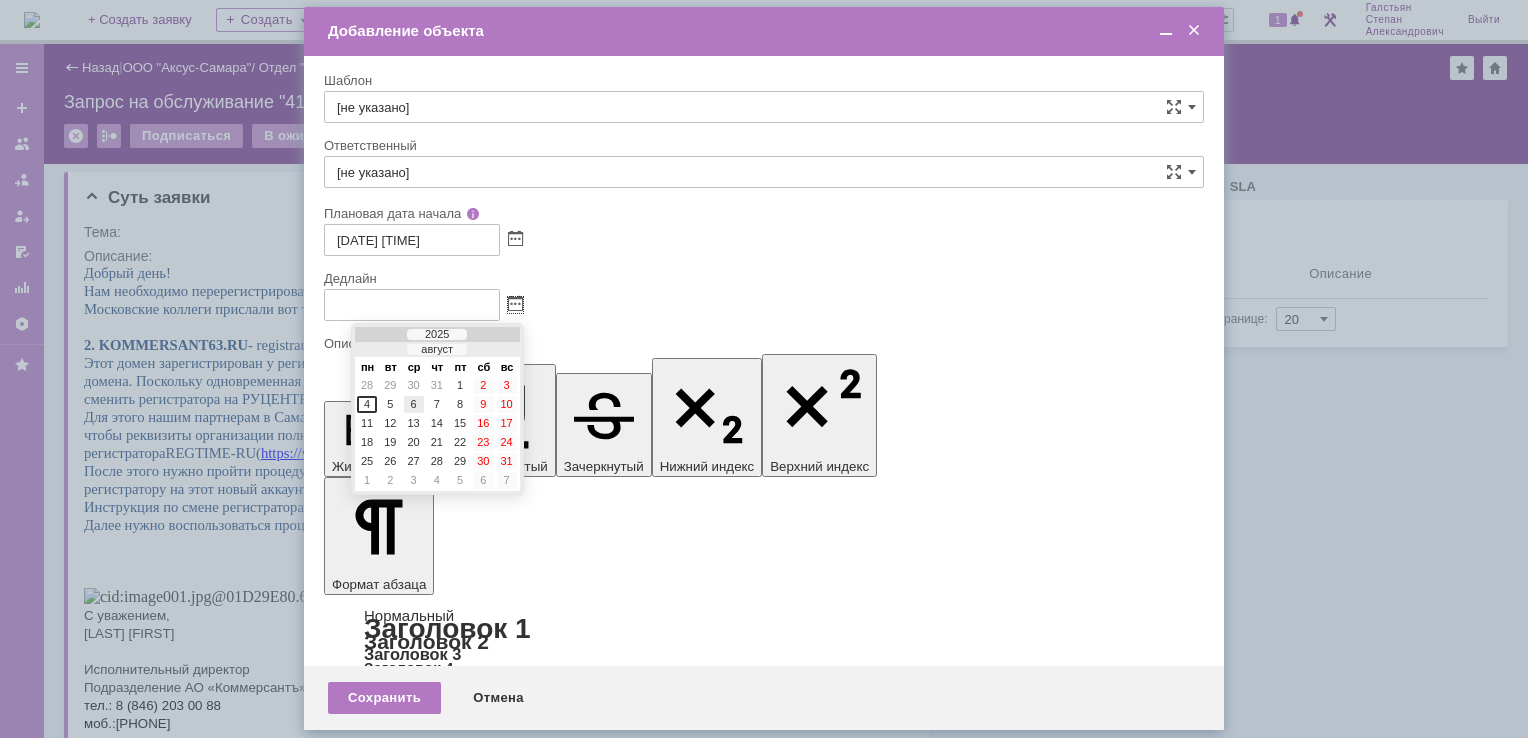 click on "6" at bounding box center (414, 404) 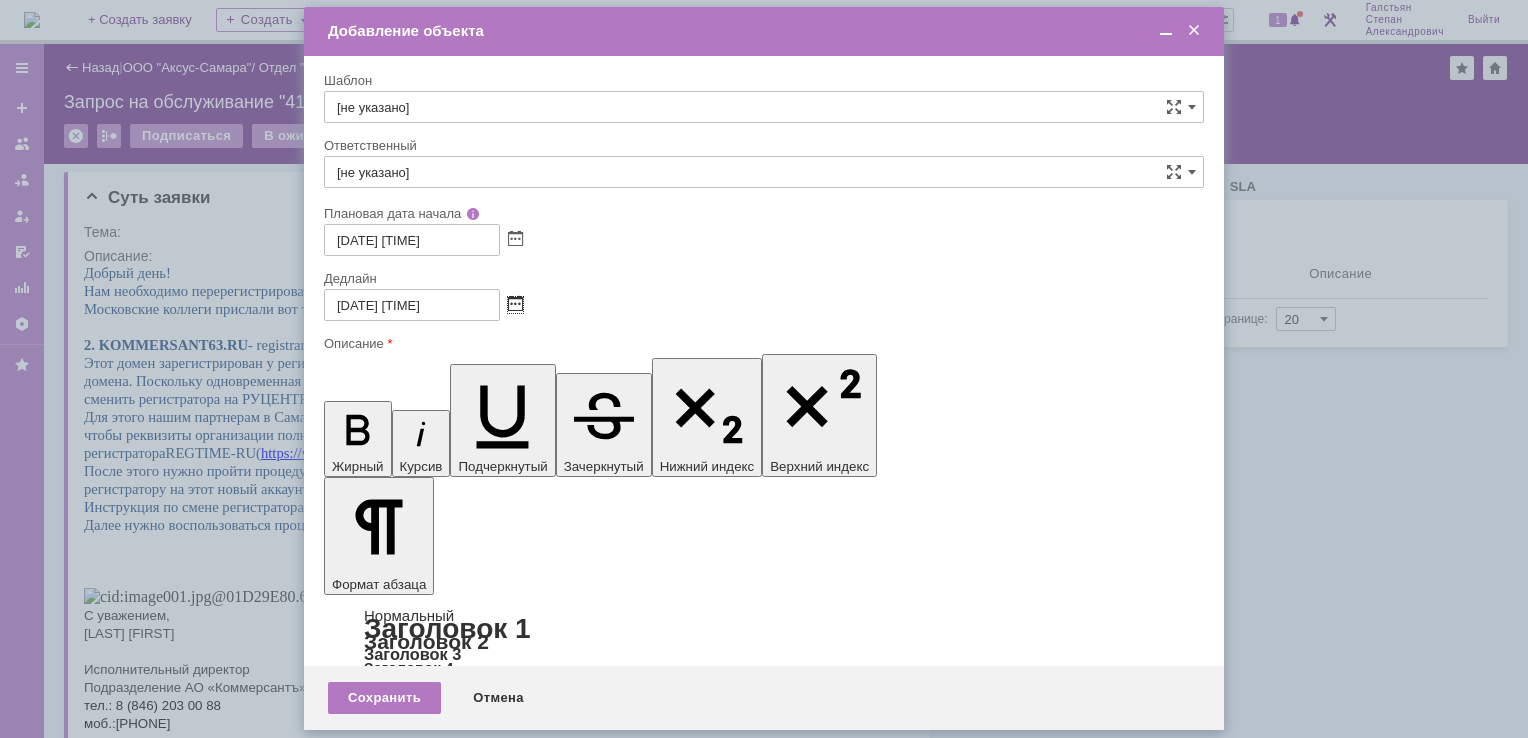 click at bounding box center [515, 305] 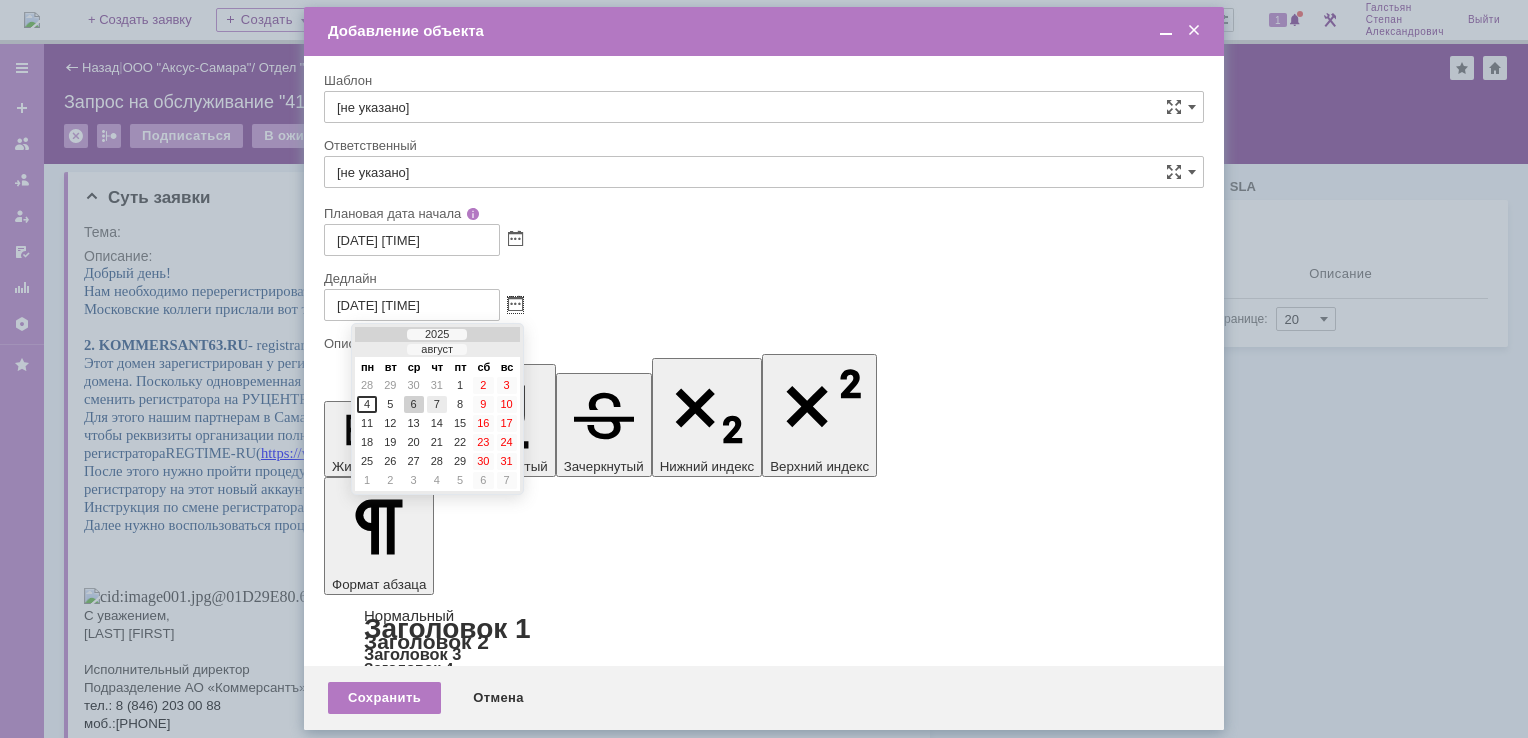 click on "7" at bounding box center [437, 404] 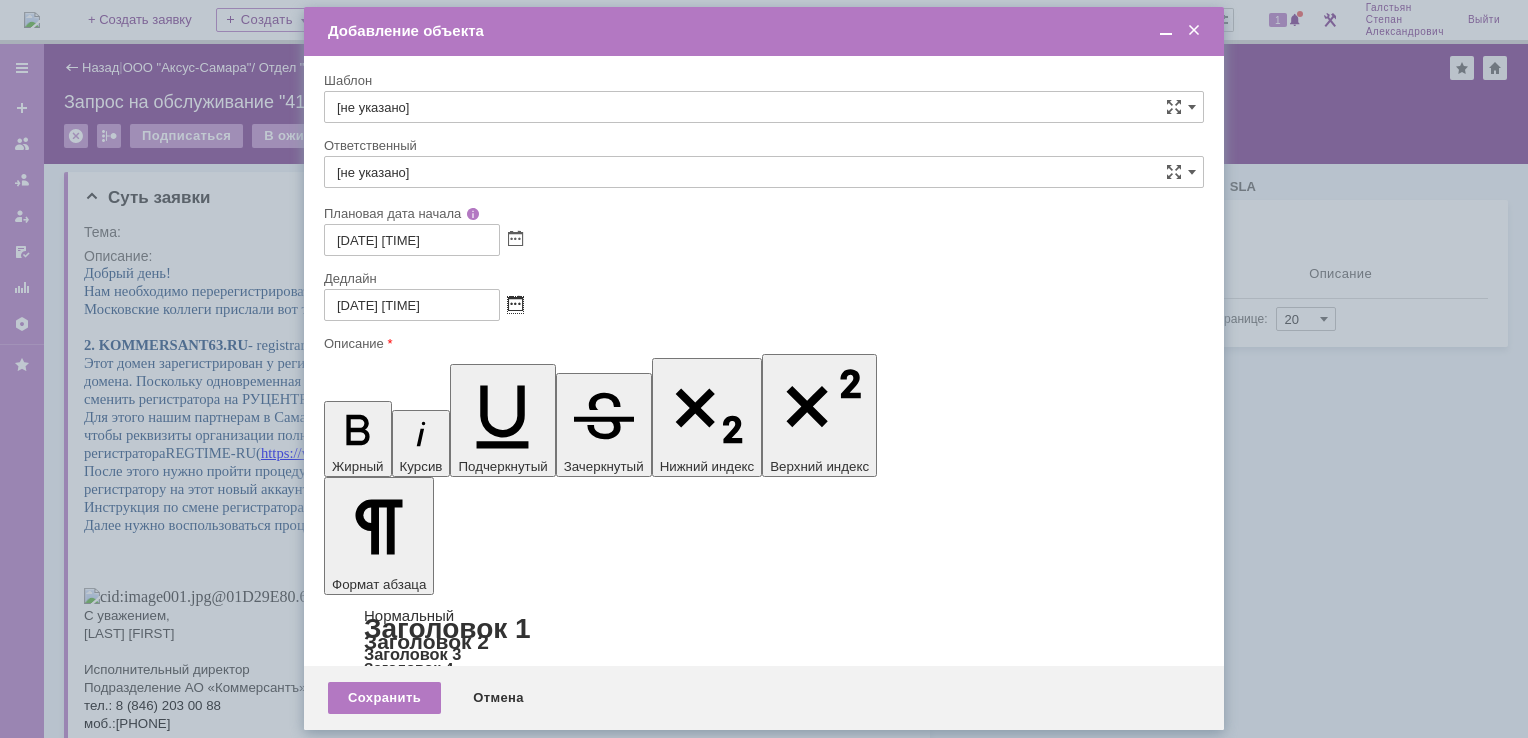 click at bounding box center [515, 305] 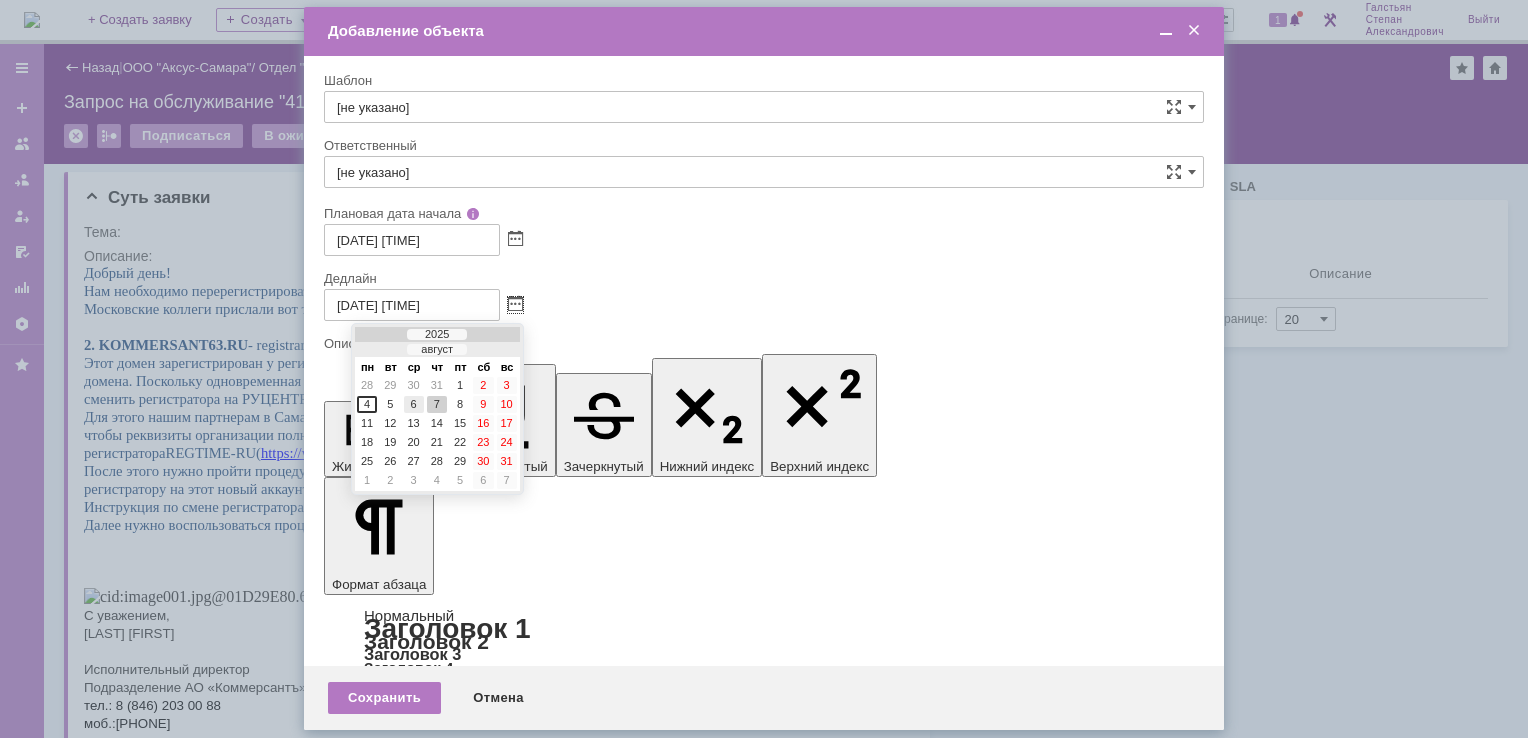 click on "6" at bounding box center [414, 404] 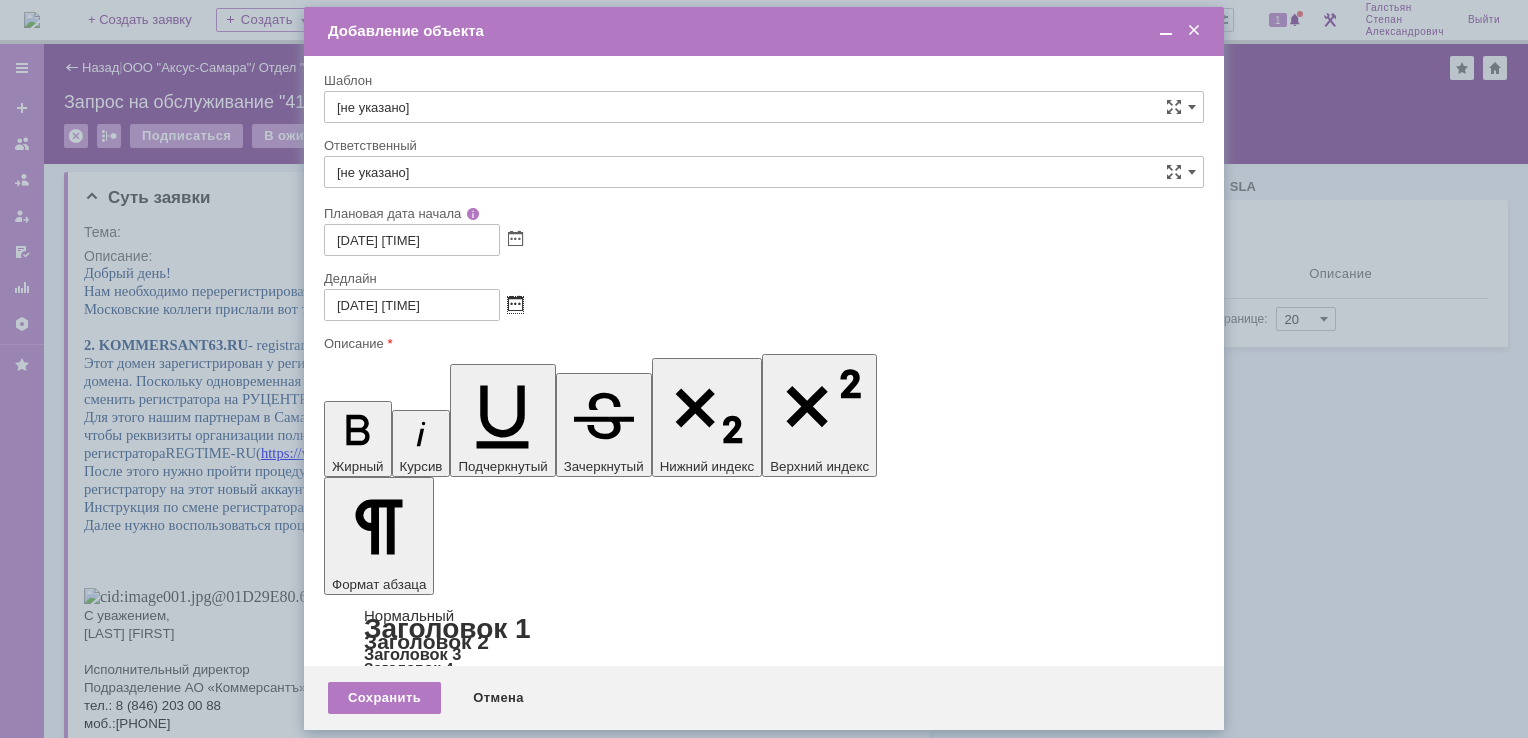 click at bounding box center (515, 305) 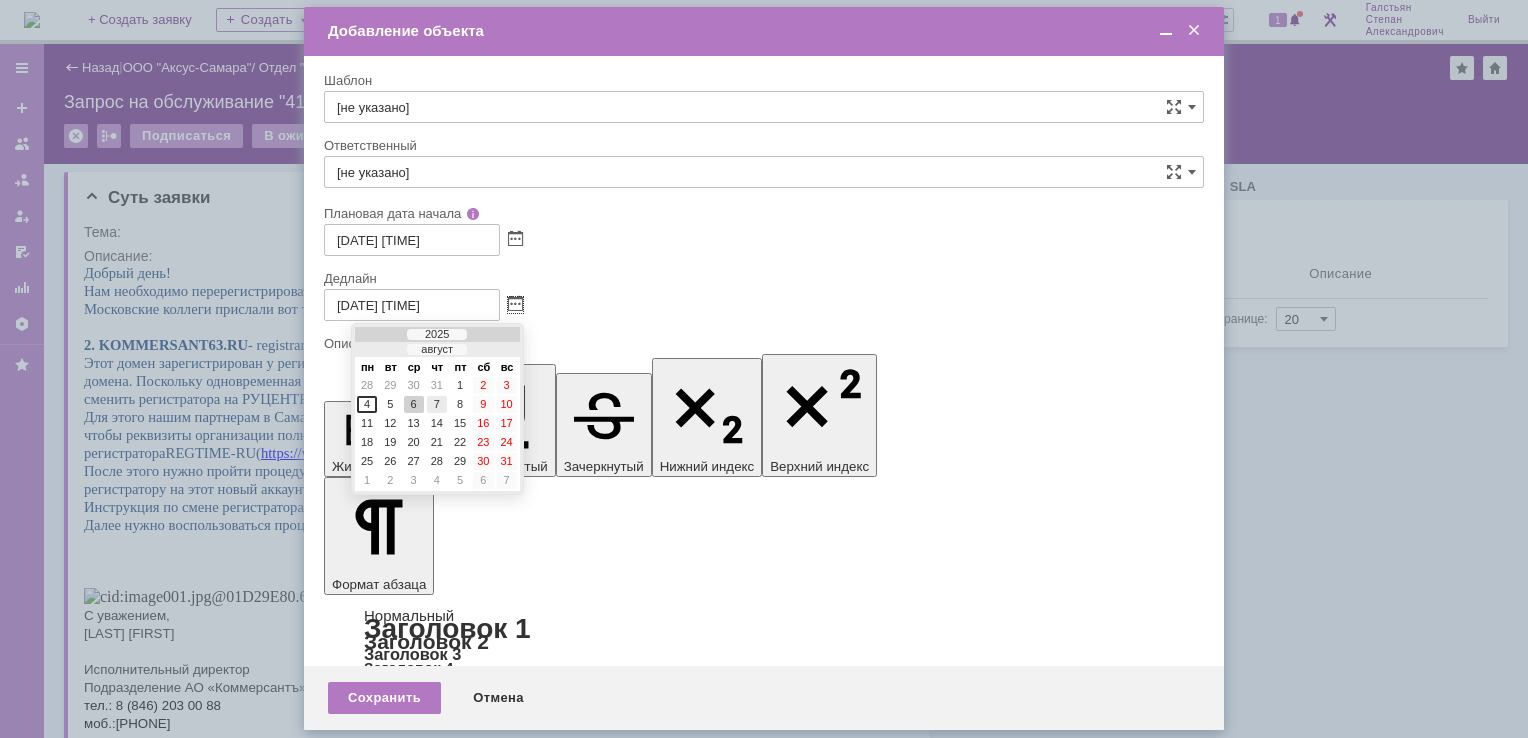 click on "7" at bounding box center (437, 404) 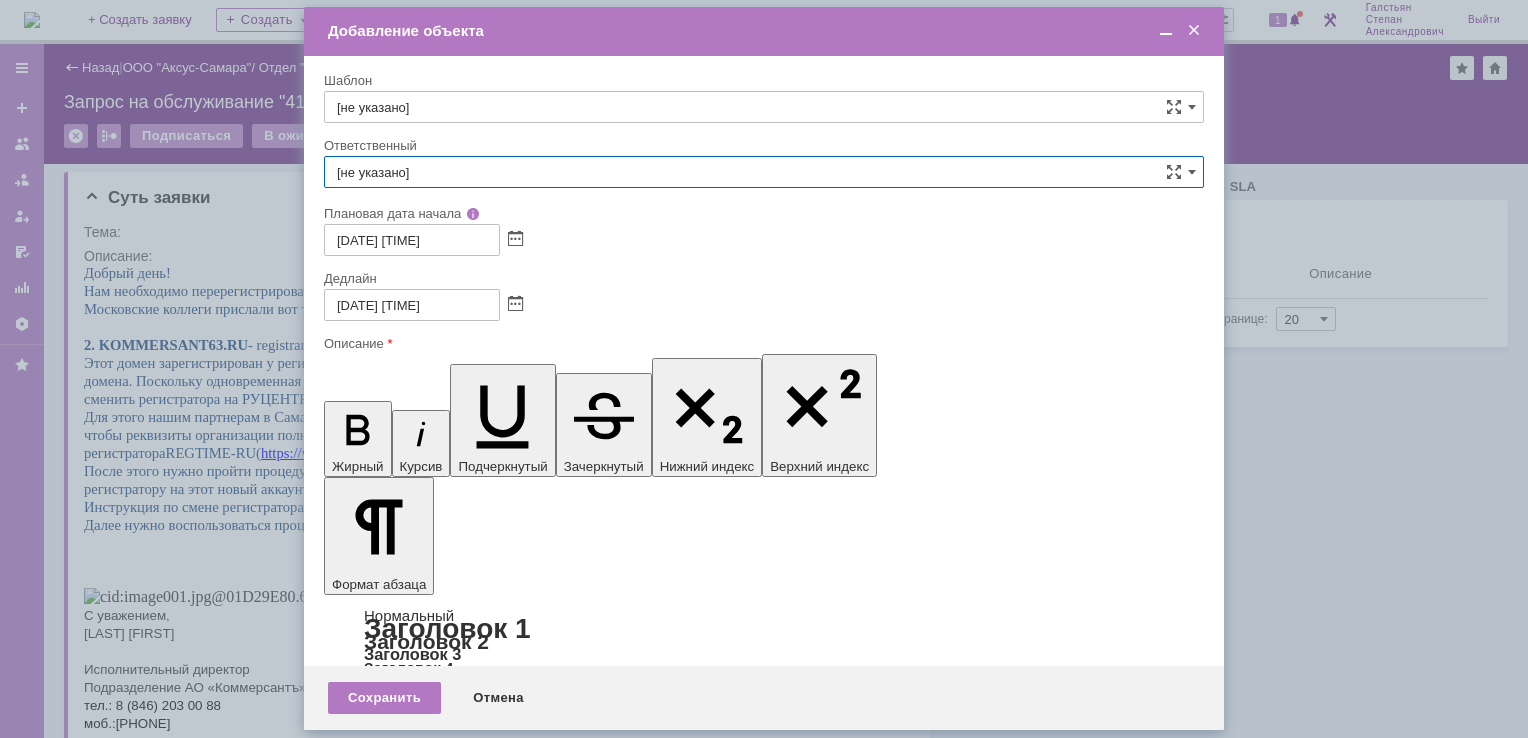 click on "[не указано]" at bounding box center (764, 172) 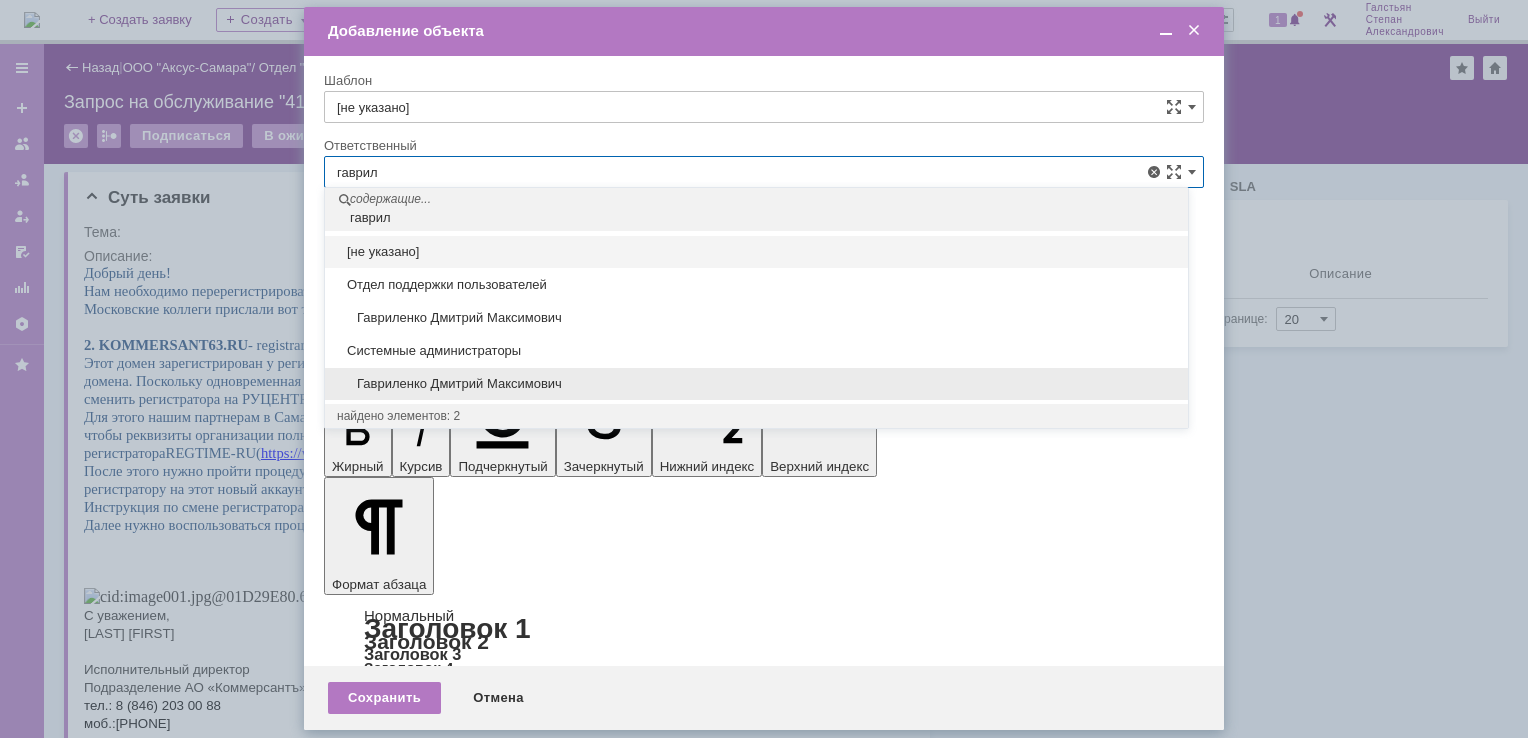 click on "Гавриленко Дмитрий Максимович" at bounding box center (756, 384) 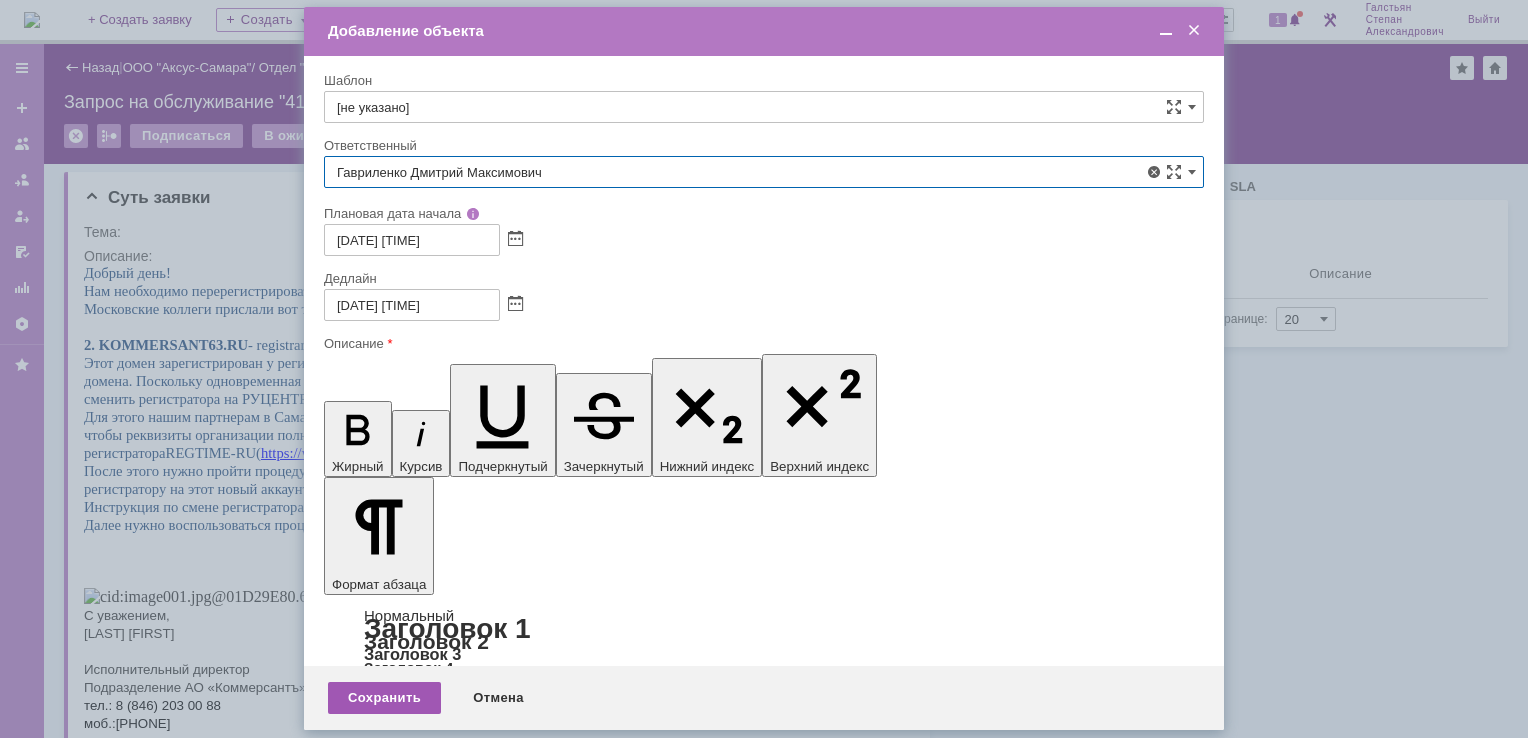 type on "Гавриленко Дмитрий Максимович" 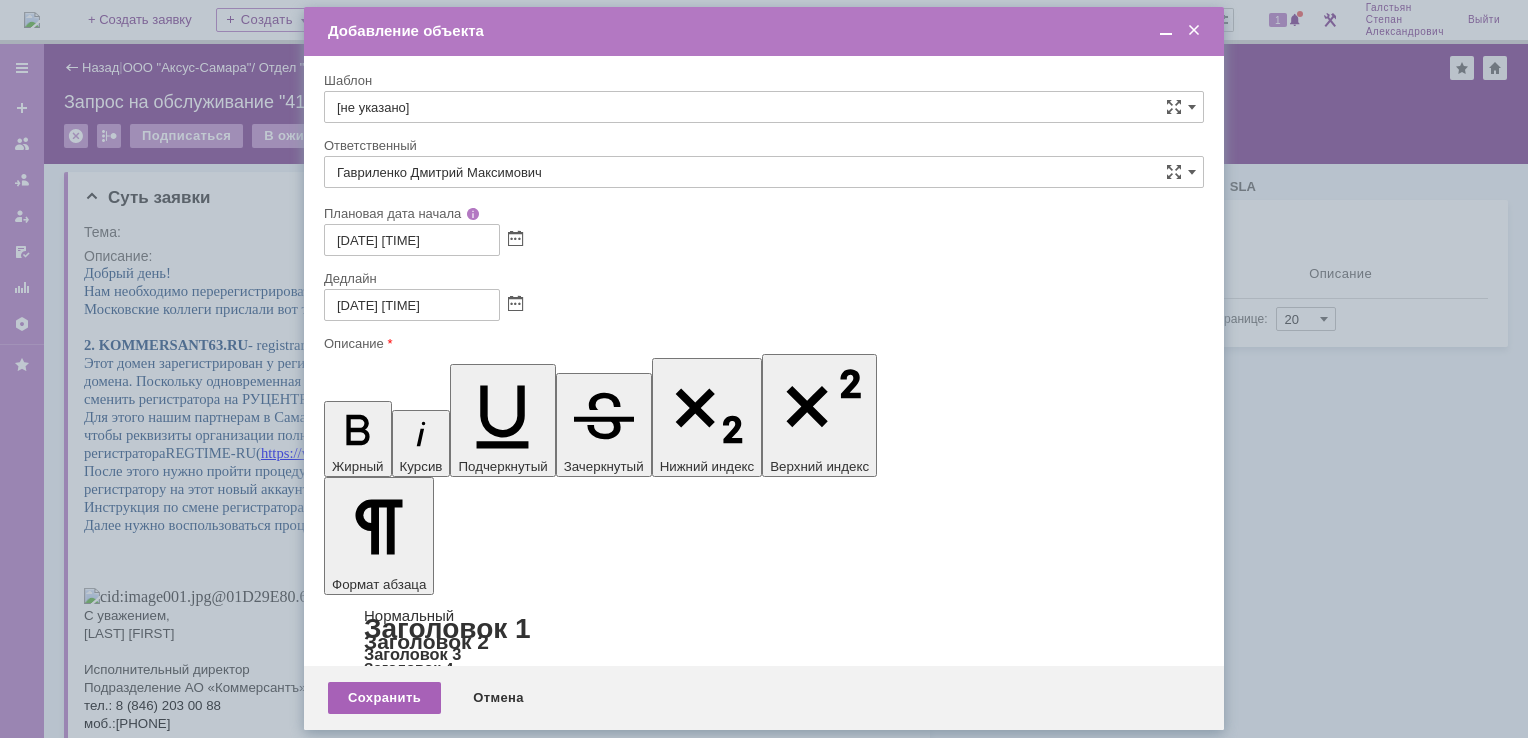 click on "Сохранить" at bounding box center [384, 698] 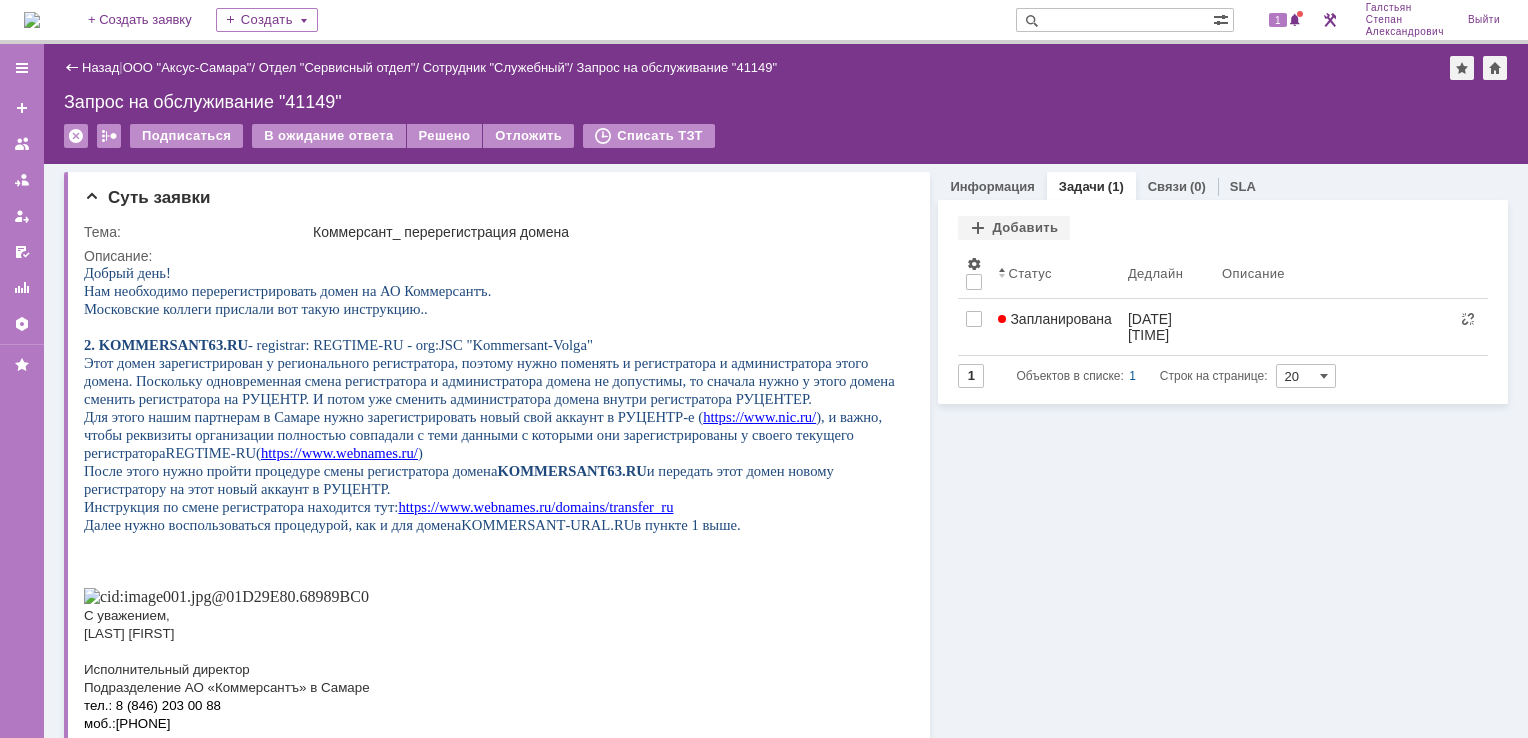 scroll, scrollTop: 0, scrollLeft: 0, axis: both 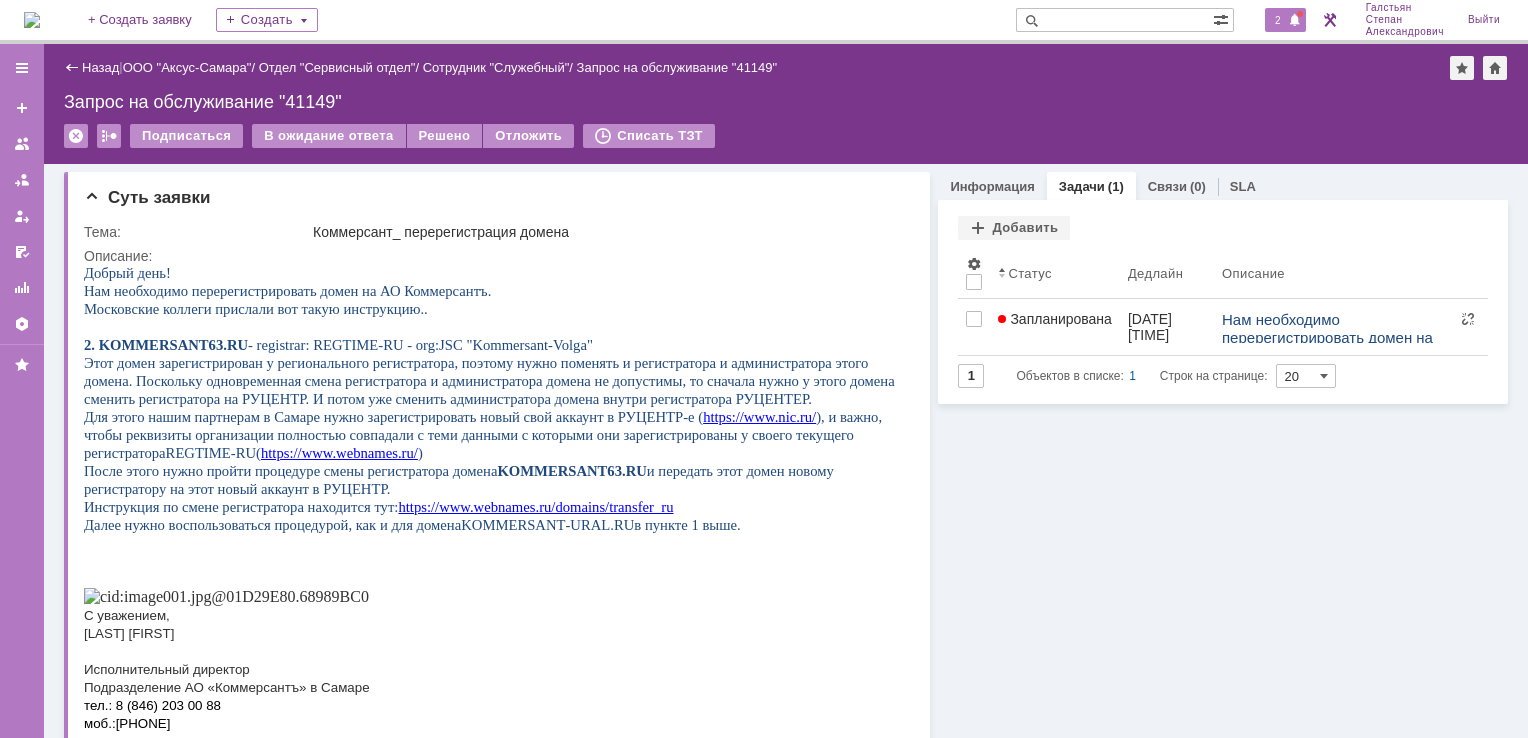 click on "2" at bounding box center (1278, 20) 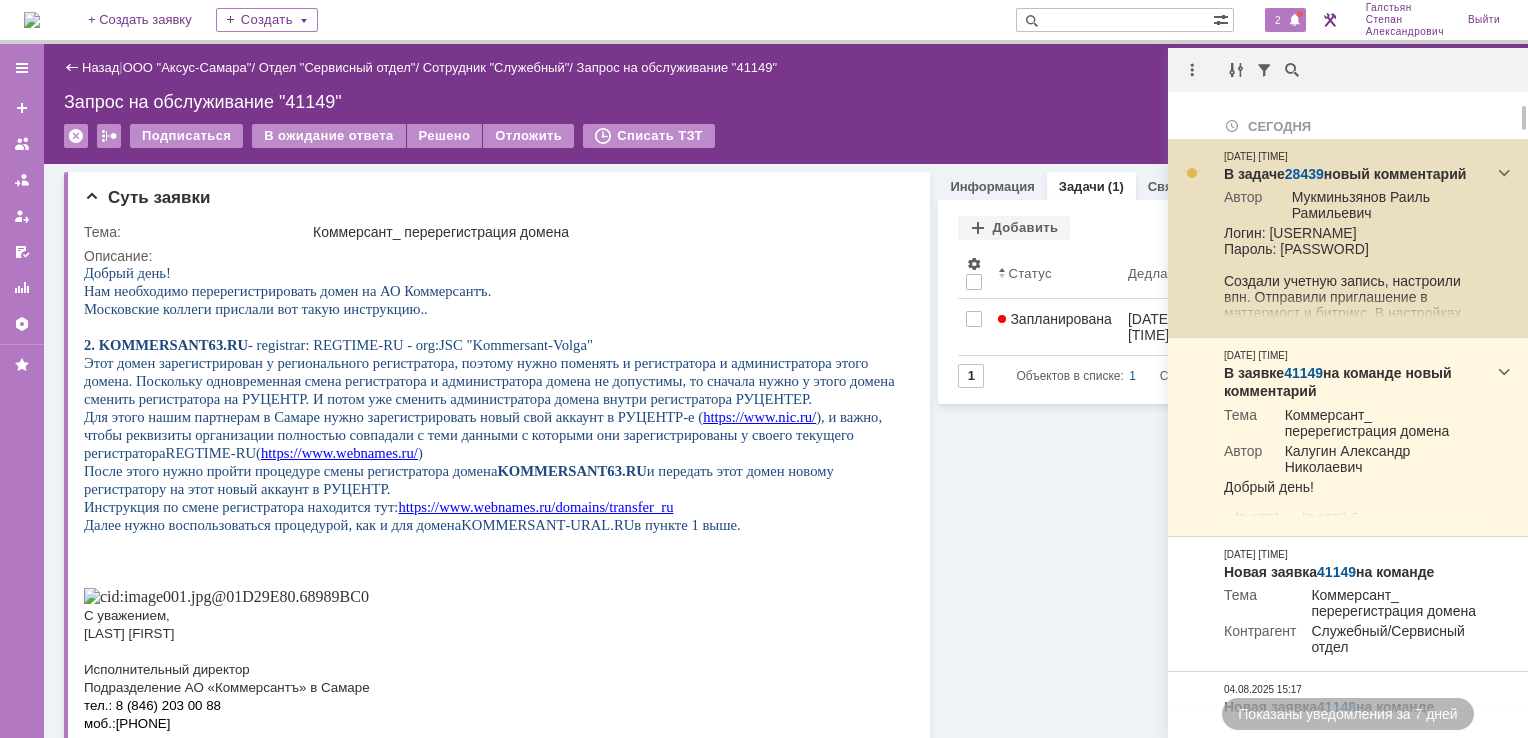 click on "28439" at bounding box center [1304, 174] 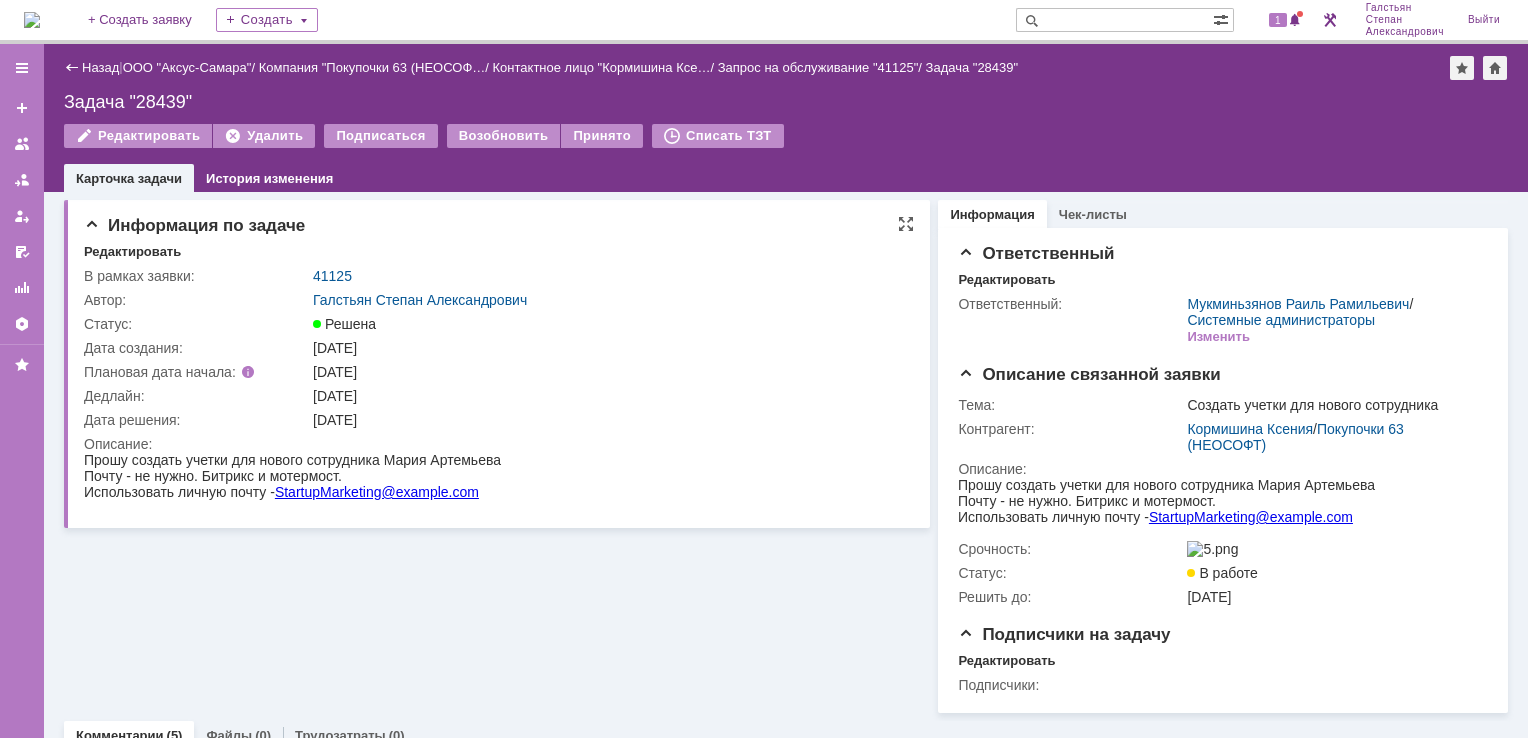 scroll, scrollTop: 0, scrollLeft: 0, axis: both 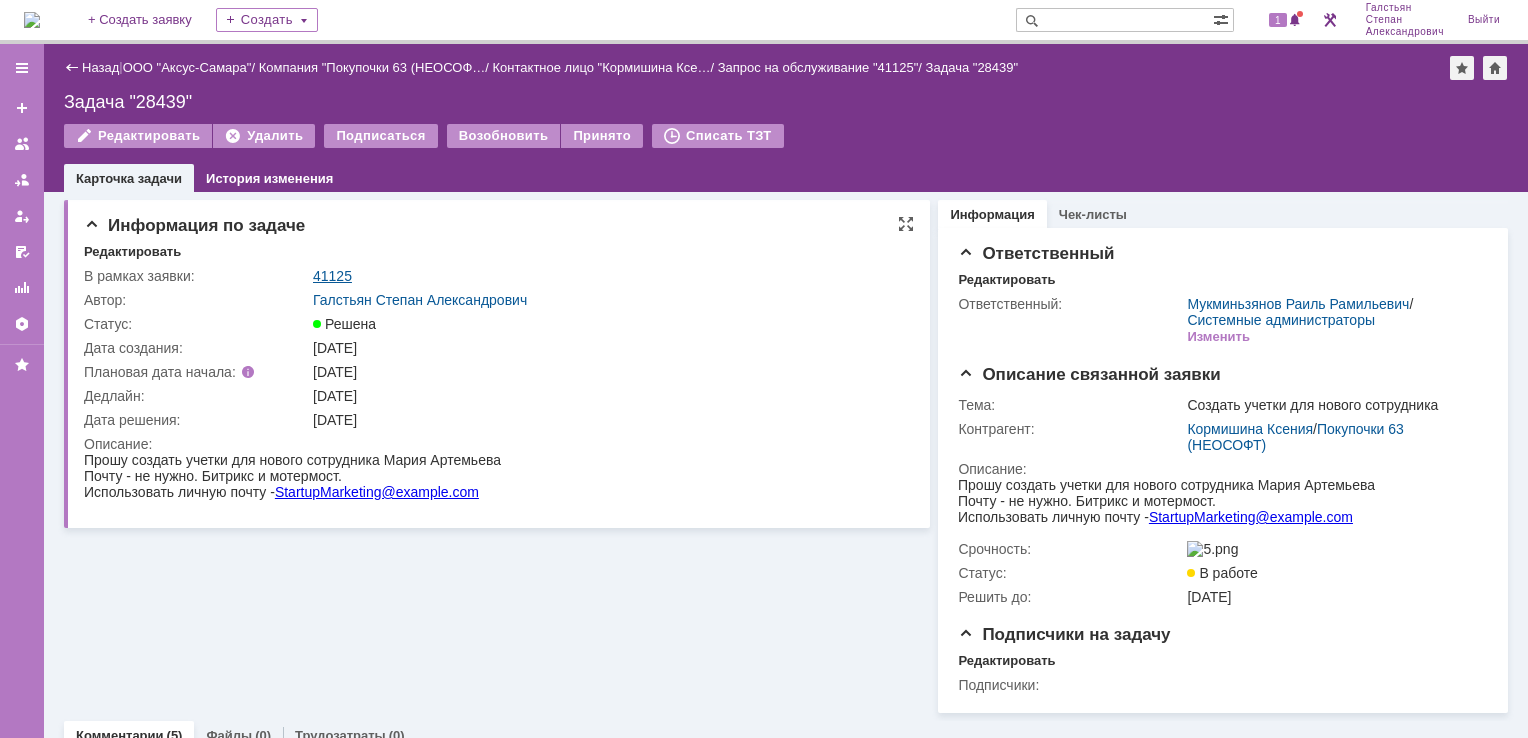 click on "41125" at bounding box center (332, 276) 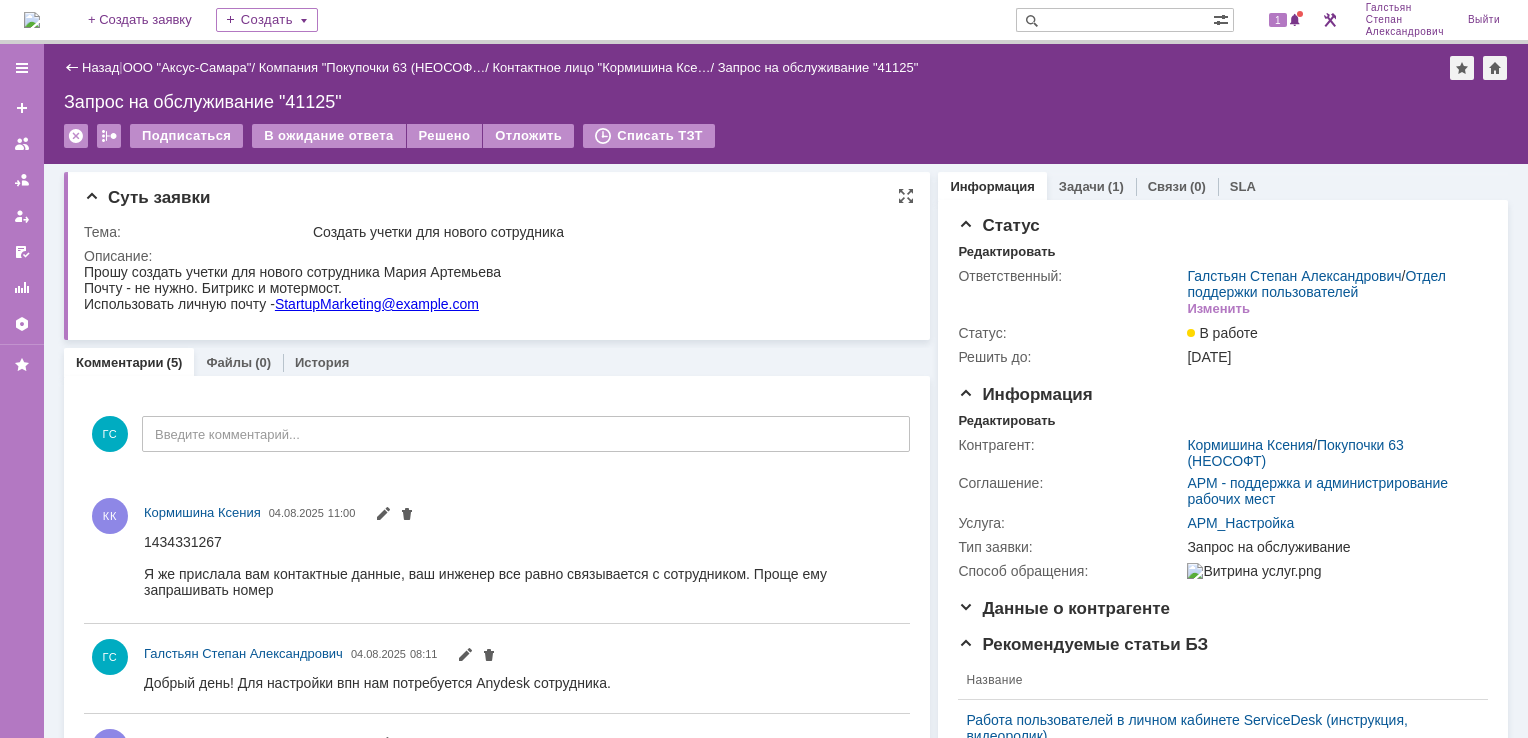 scroll, scrollTop: 0, scrollLeft: 0, axis: both 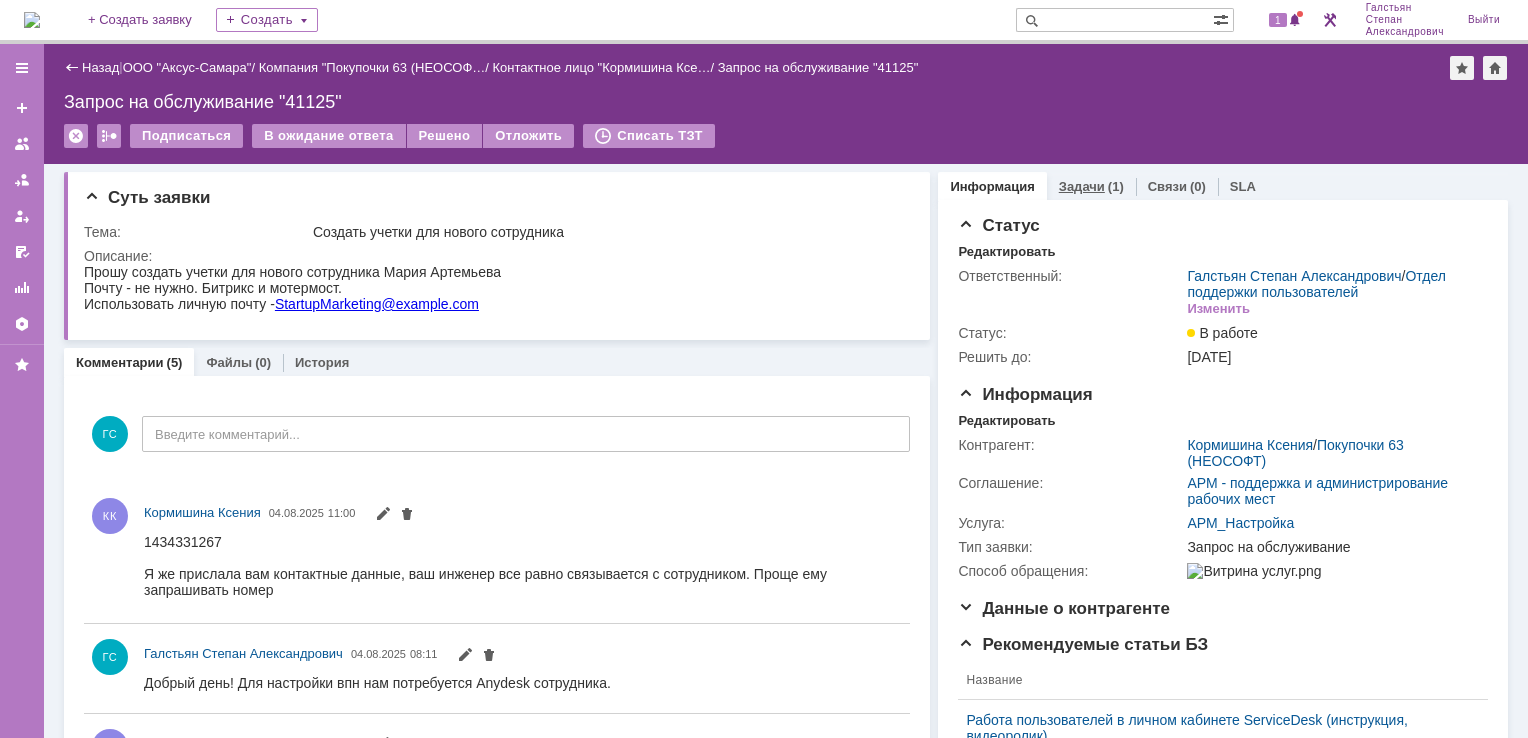click on "Задачи" at bounding box center (1082, 186) 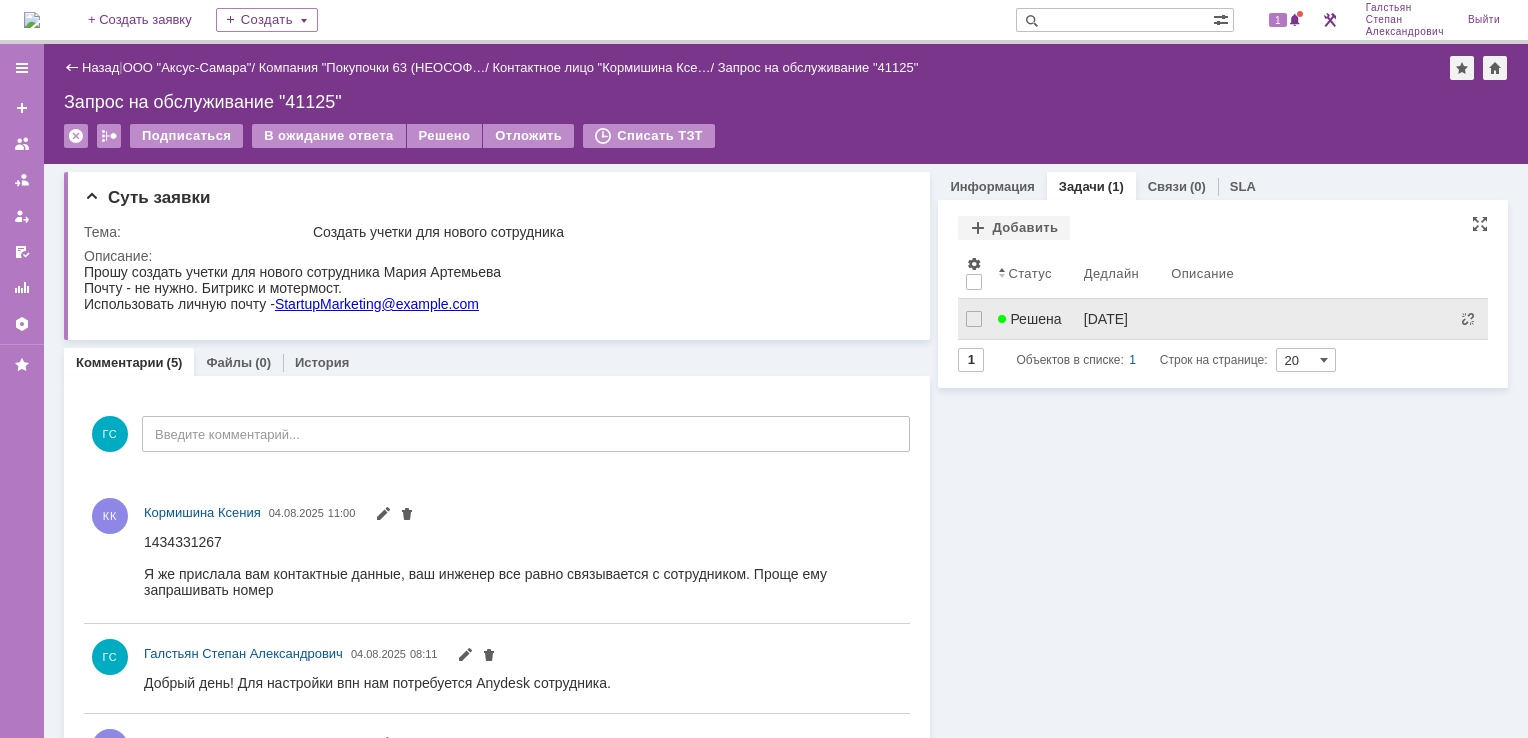 scroll, scrollTop: 0, scrollLeft: 0, axis: both 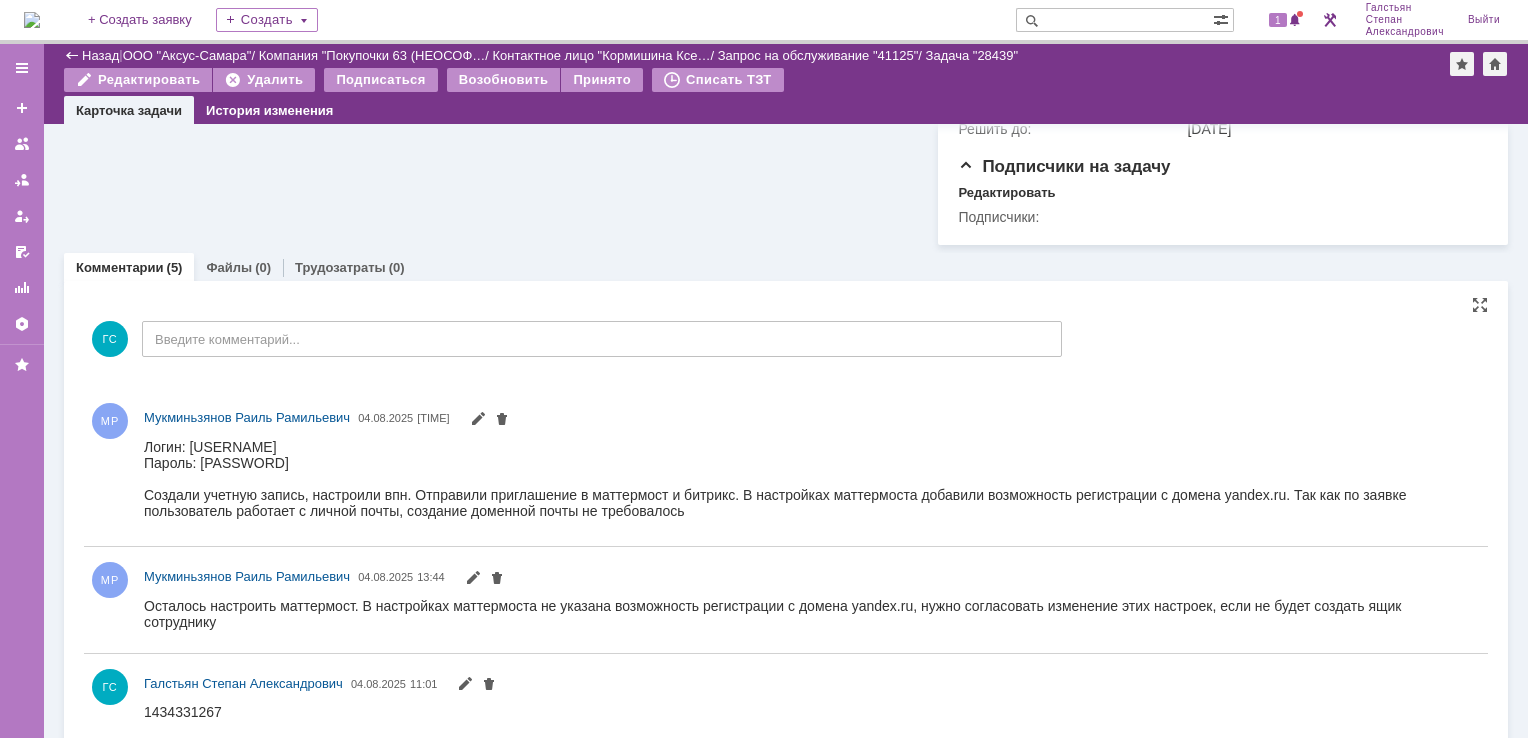 drag, startPoint x: 292, startPoint y: 883, endPoint x: 252, endPoint y: 452, distance: 432.85217 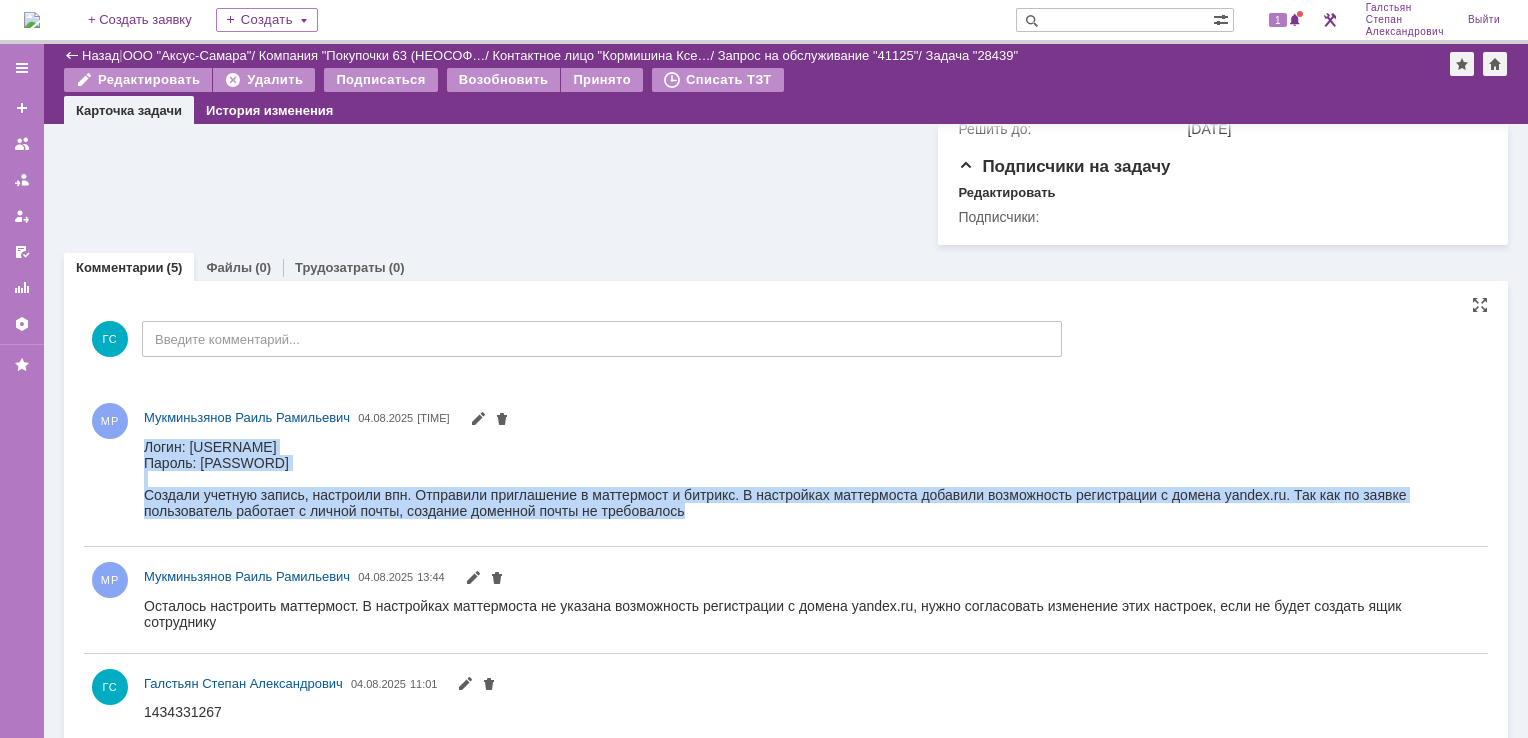 drag, startPoint x: 146, startPoint y: 441, endPoint x: 719, endPoint y: 518, distance: 578.1505 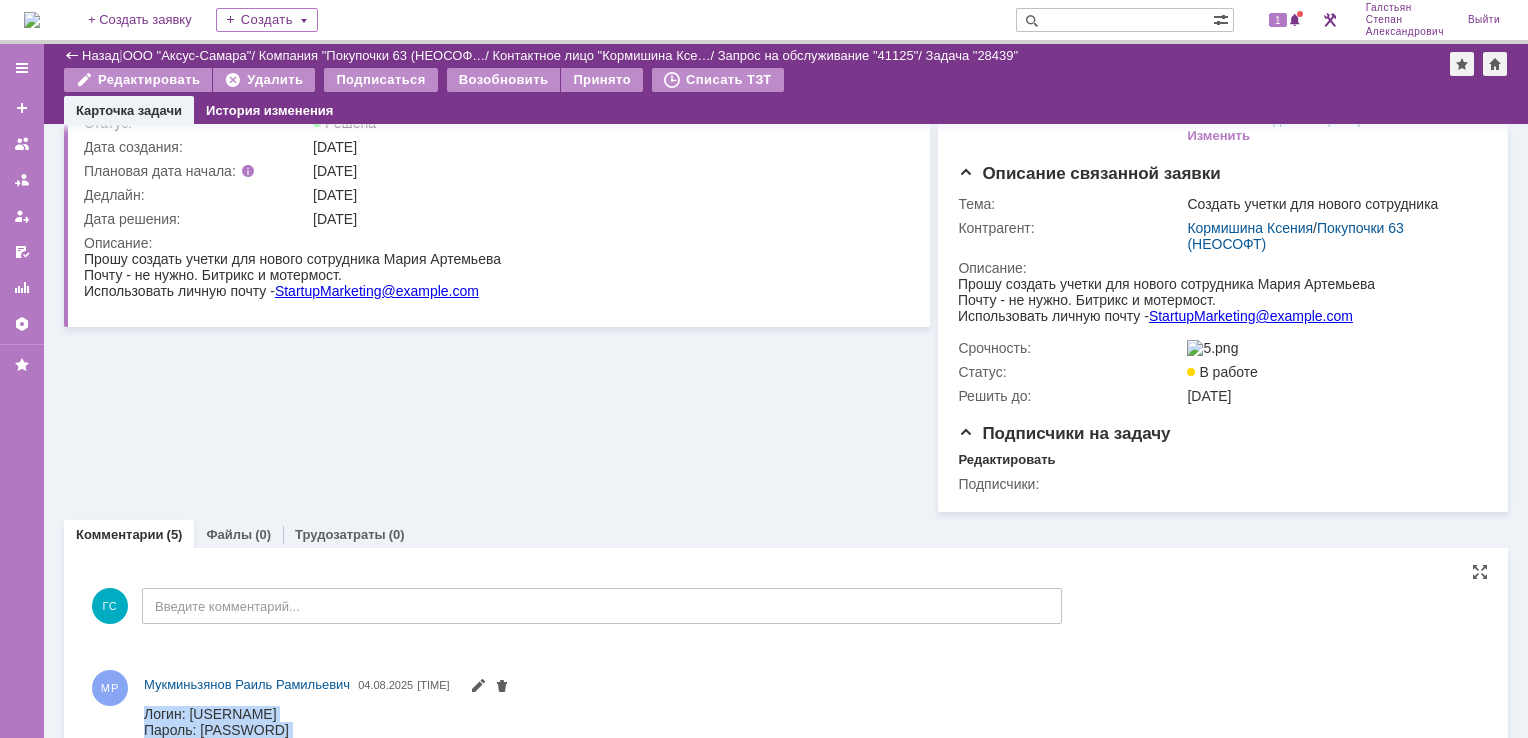 scroll, scrollTop: 0, scrollLeft: 0, axis: both 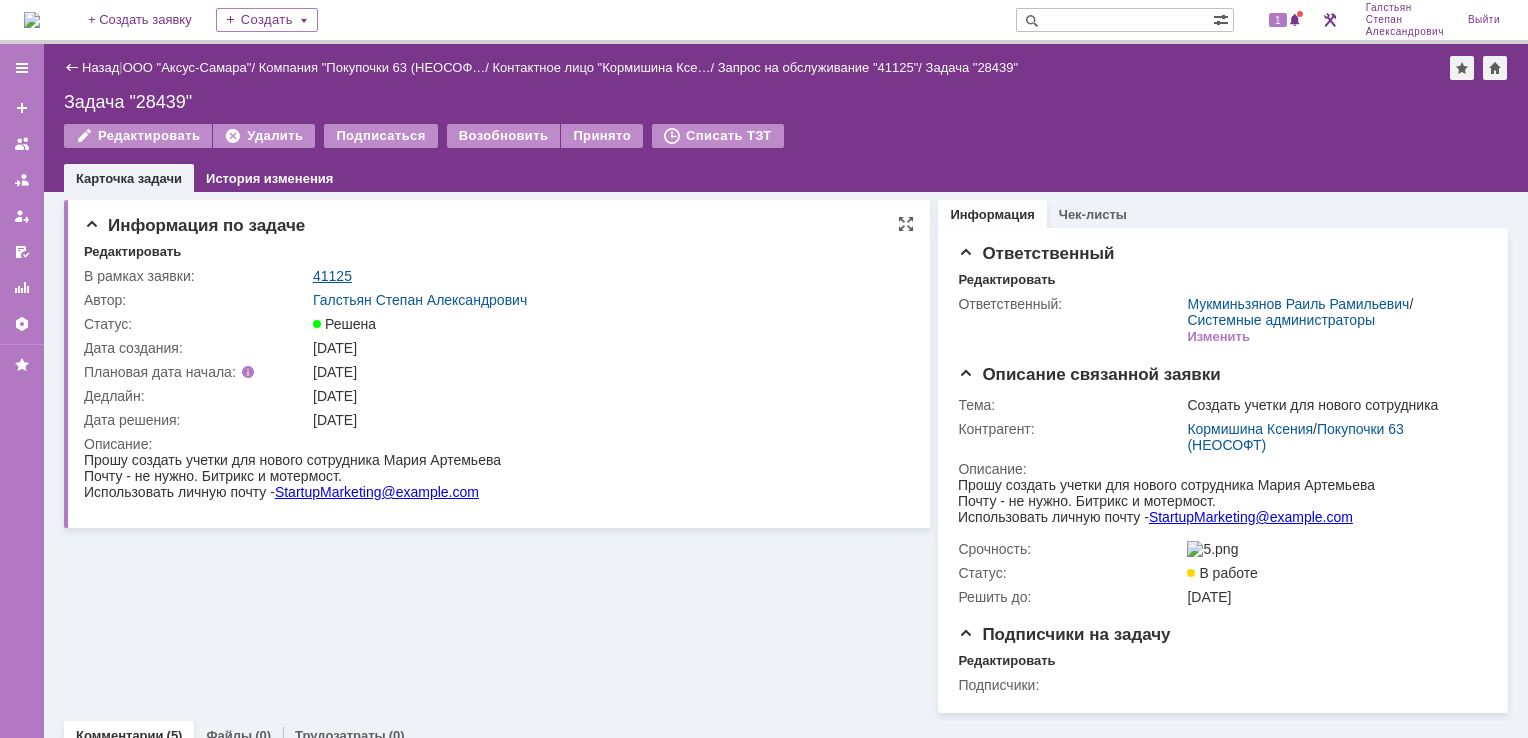 click on "41125" at bounding box center (332, 276) 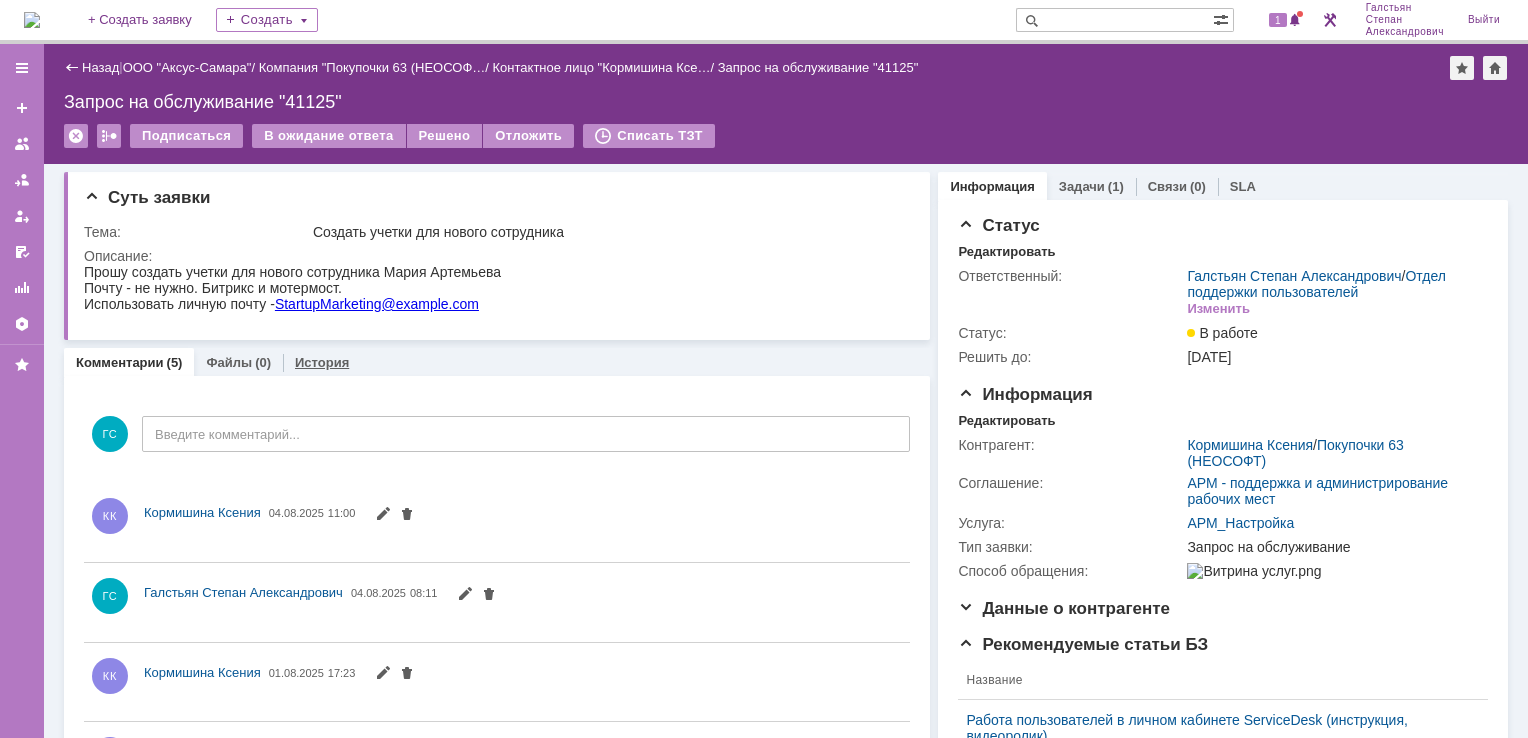 scroll, scrollTop: 0, scrollLeft: 0, axis: both 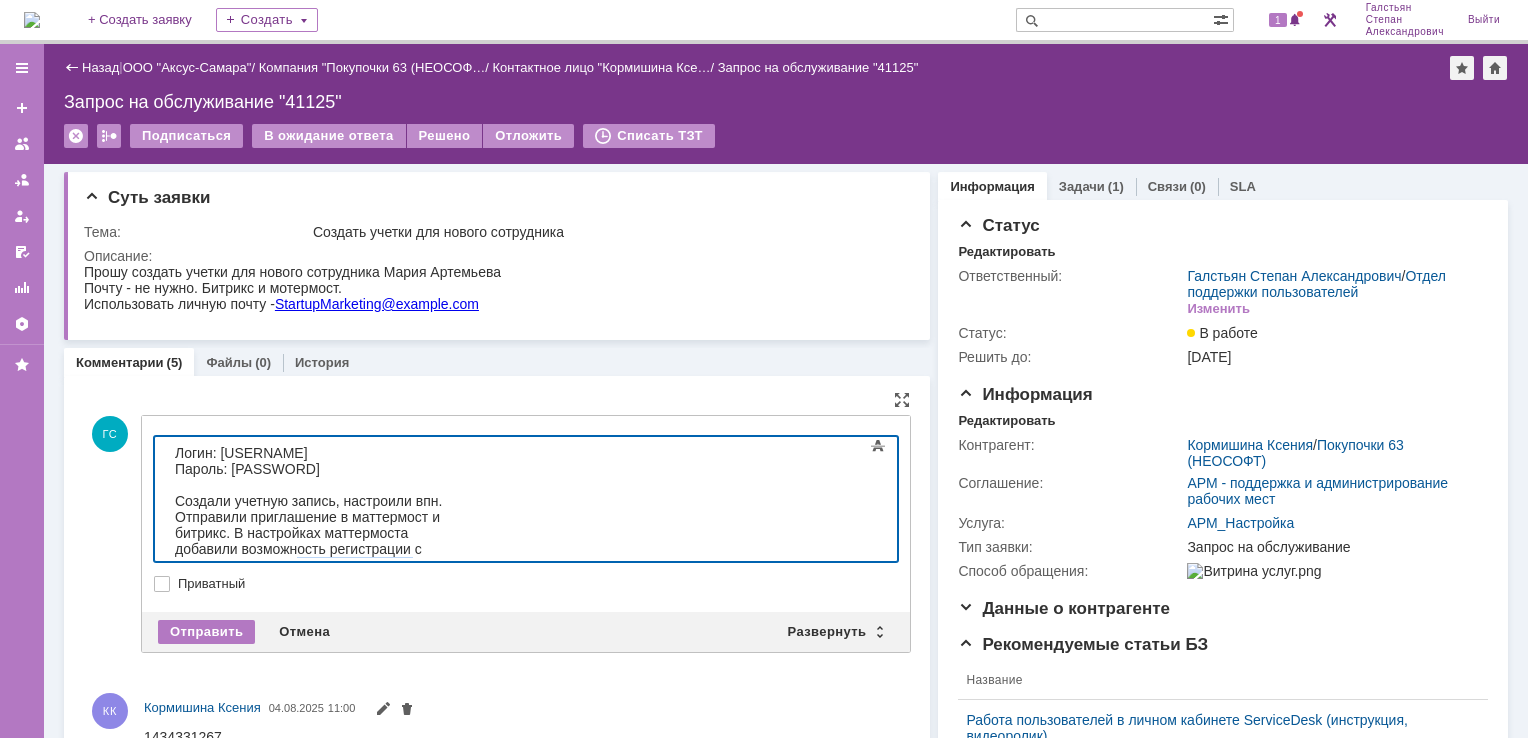 drag, startPoint x: 706, startPoint y: 522, endPoint x: 930, endPoint y: 997, distance: 525.1676 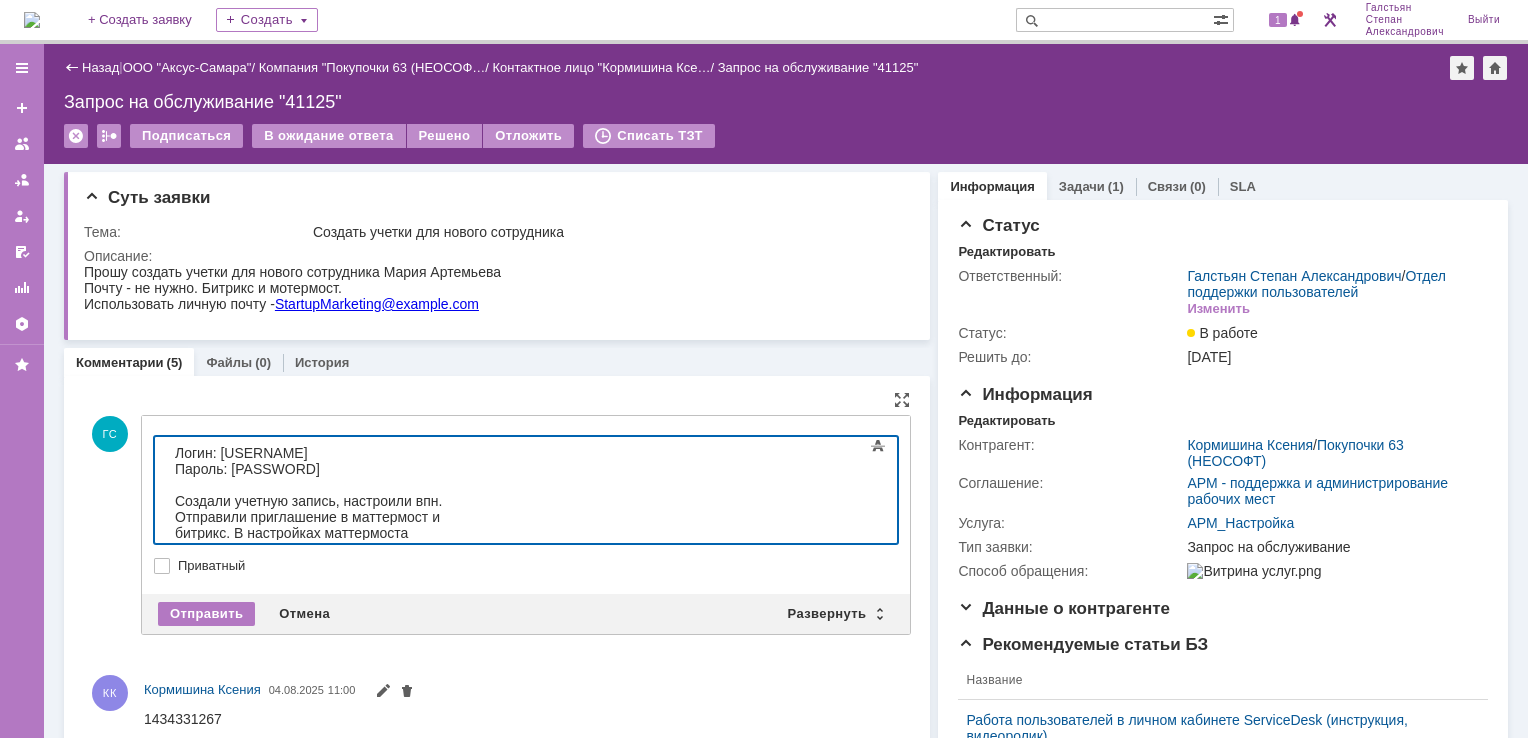 click on "Логин: Artemyevam" at bounding box center (317, 453) 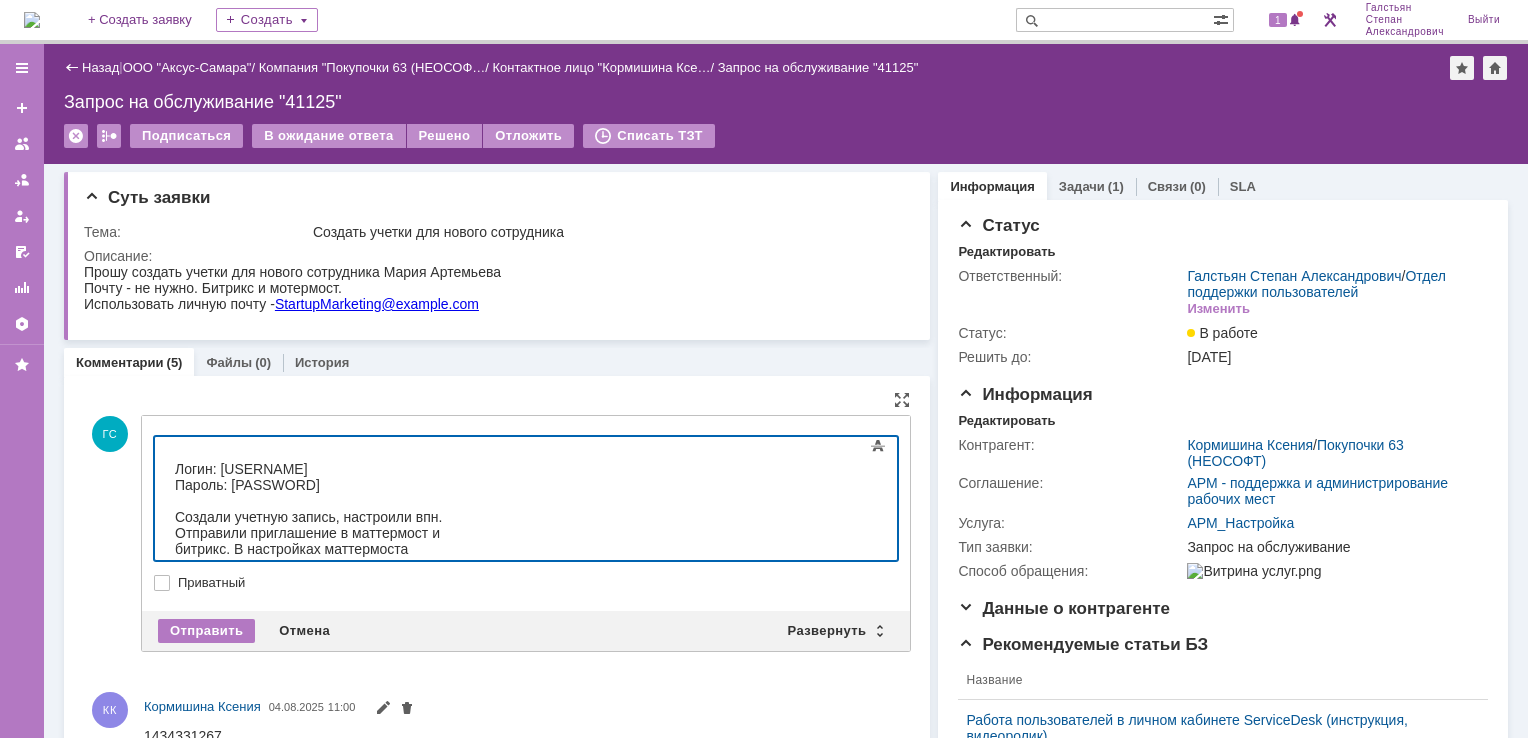 click at bounding box center [317, 453] 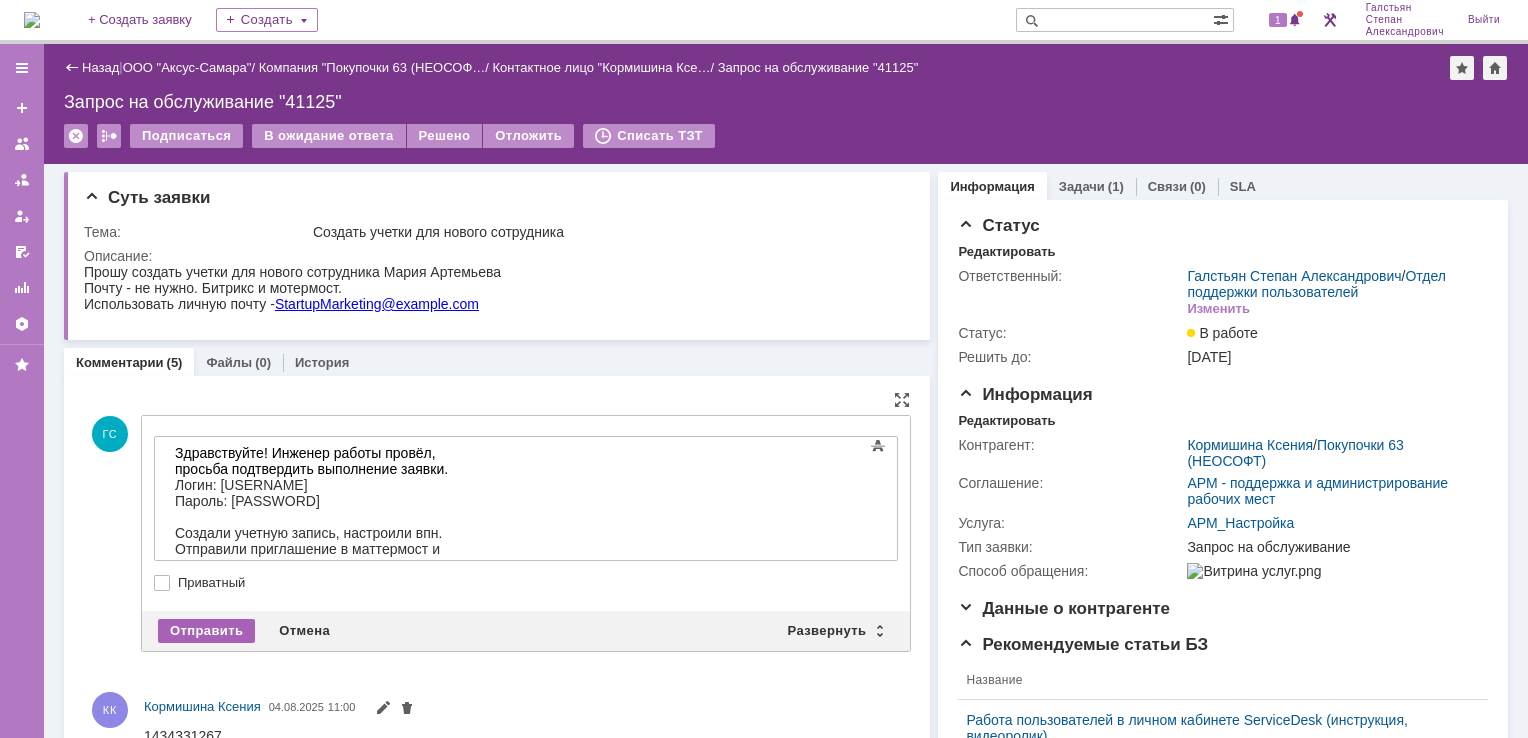click on "Отправить" at bounding box center [206, 631] 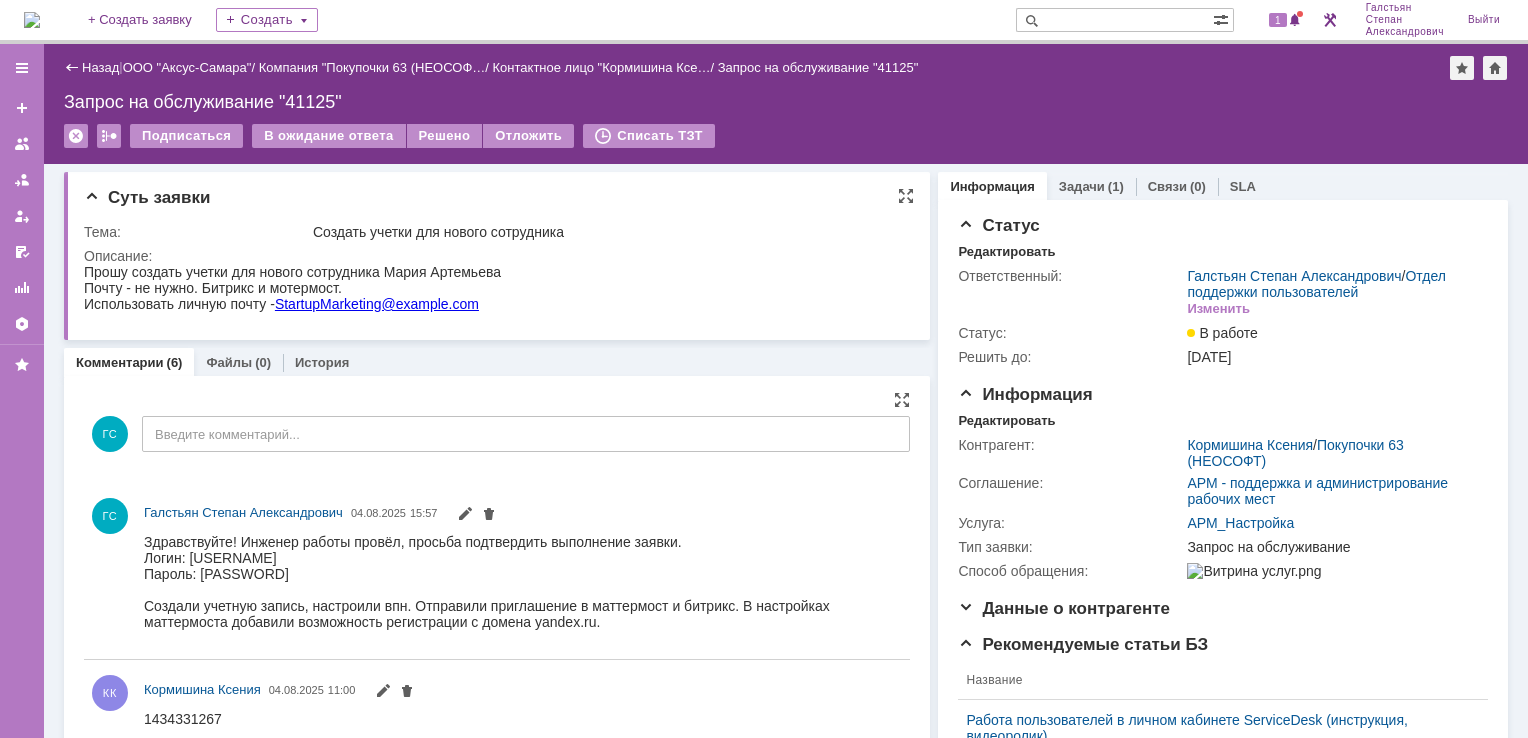 scroll, scrollTop: 0, scrollLeft: 0, axis: both 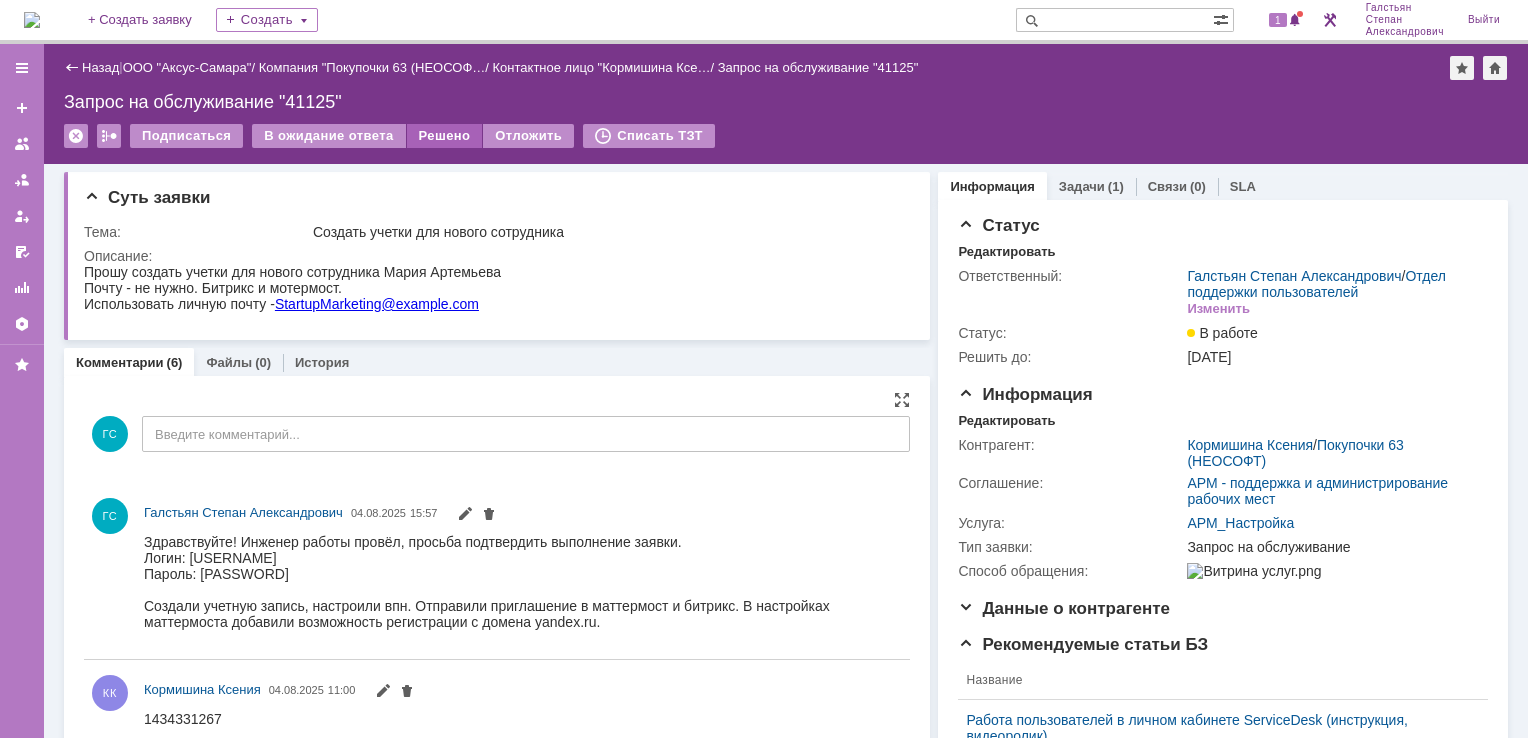 click on "Решено" at bounding box center [445, 136] 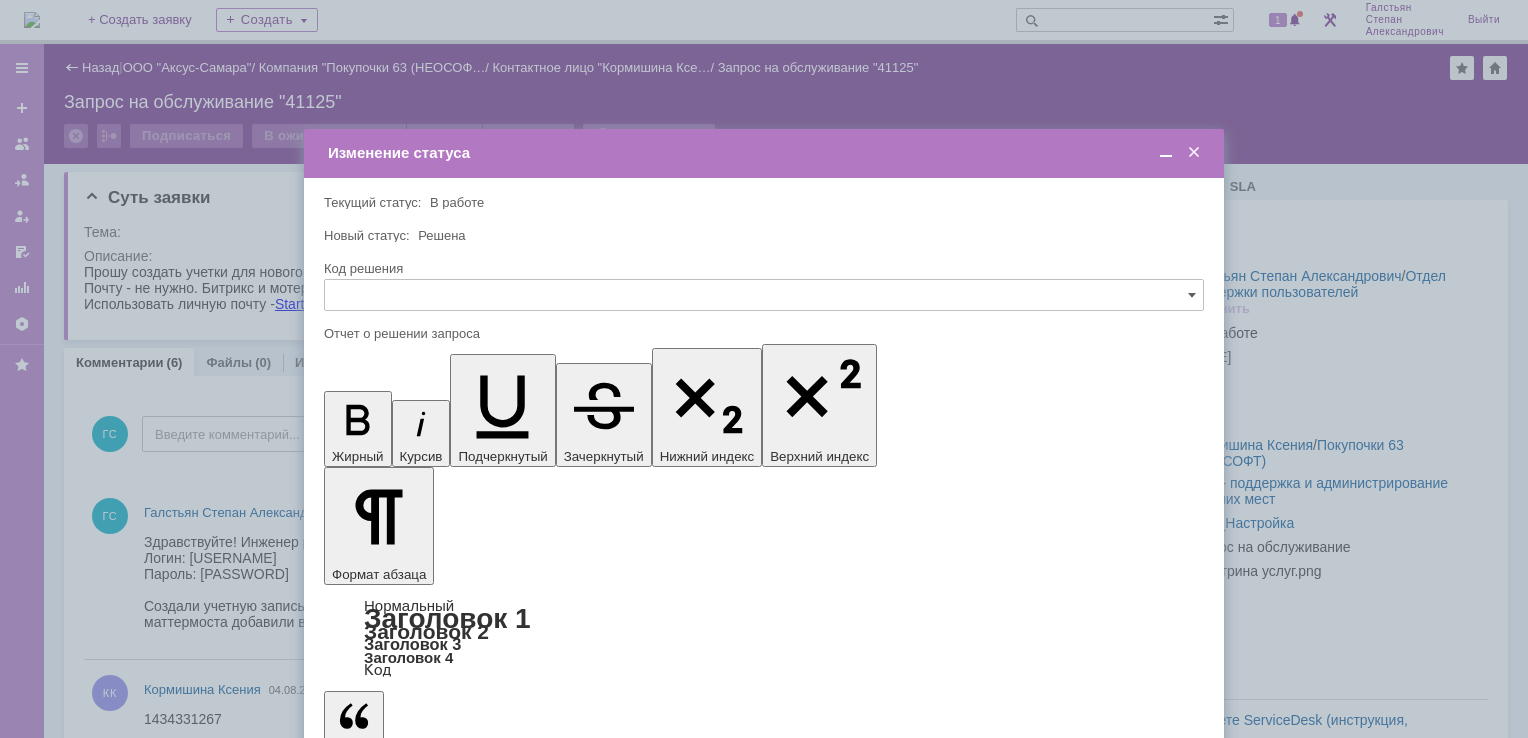 scroll, scrollTop: 0, scrollLeft: 0, axis: both 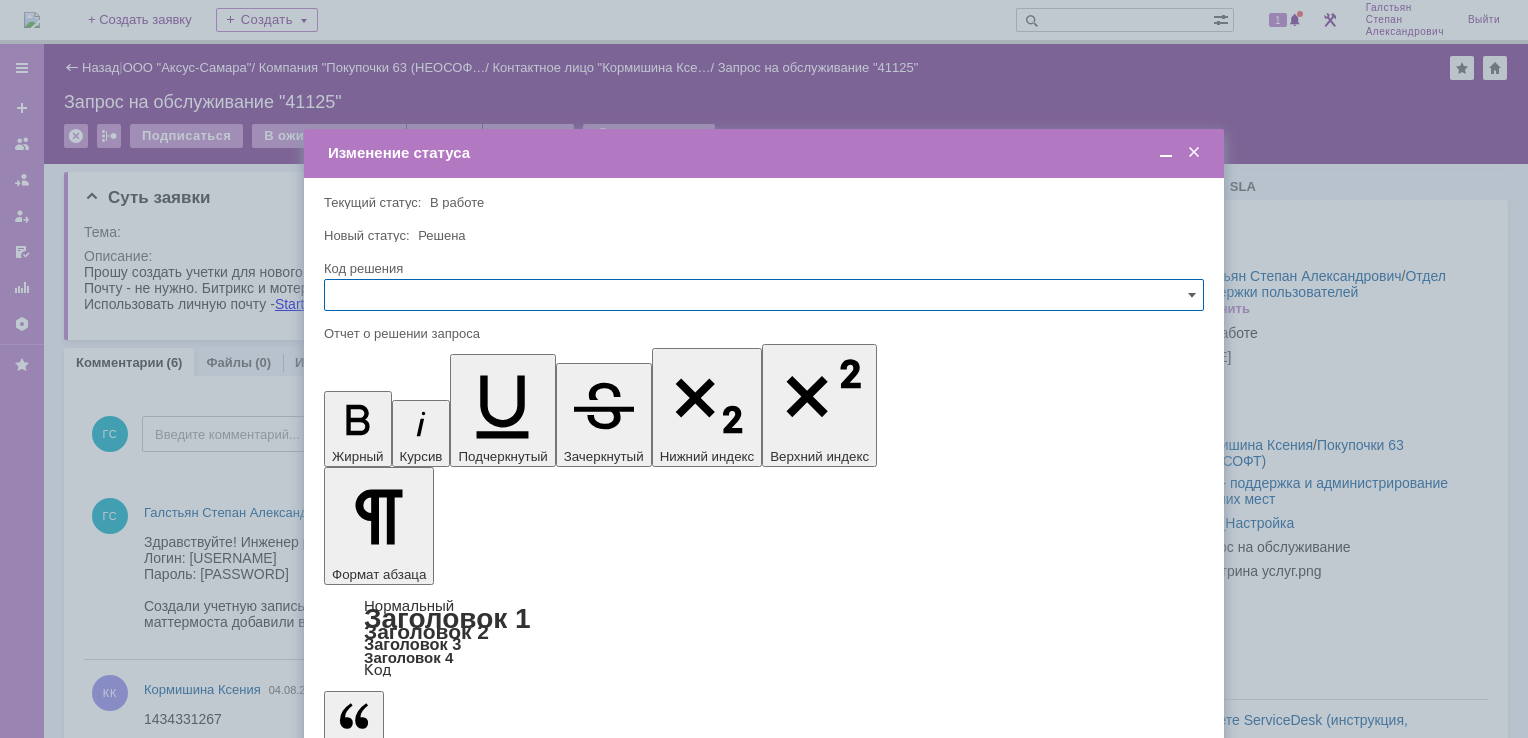 click on "Сохранить" at bounding box center [384, 820] 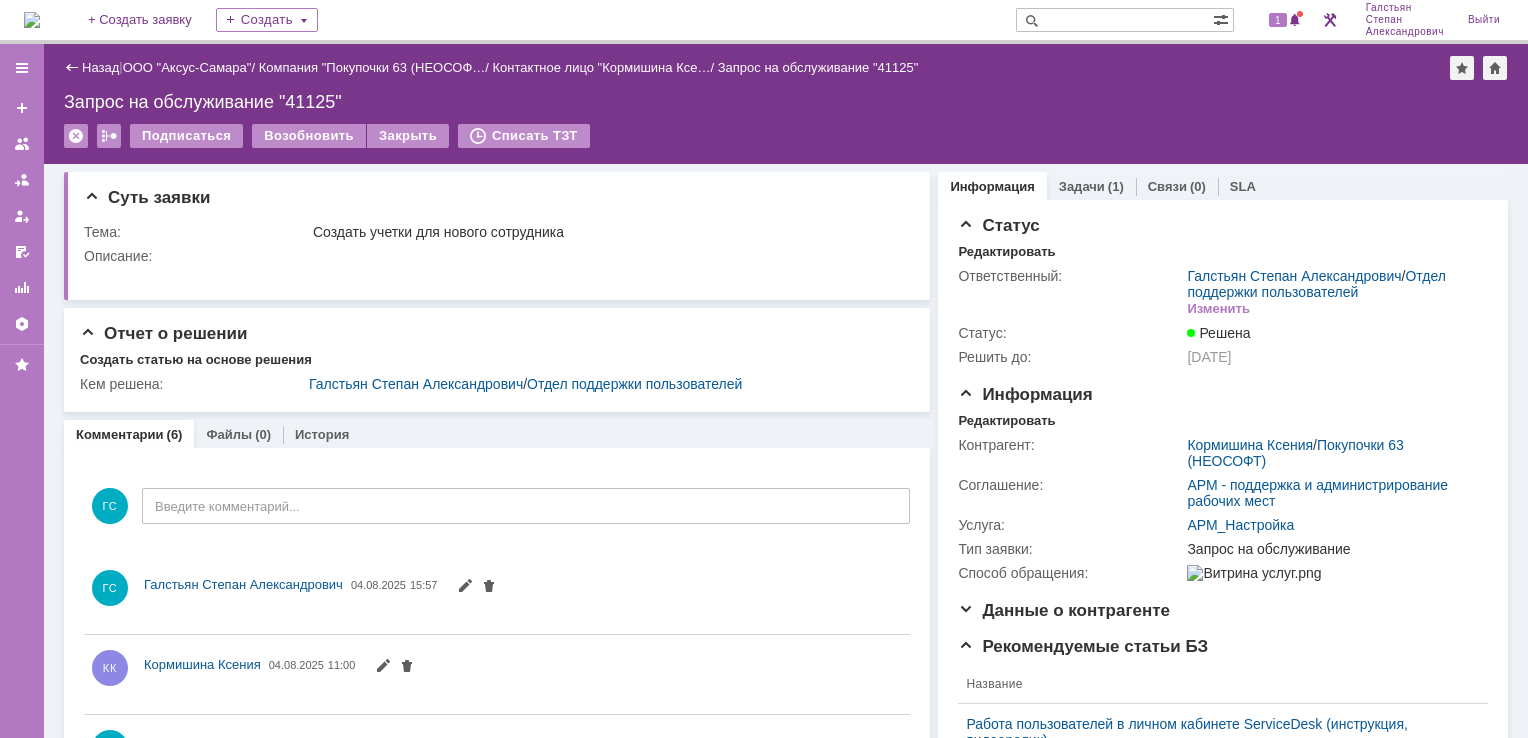 scroll, scrollTop: 0, scrollLeft: 0, axis: both 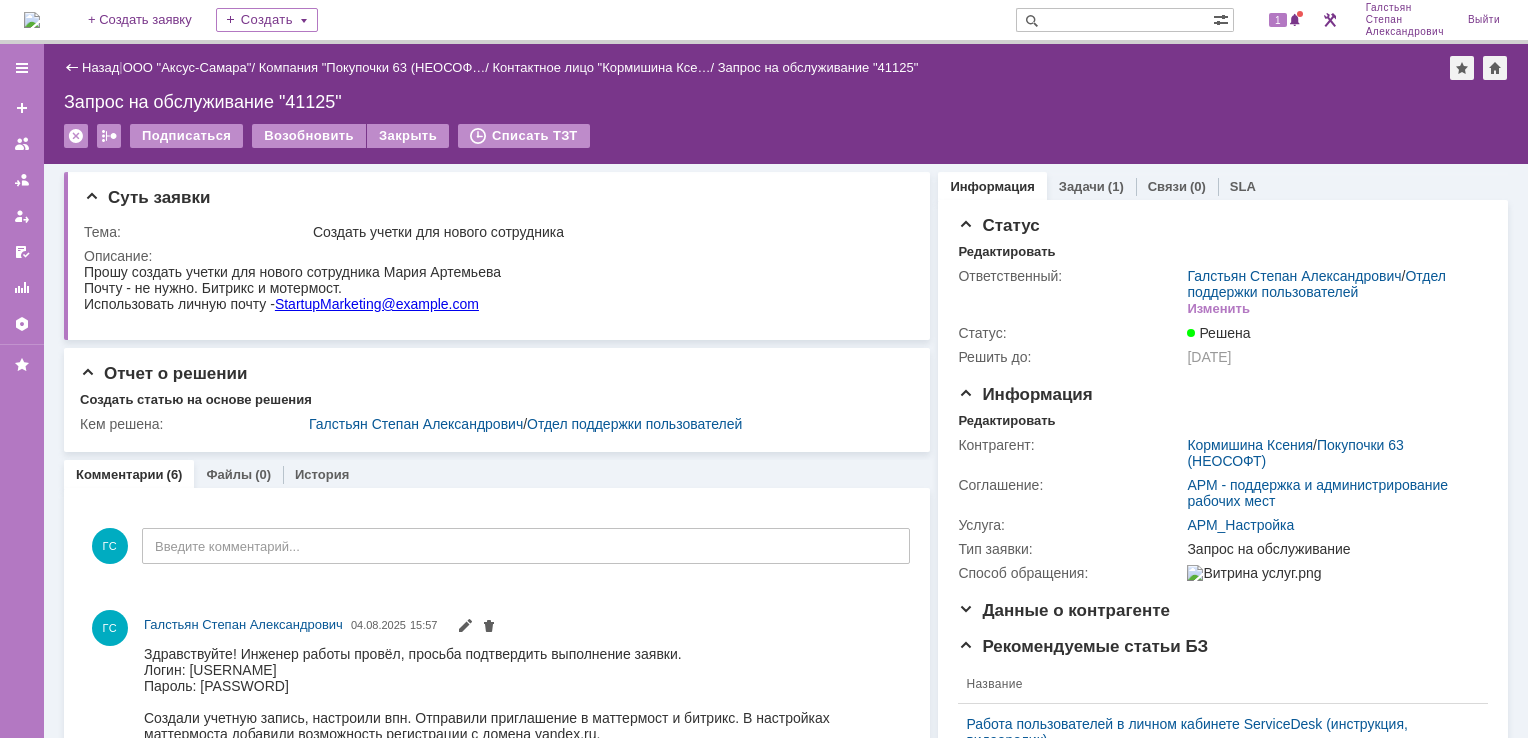 click at bounding box center (32, 20) 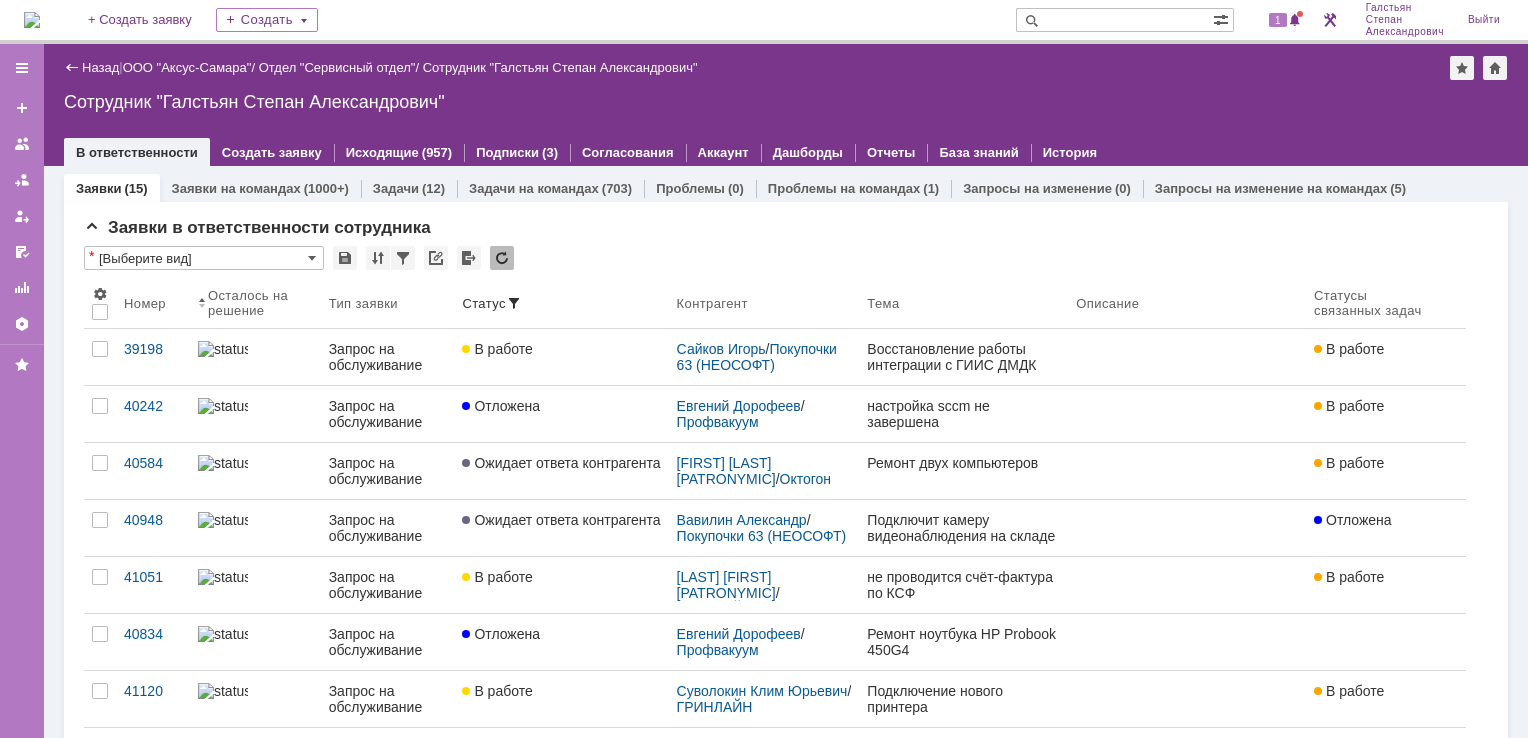scroll, scrollTop: 0, scrollLeft: 0, axis: both 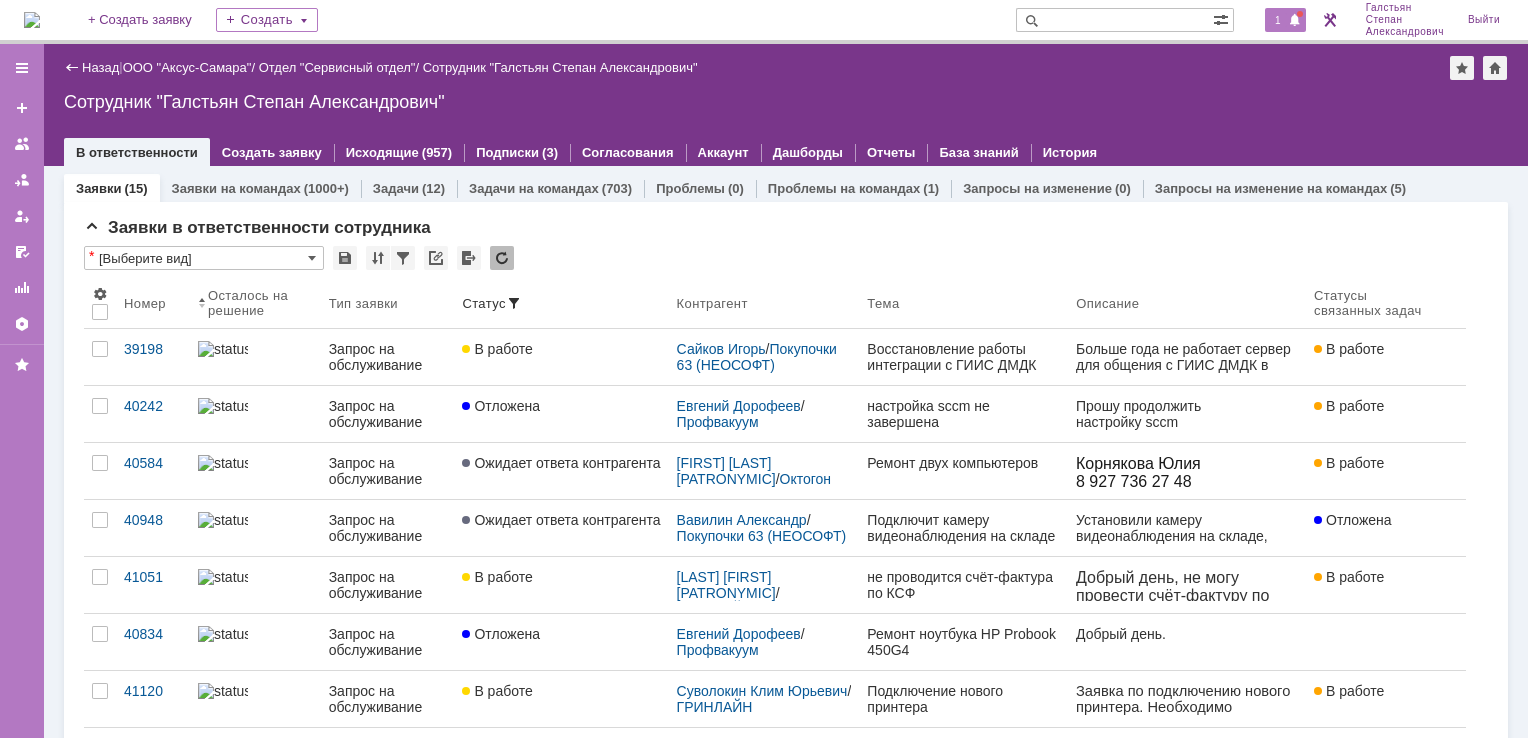 click on "1" at bounding box center [1278, 20] 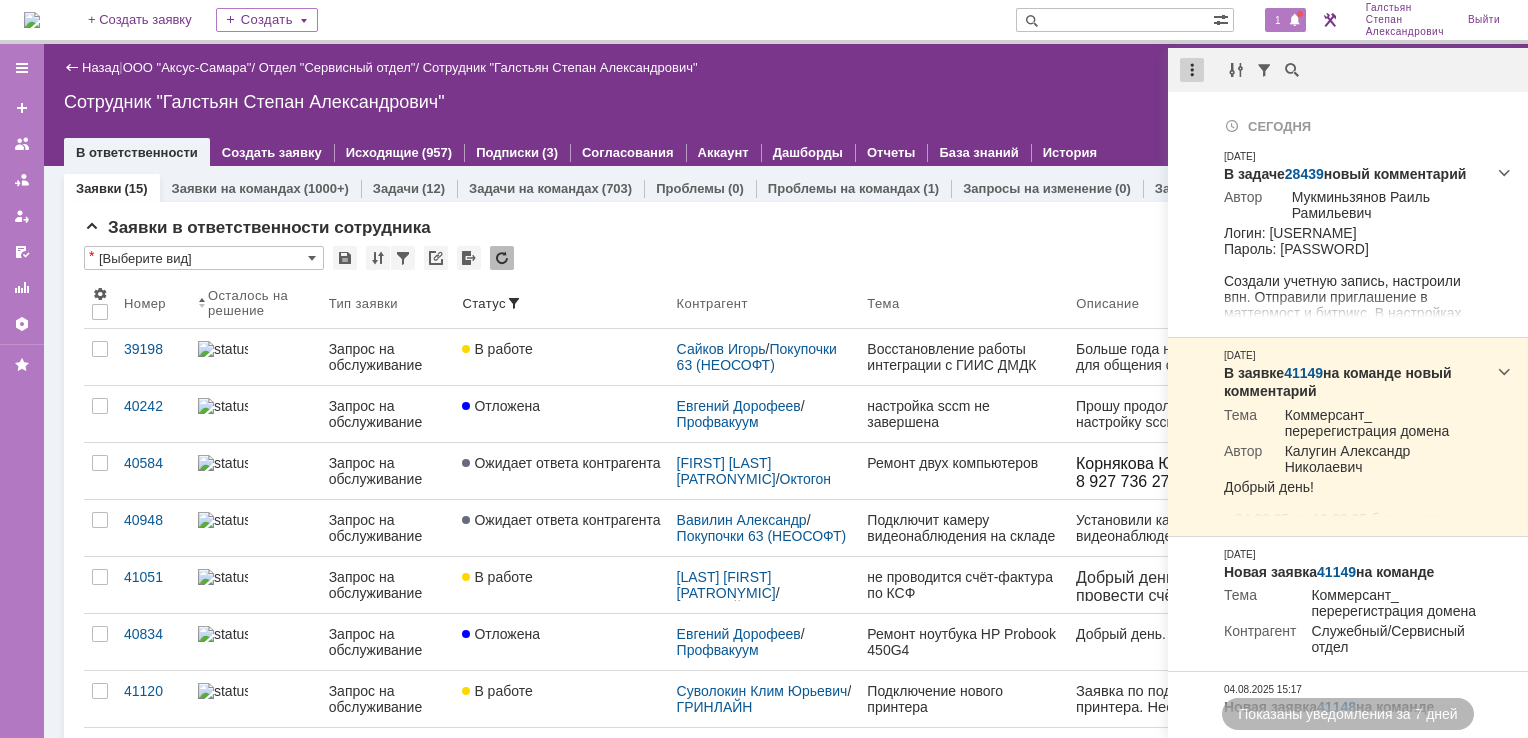 click at bounding box center [1192, 70] 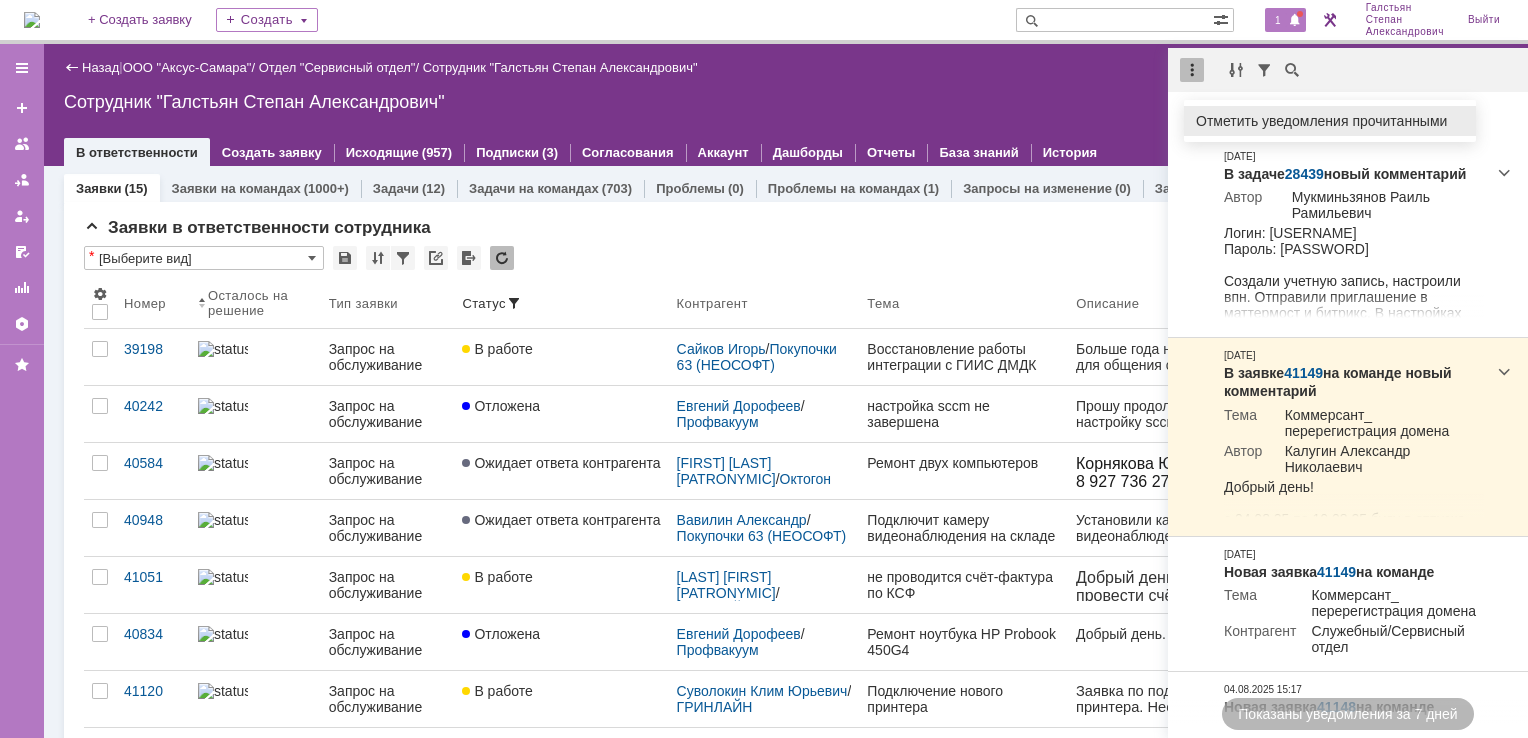 click on "Отметить уведомления прочитанными" at bounding box center (1330, 121) 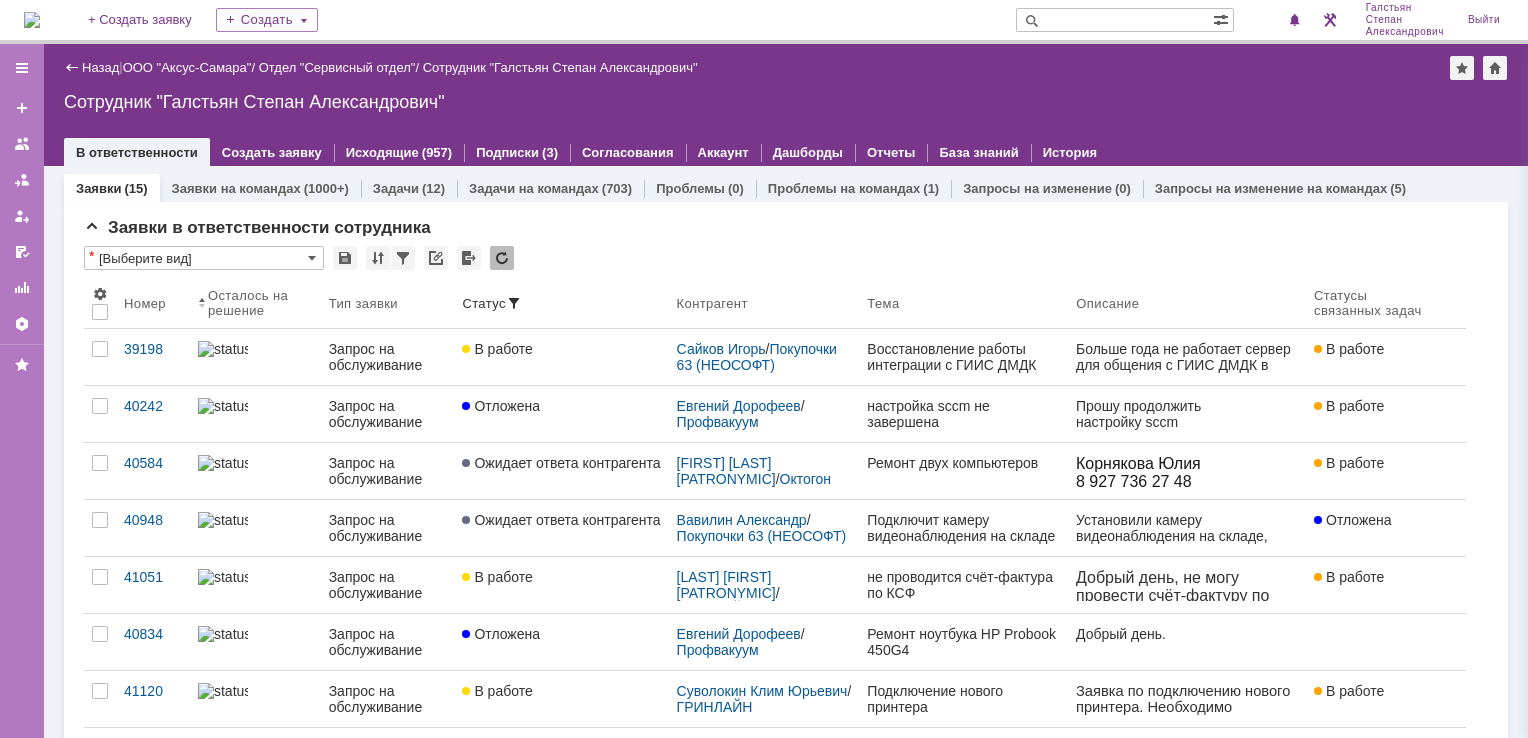 click on "Сотрудник "Галстьян Степан Александрович"" at bounding box center (786, 102) 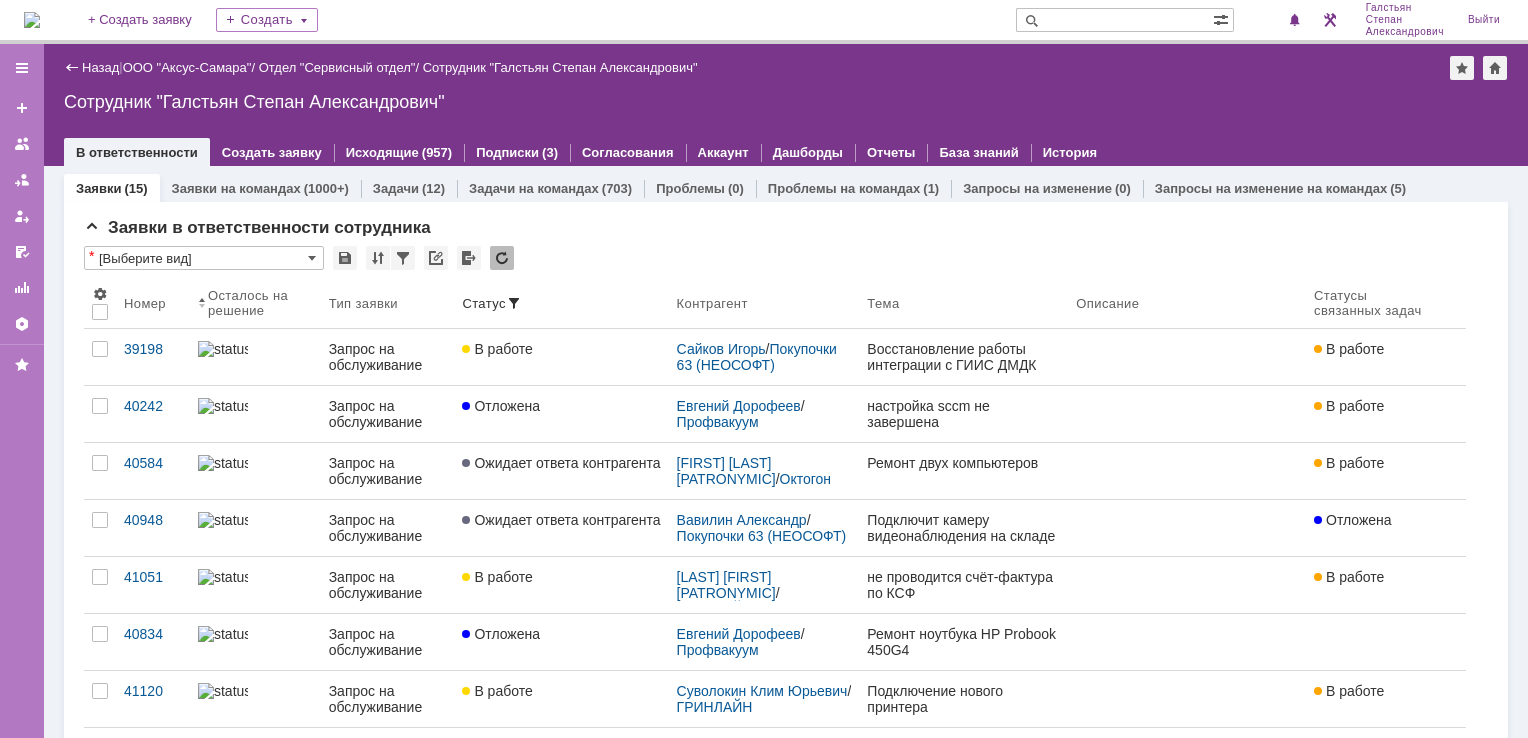 scroll, scrollTop: 0, scrollLeft: 0, axis: both 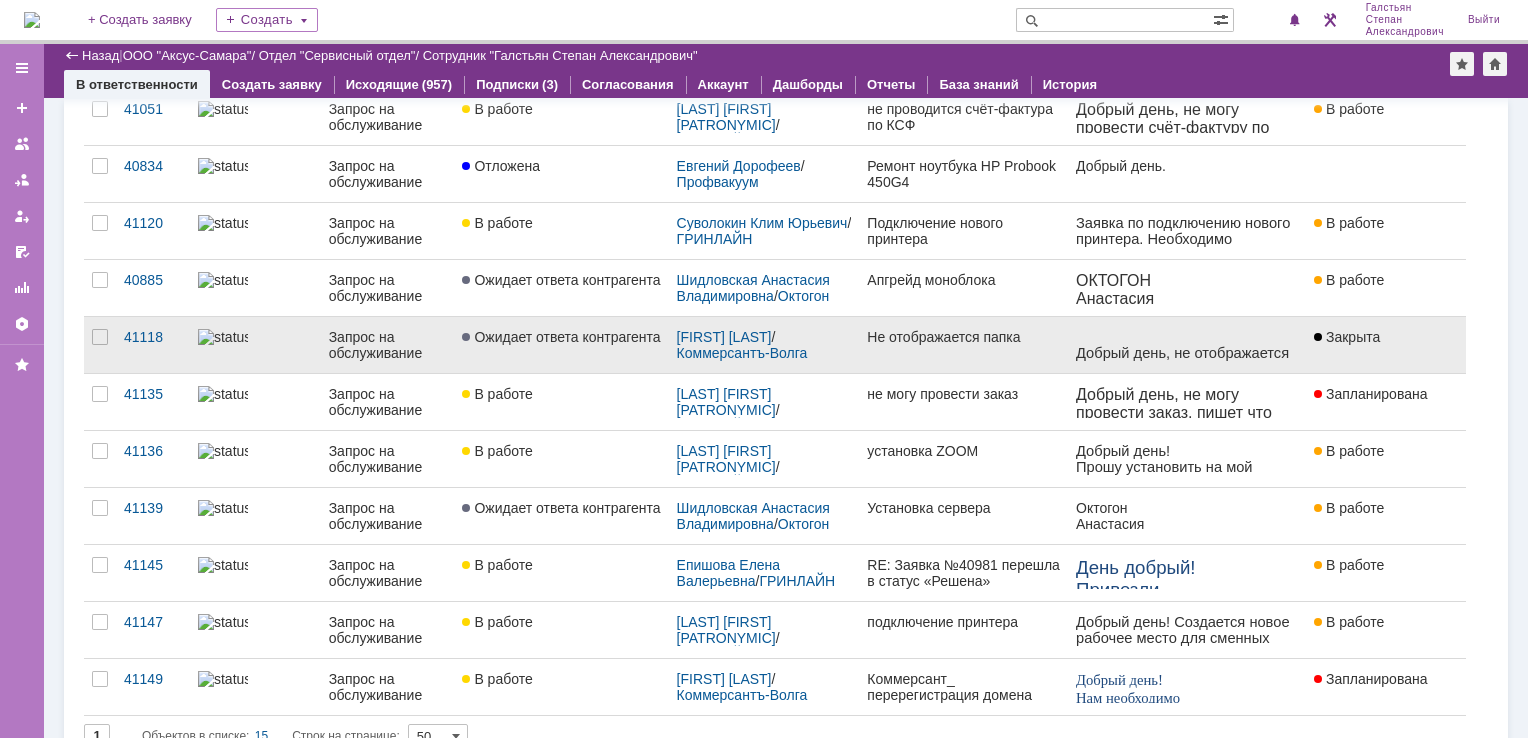 click on "Не отображается папка" at bounding box center [963, 345] 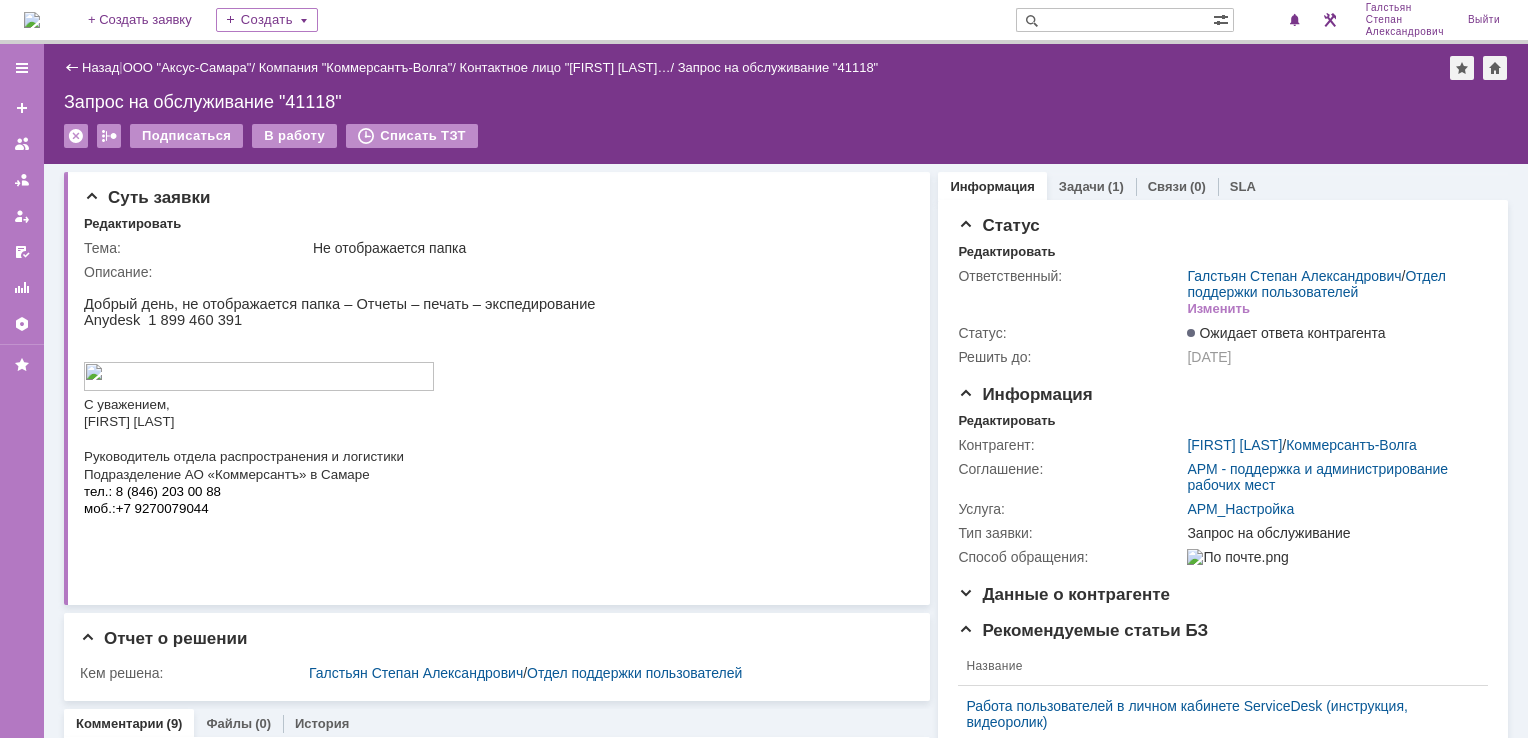scroll, scrollTop: 0, scrollLeft: 0, axis: both 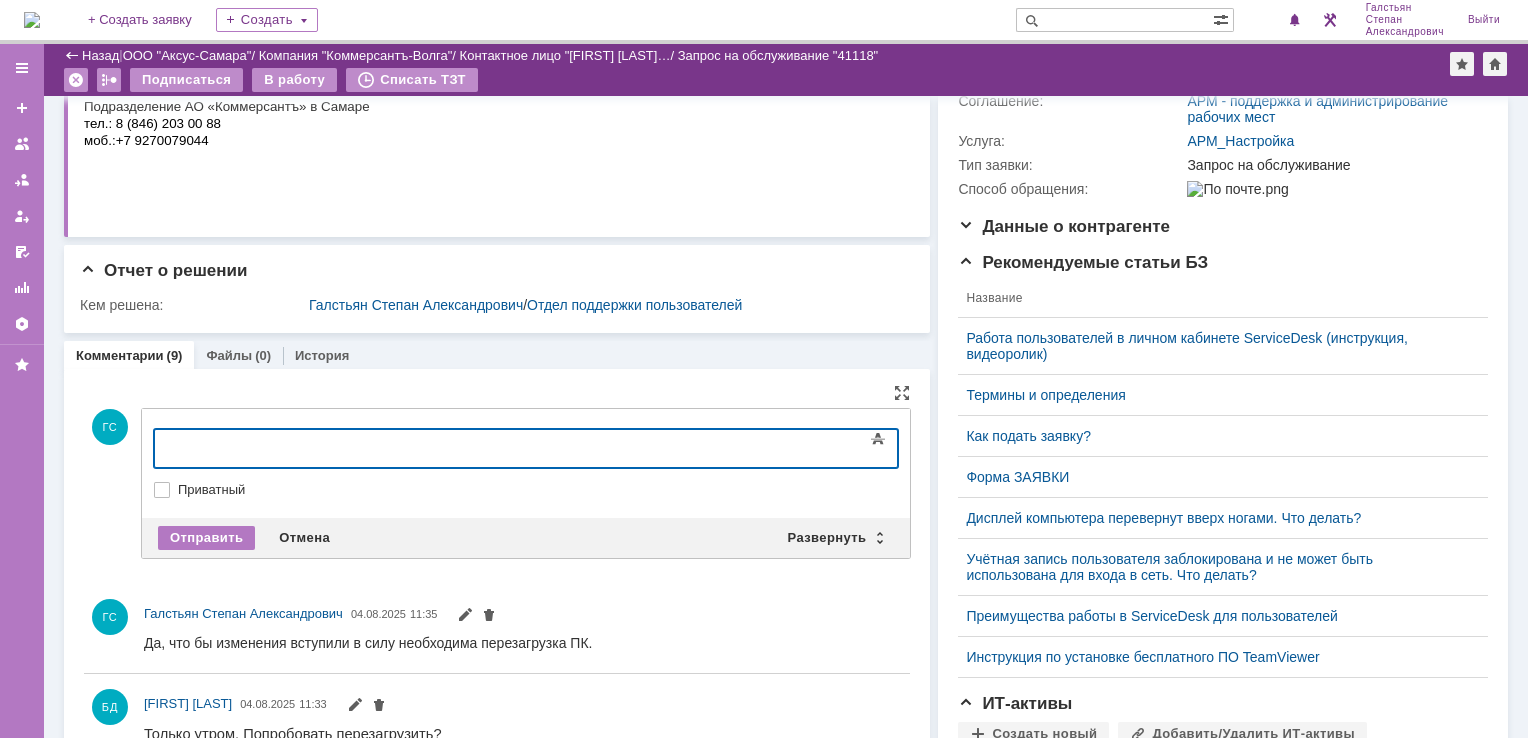 type 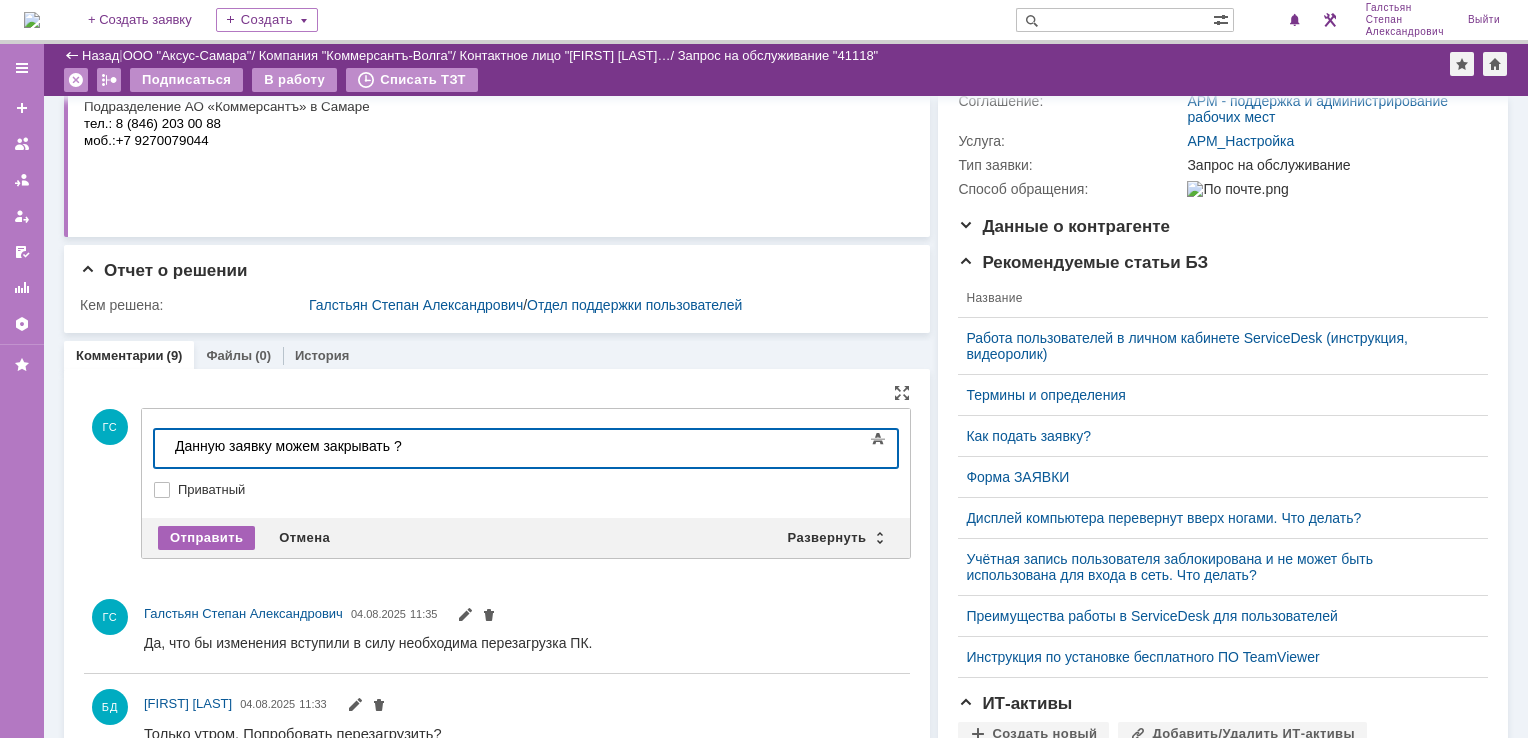 click on "Отправить" at bounding box center (206, 538) 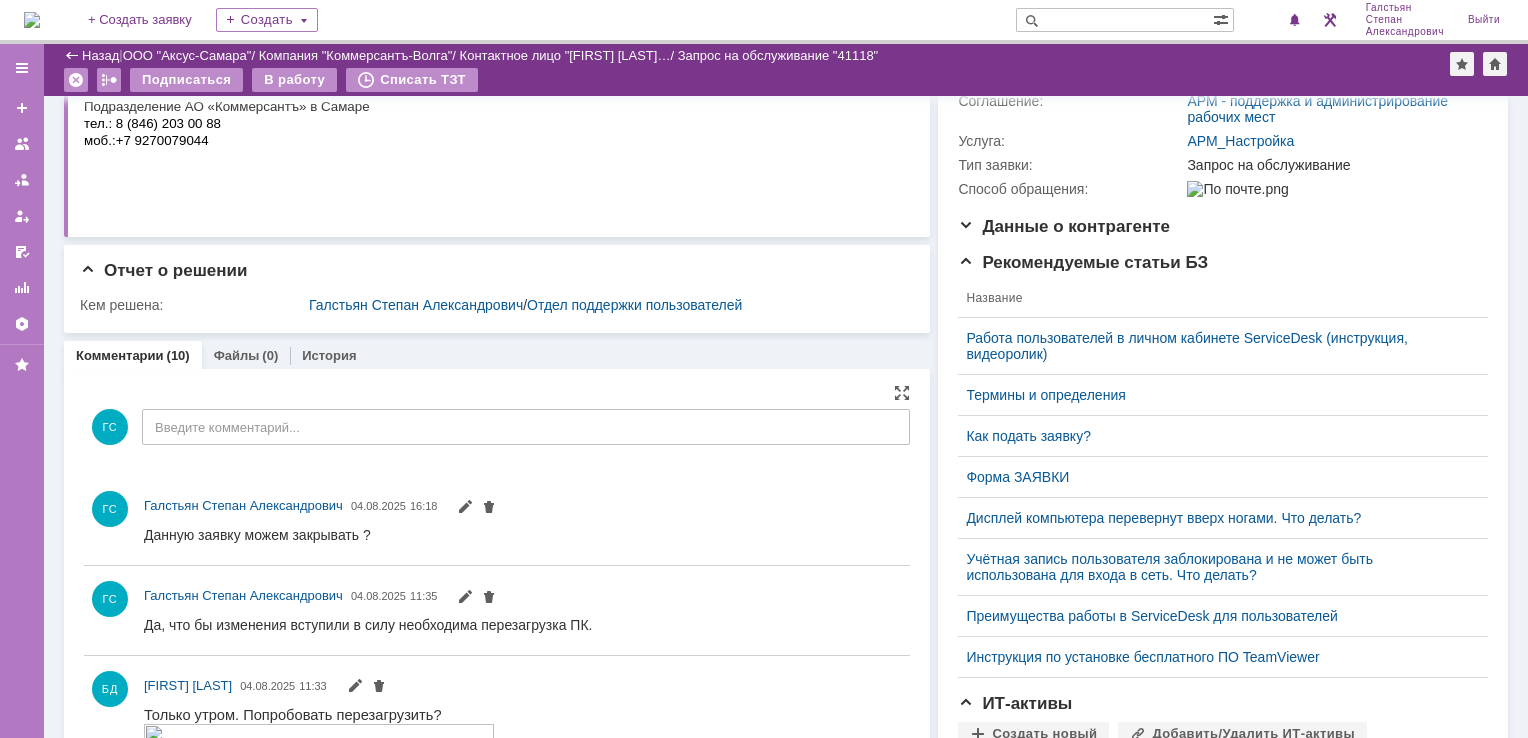 scroll, scrollTop: 0, scrollLeft: 0, axis: both 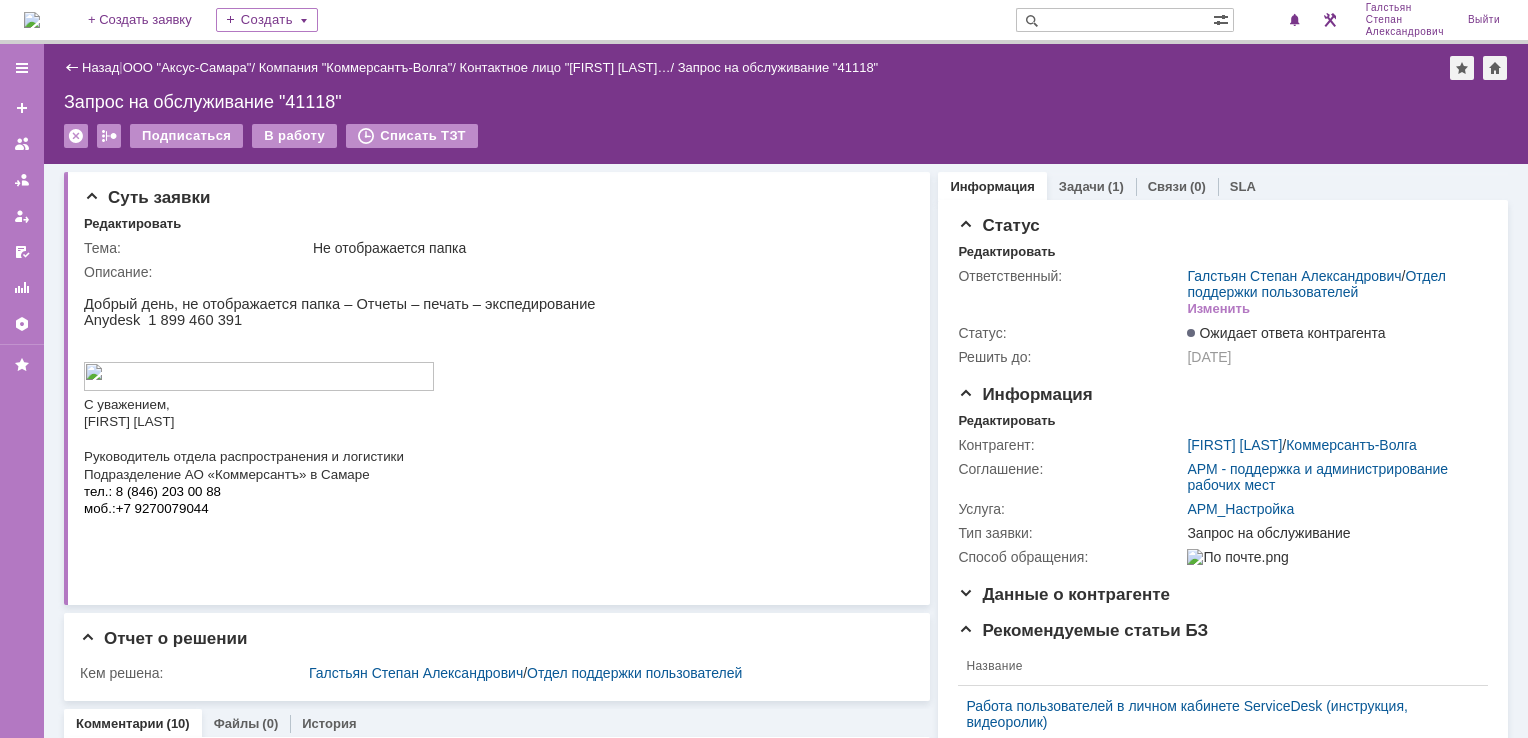 click at bounding box center (32, 20) 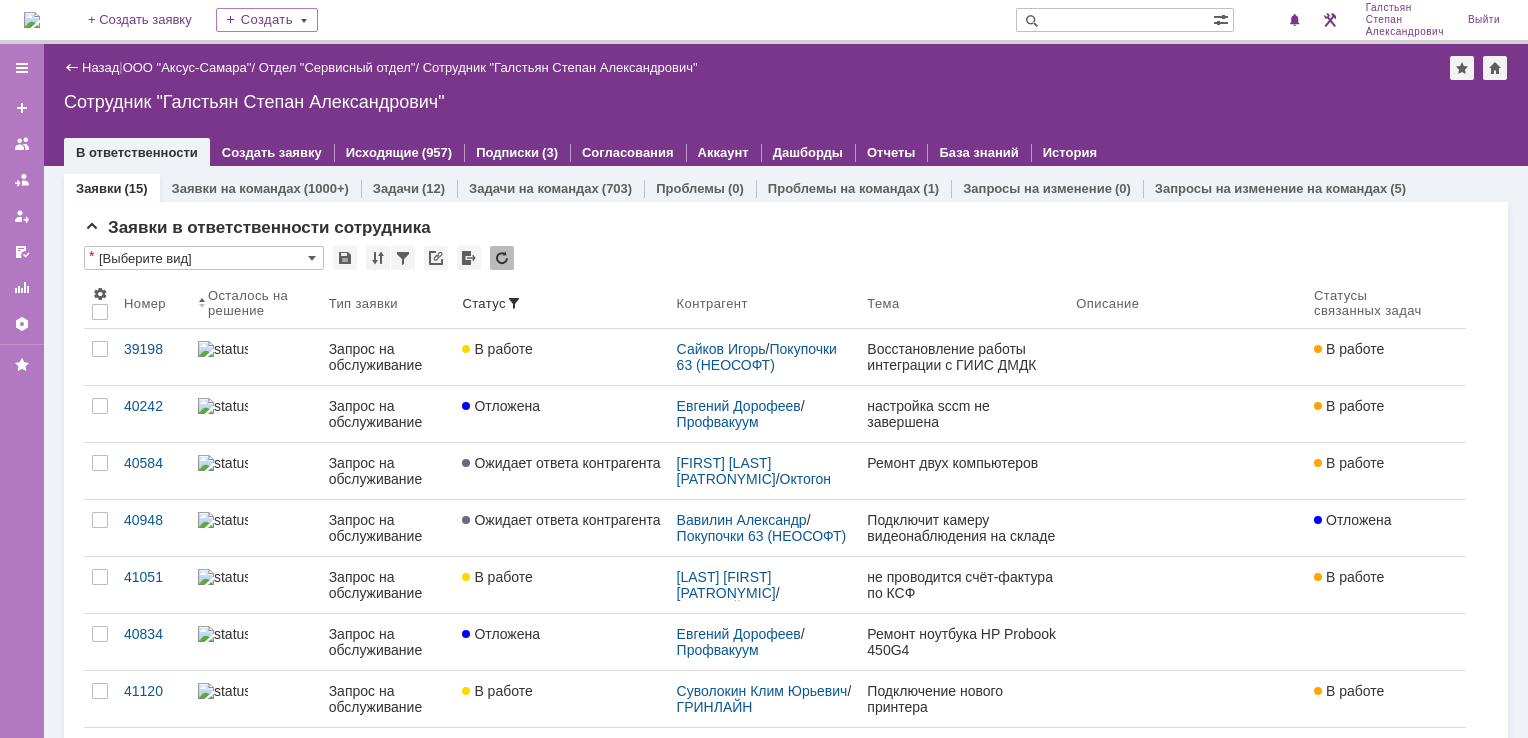 scroll, scrollTop: 0, scrollLeft: 0, axis: both 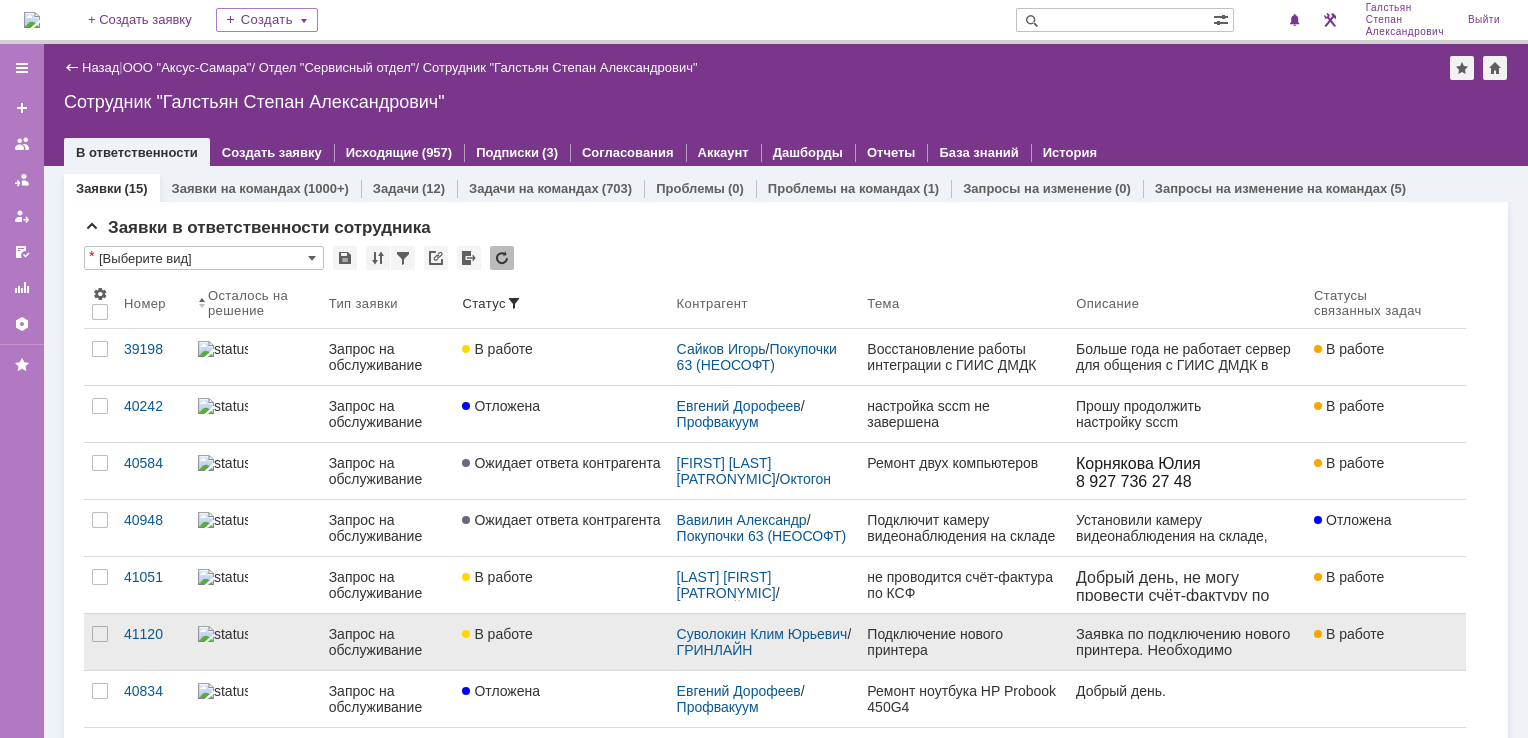 click at bounding box center [255, 634] 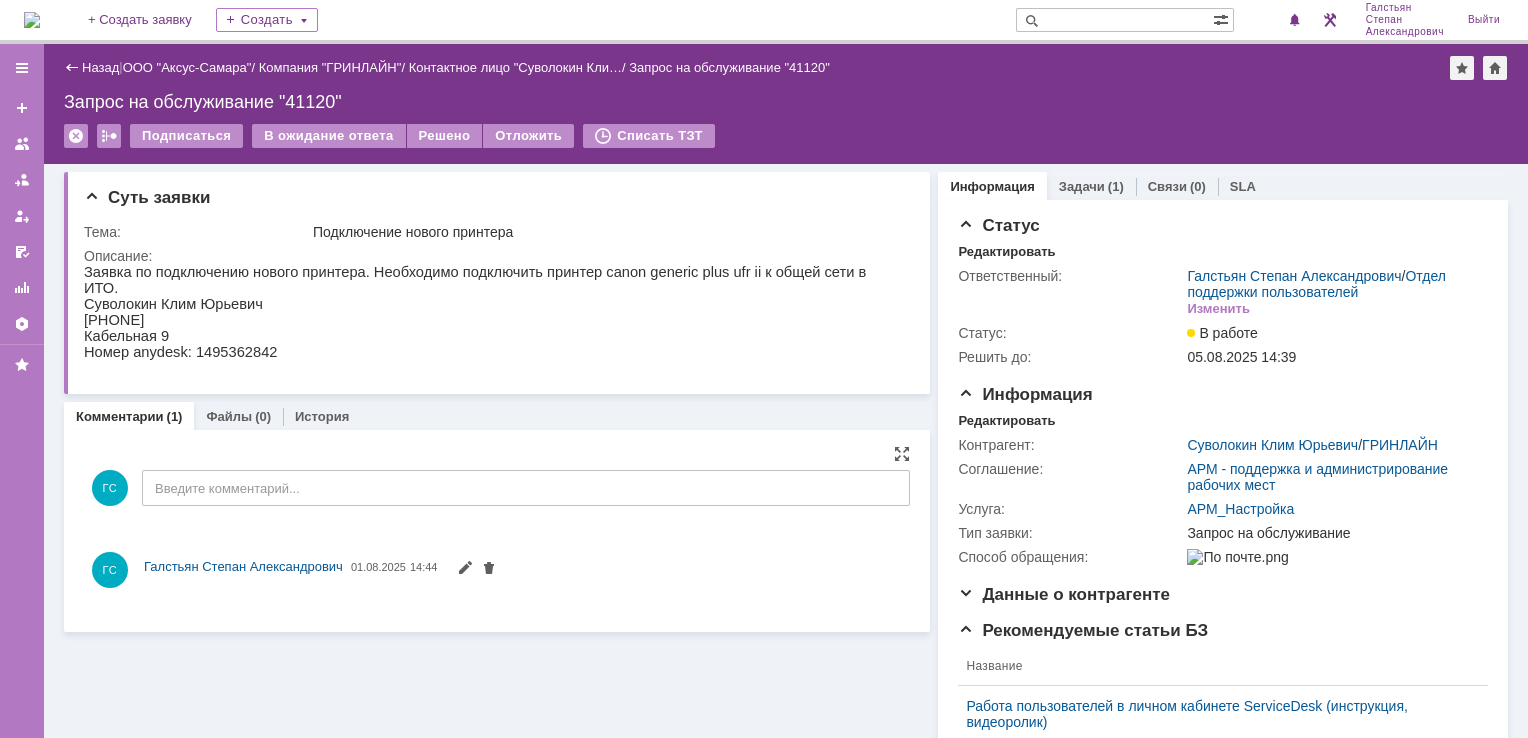 scroll, scrollTop: 0, scrollLeft: 0, axis: both 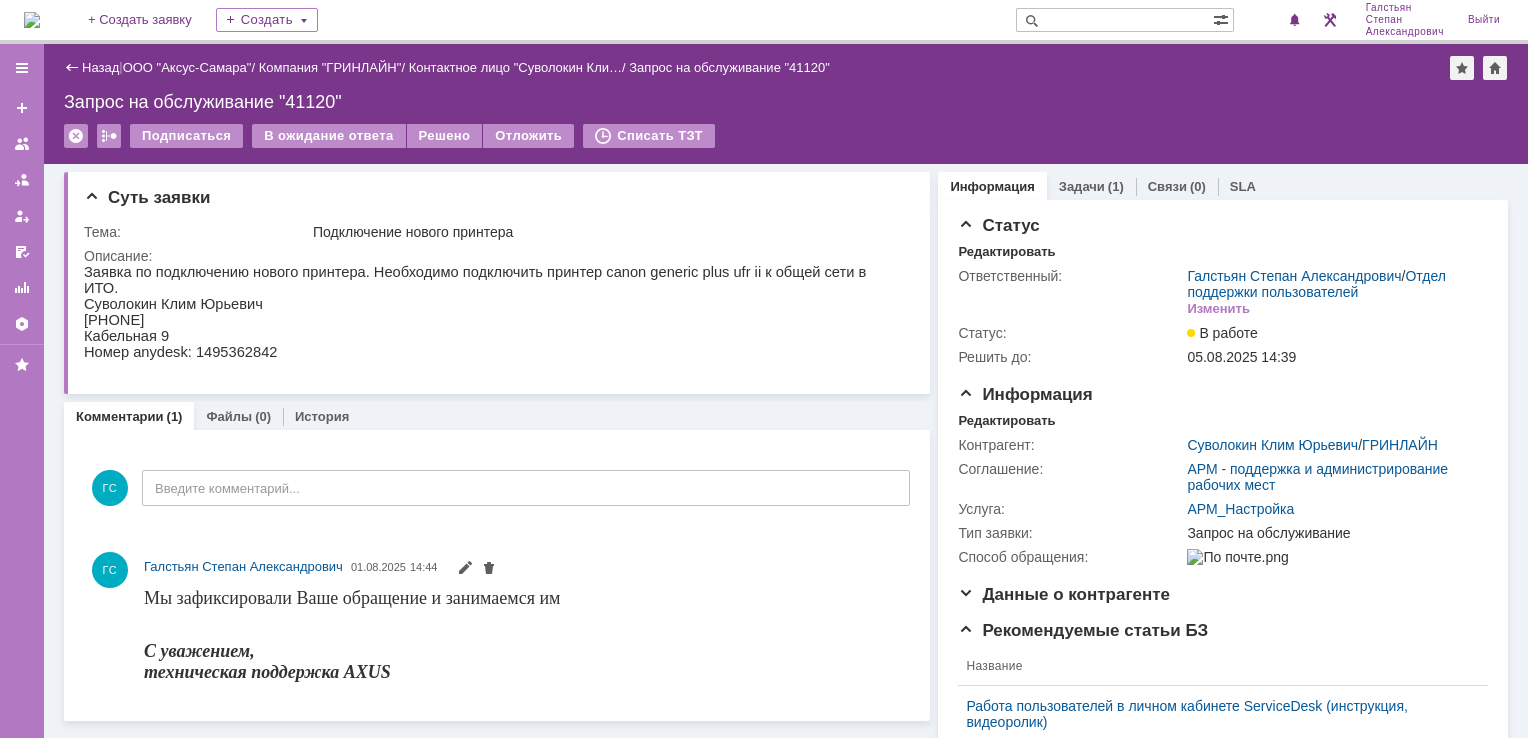 click at bounding box center (32, 20) 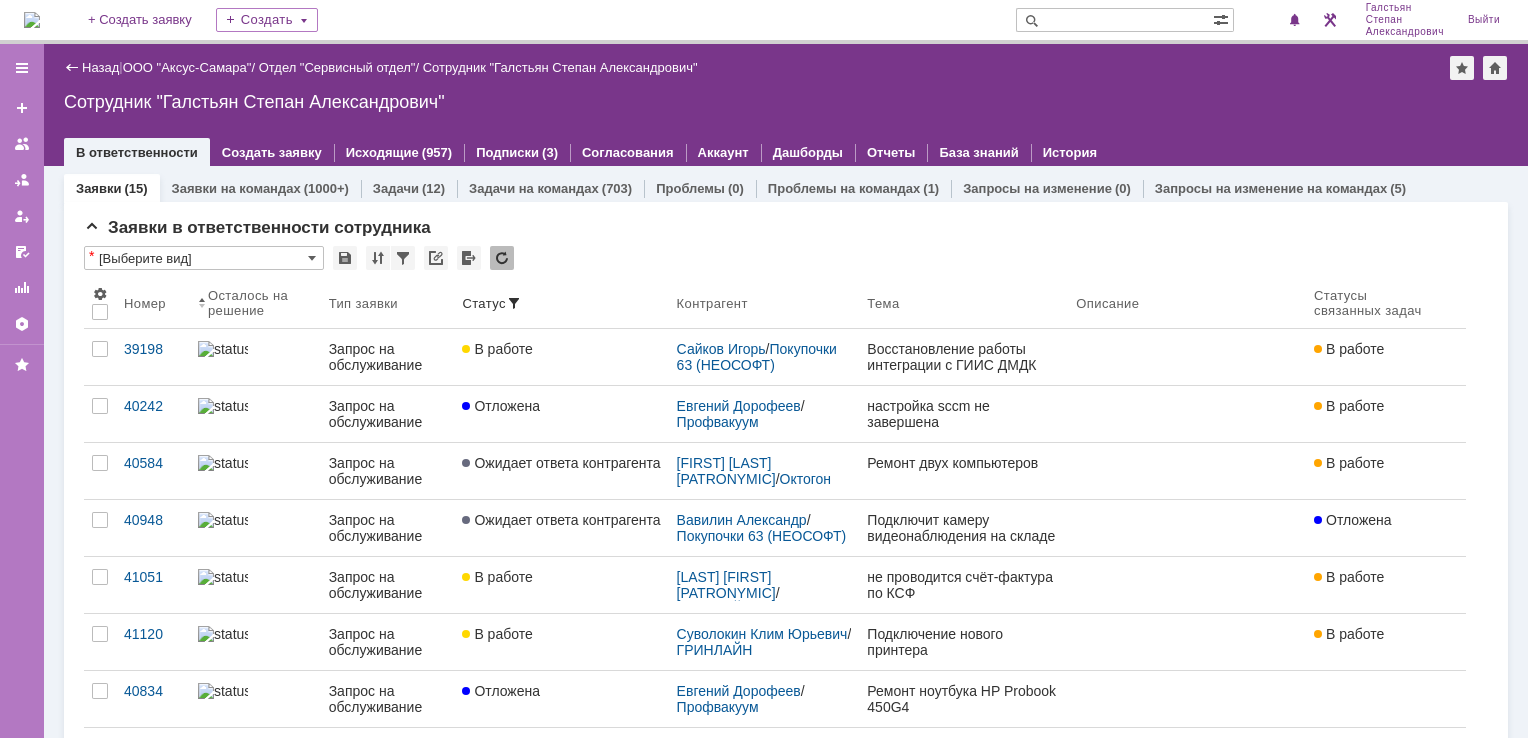 scroll, scrollTop: 0, scrollLeft: 0, axis: both 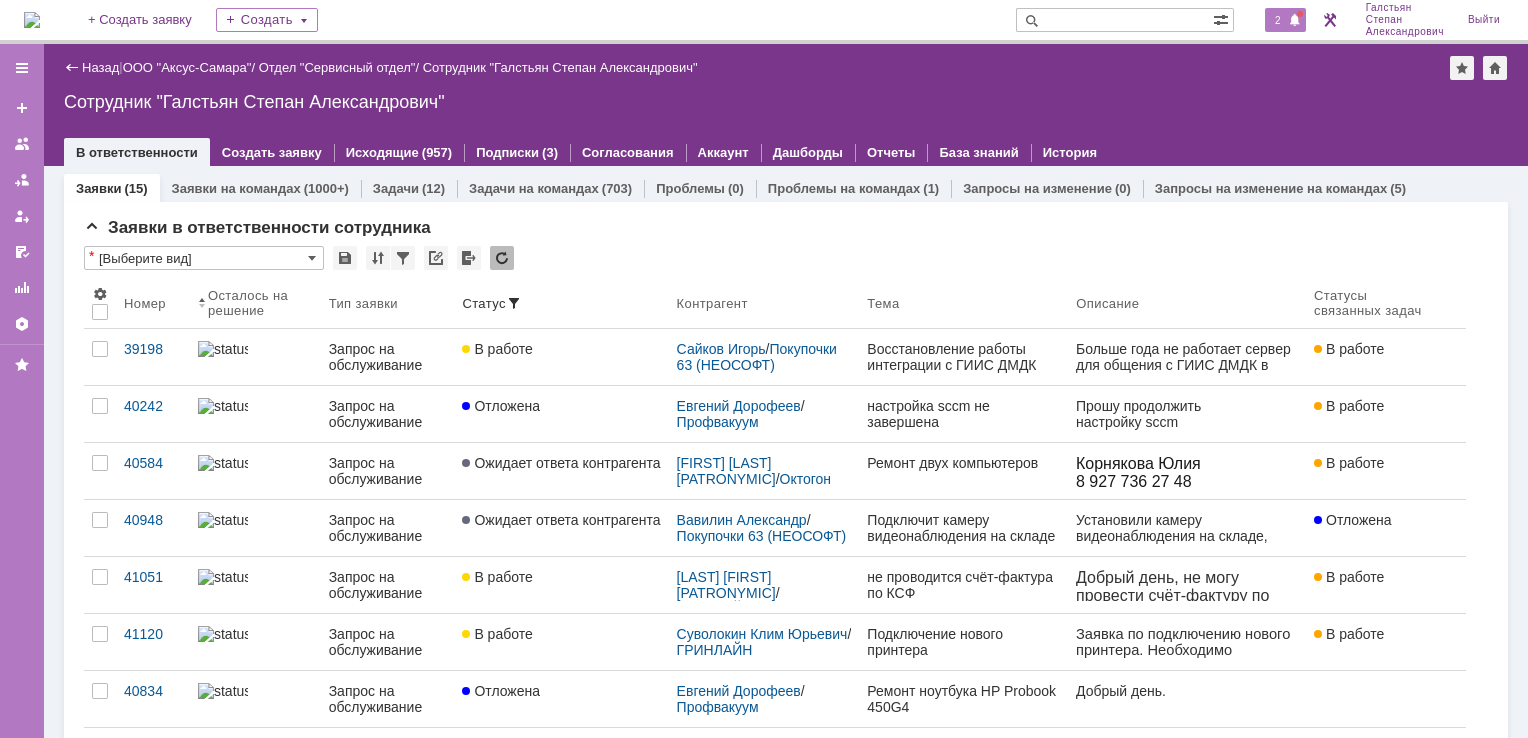 click on "2" at bounding box center [1278, 20] 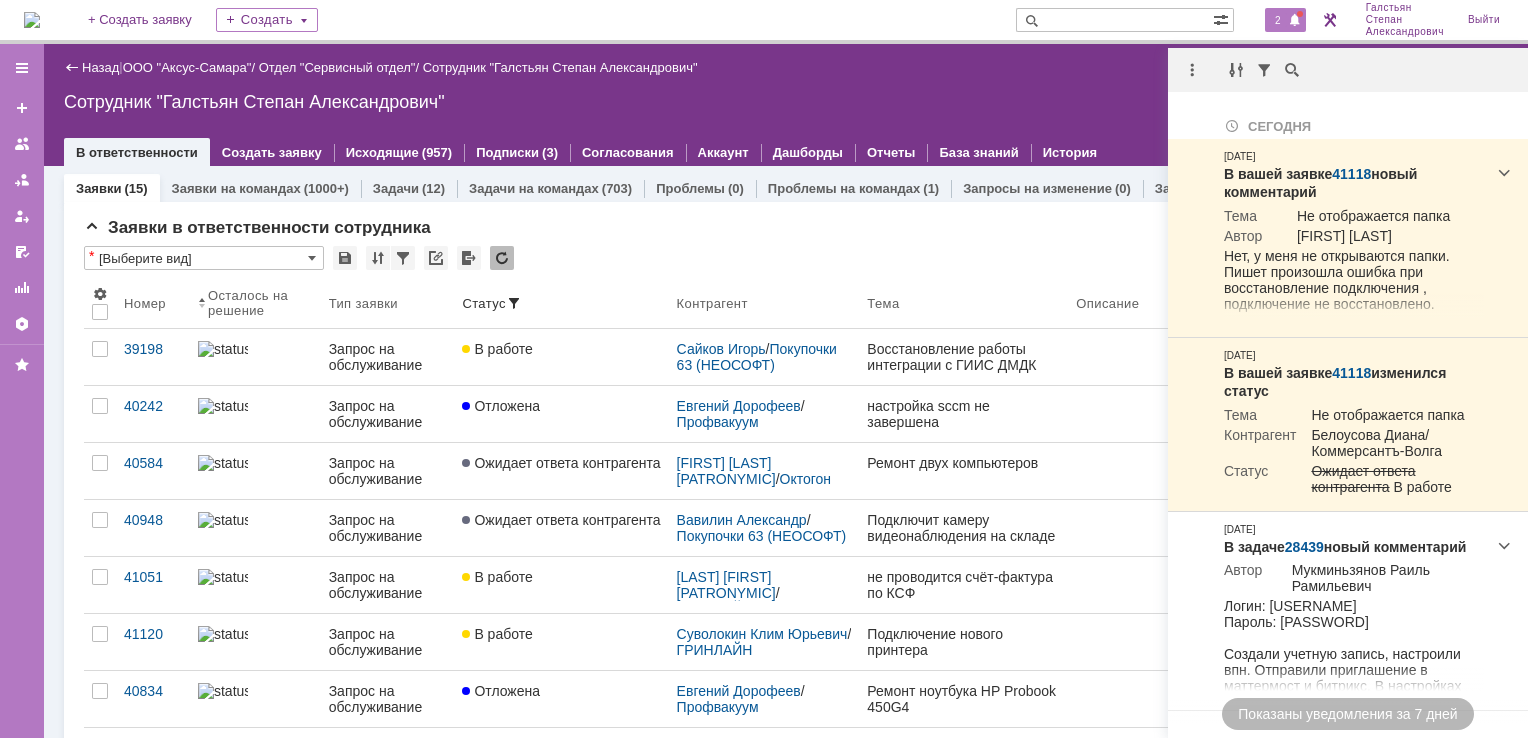 scroll, scrollTop: 0, scrollLeft: 0, axis: both 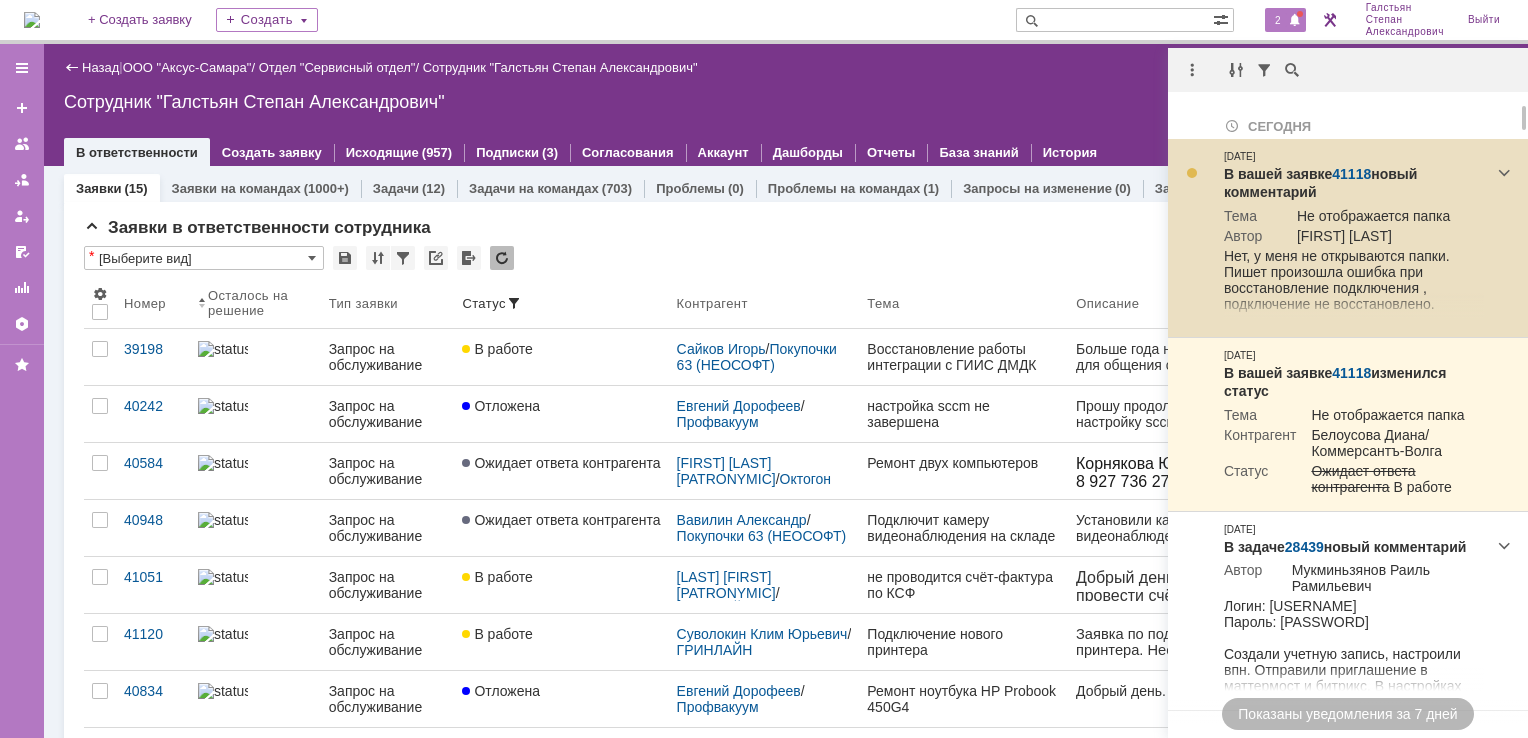 click on "41118" at bounding box center (1351, 174) 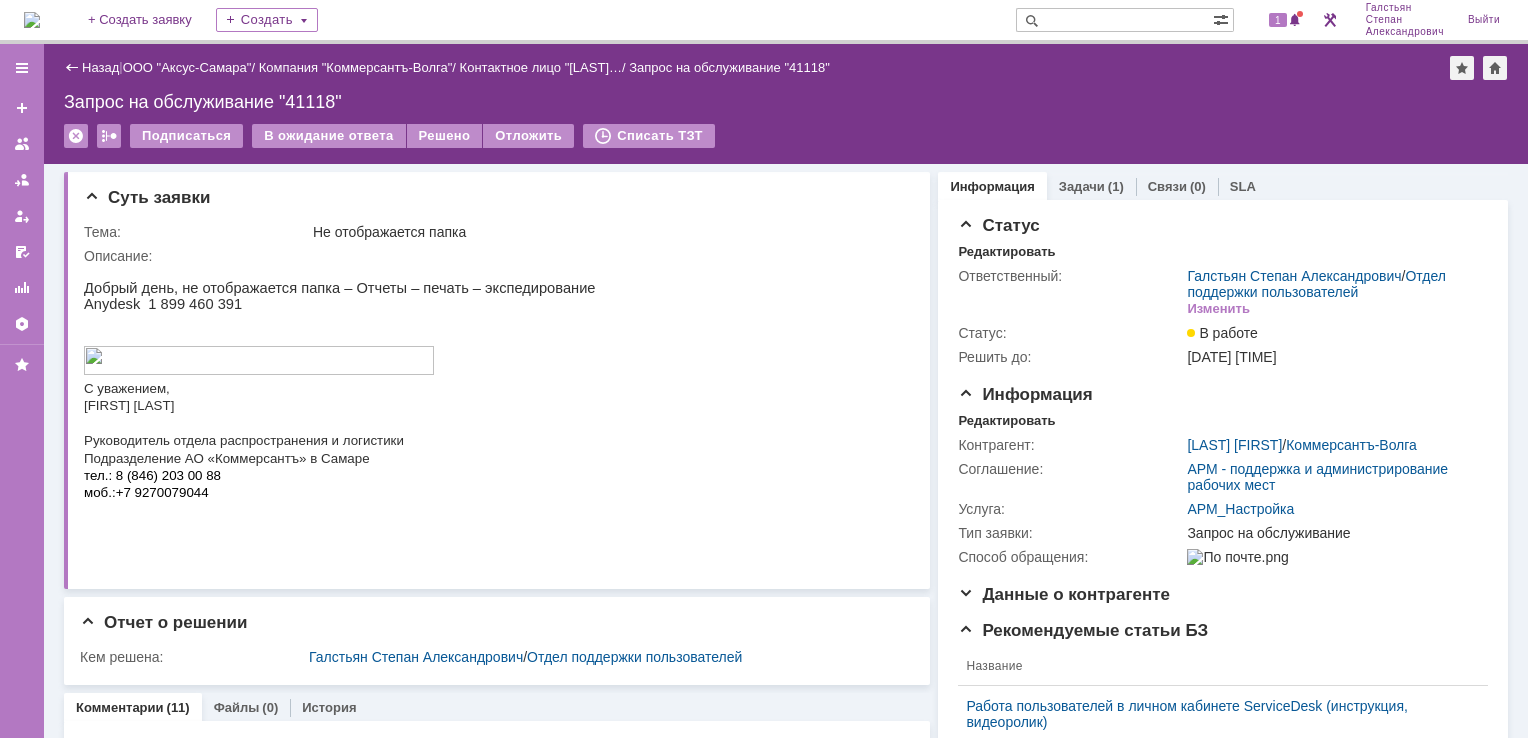 scroll, scrollTop: 0, scrollLeft: 0, axis: both 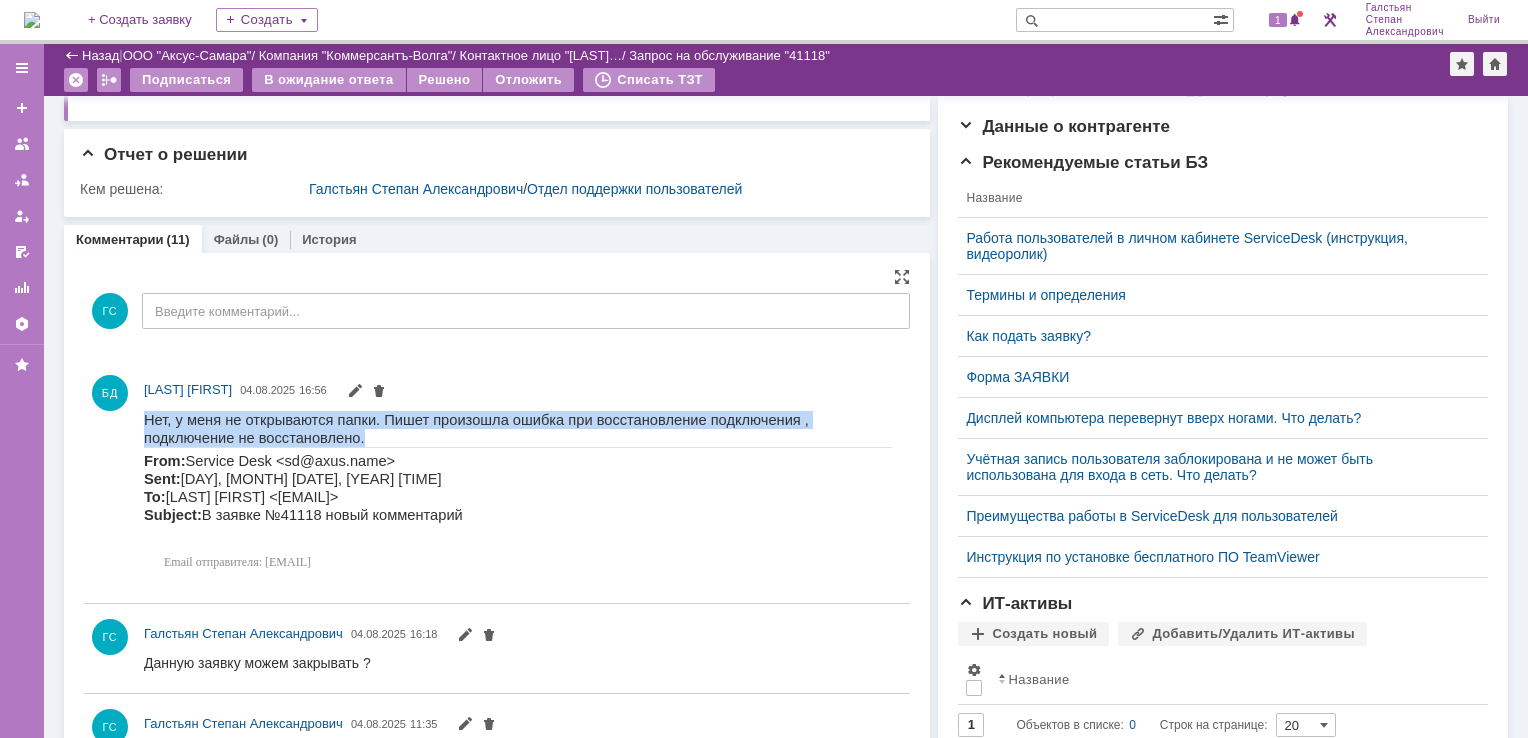 drag, startPoint x: 146, startPoint y: 415, endPoint x: 248, endPoint y: 438, distance: 104.56099 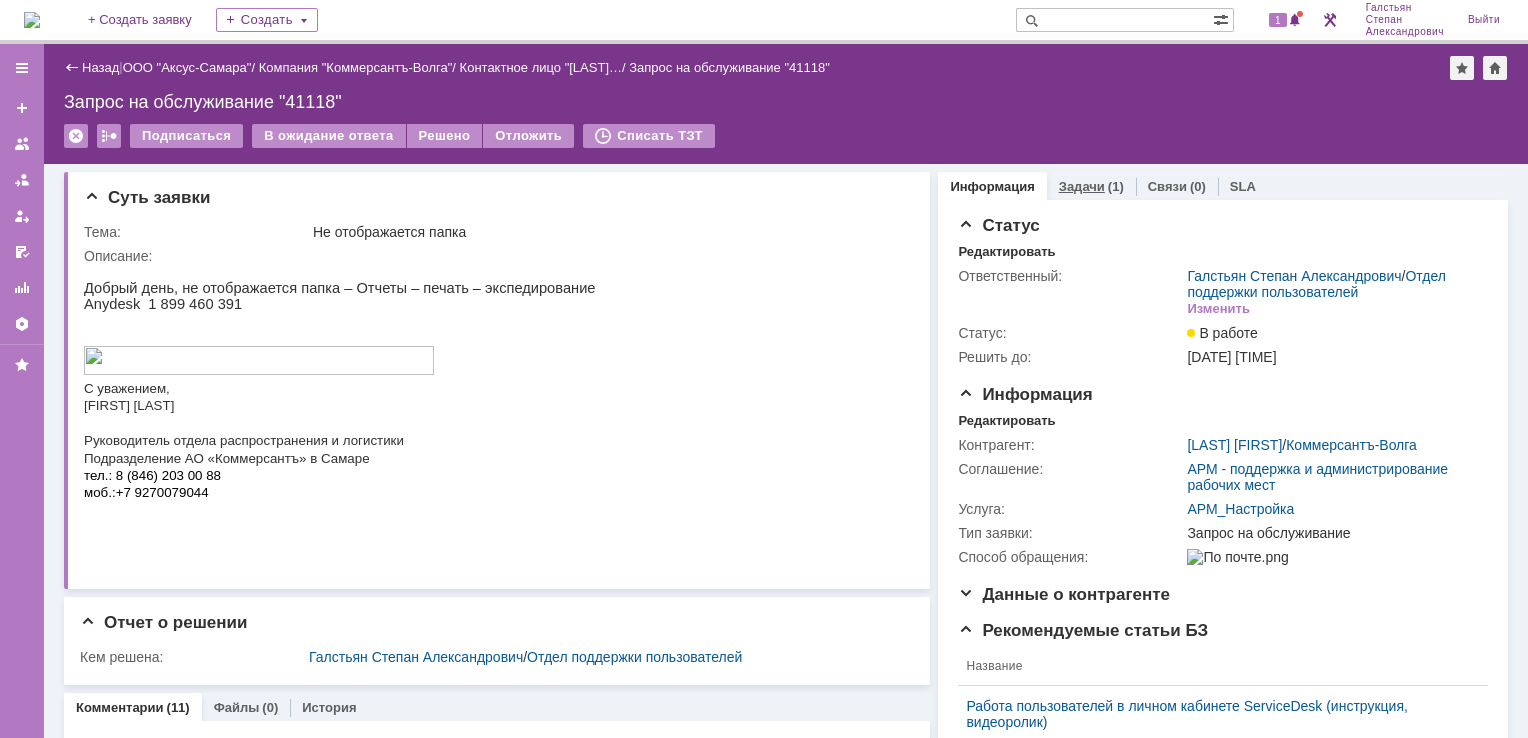 click on "Задачи" at bounding box center (1082, 186) 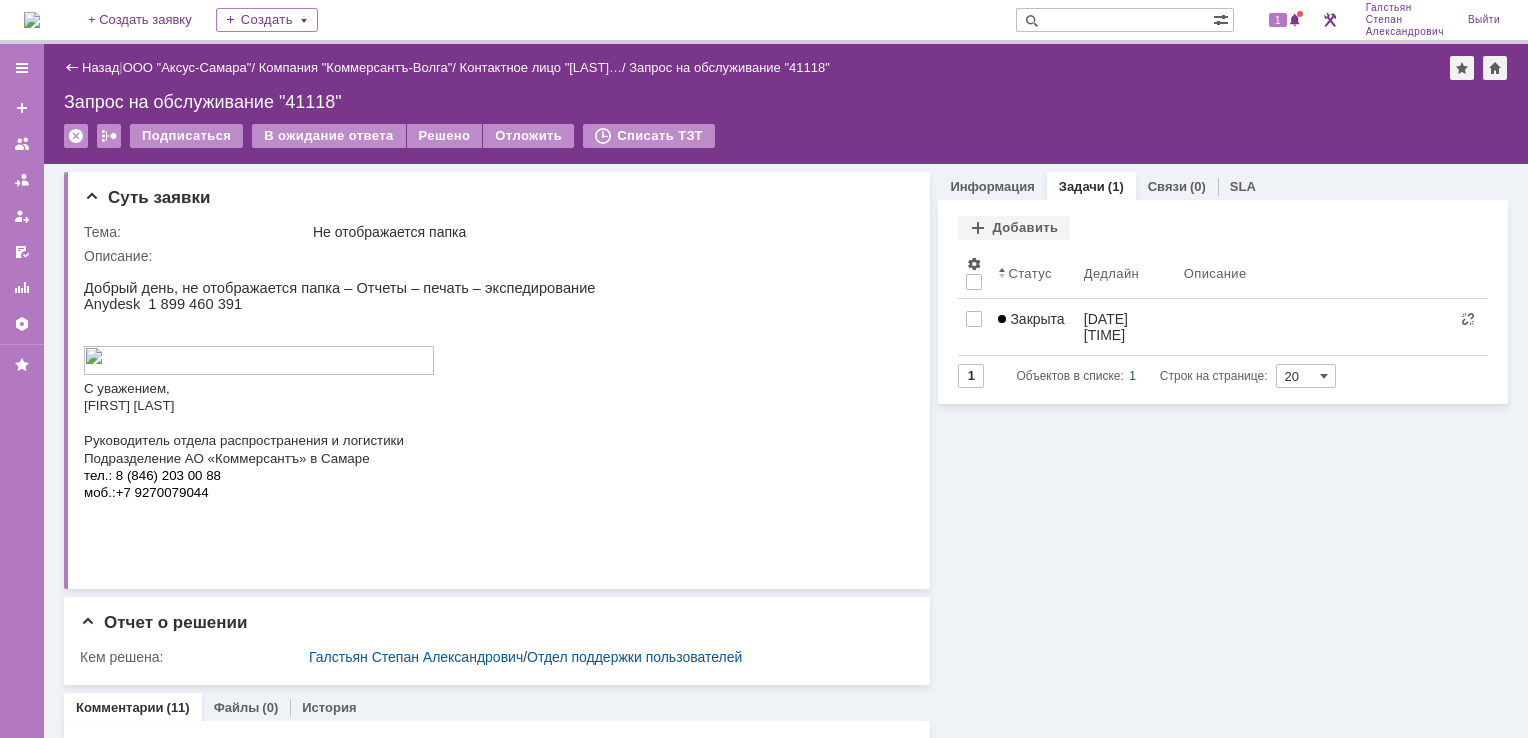 scroll, scrollTop: 0, scrollLeft: 0, axis: both 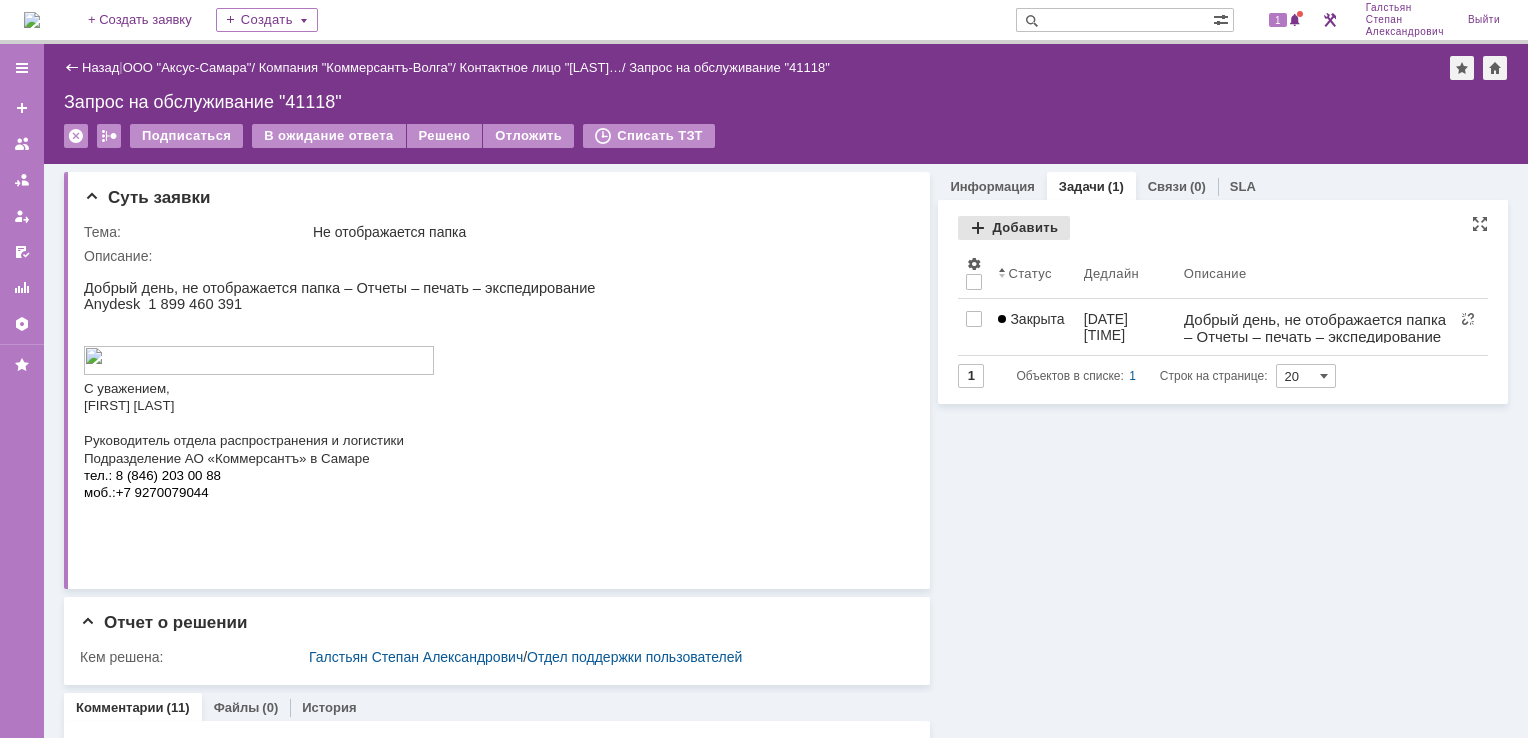 click on "Добавить" at bounding box center [1014, 228] 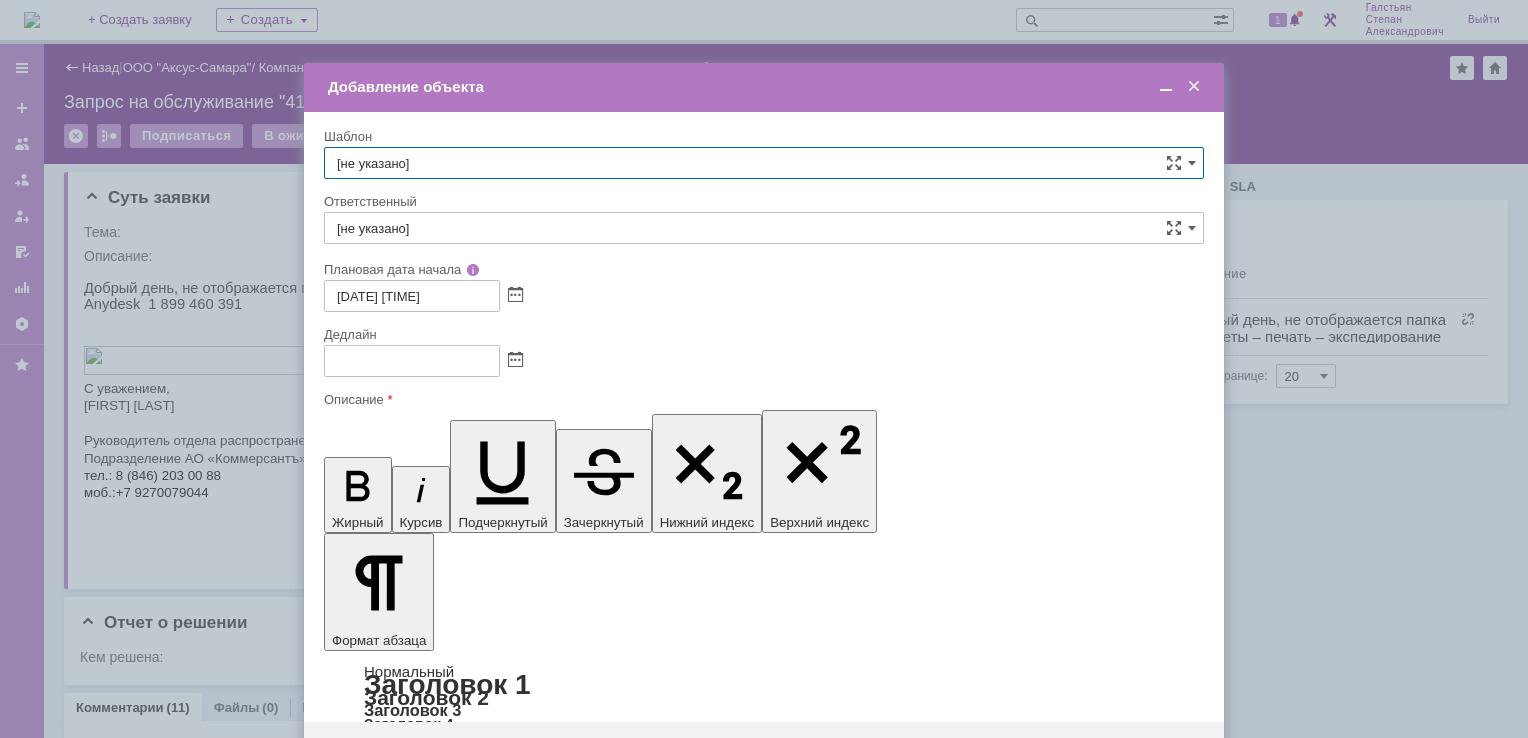 scroll, scrollTop: 0, scrollLeft: 0, axis: both 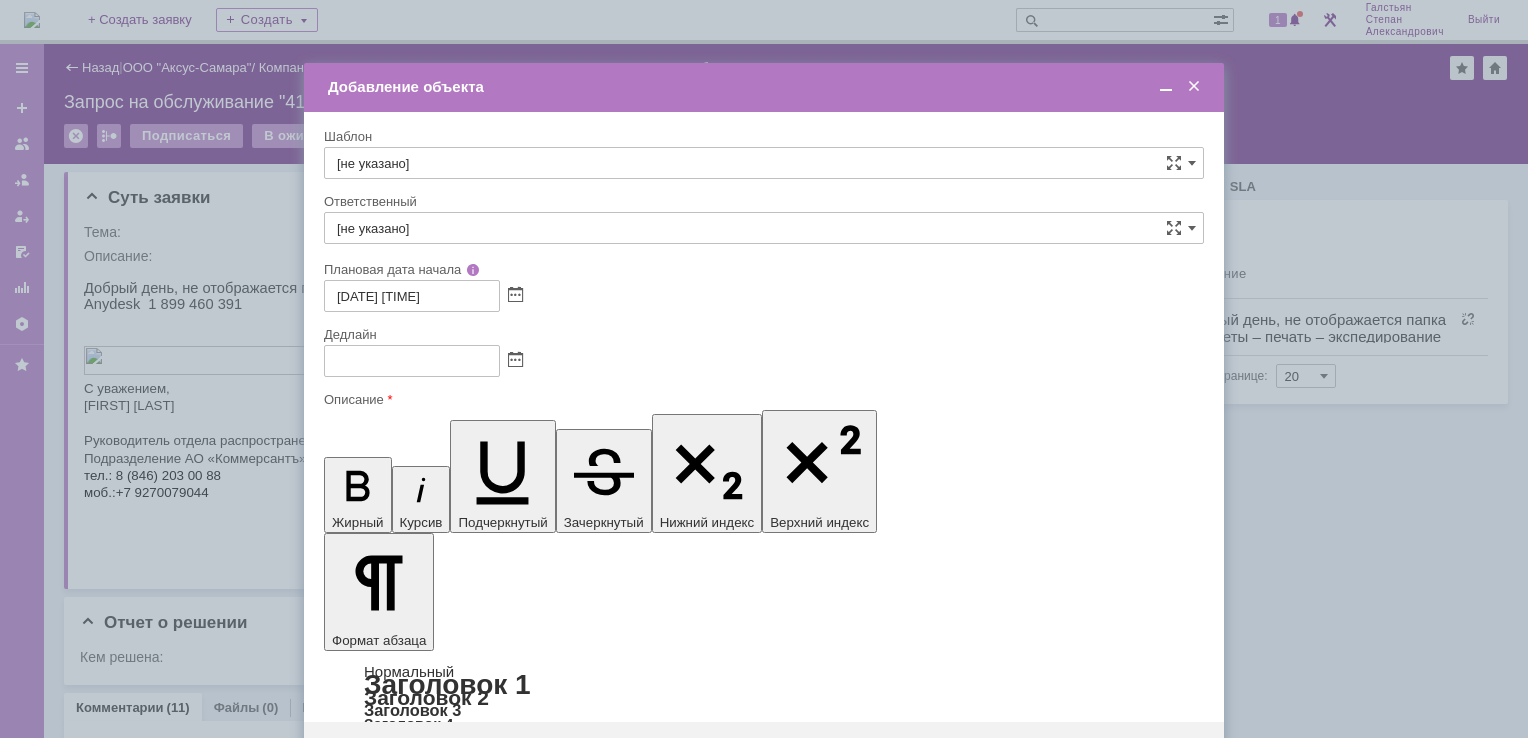 click at bounding box center (1166, 87) 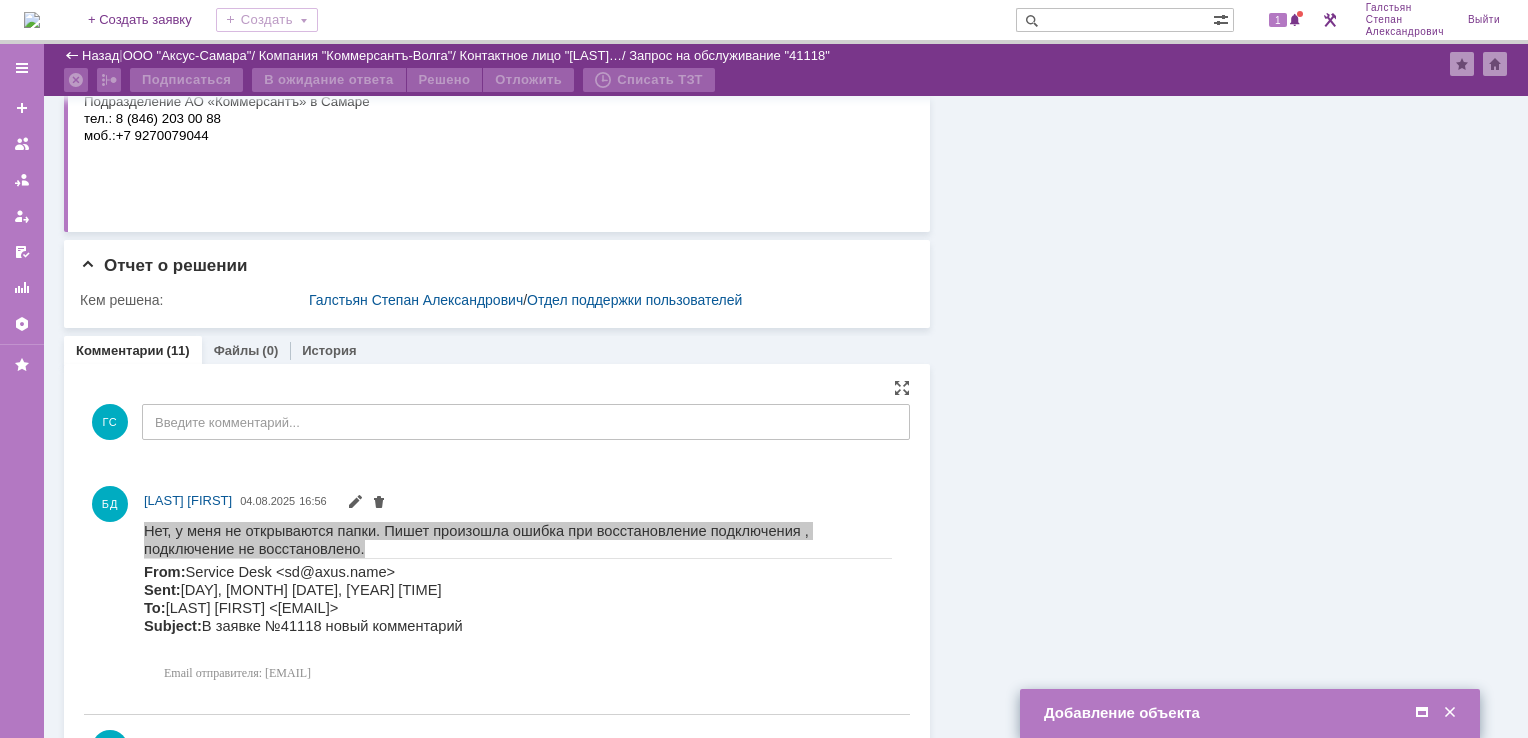scroll, scrollTop: 300, scrollLeft: 0, axis: vertical 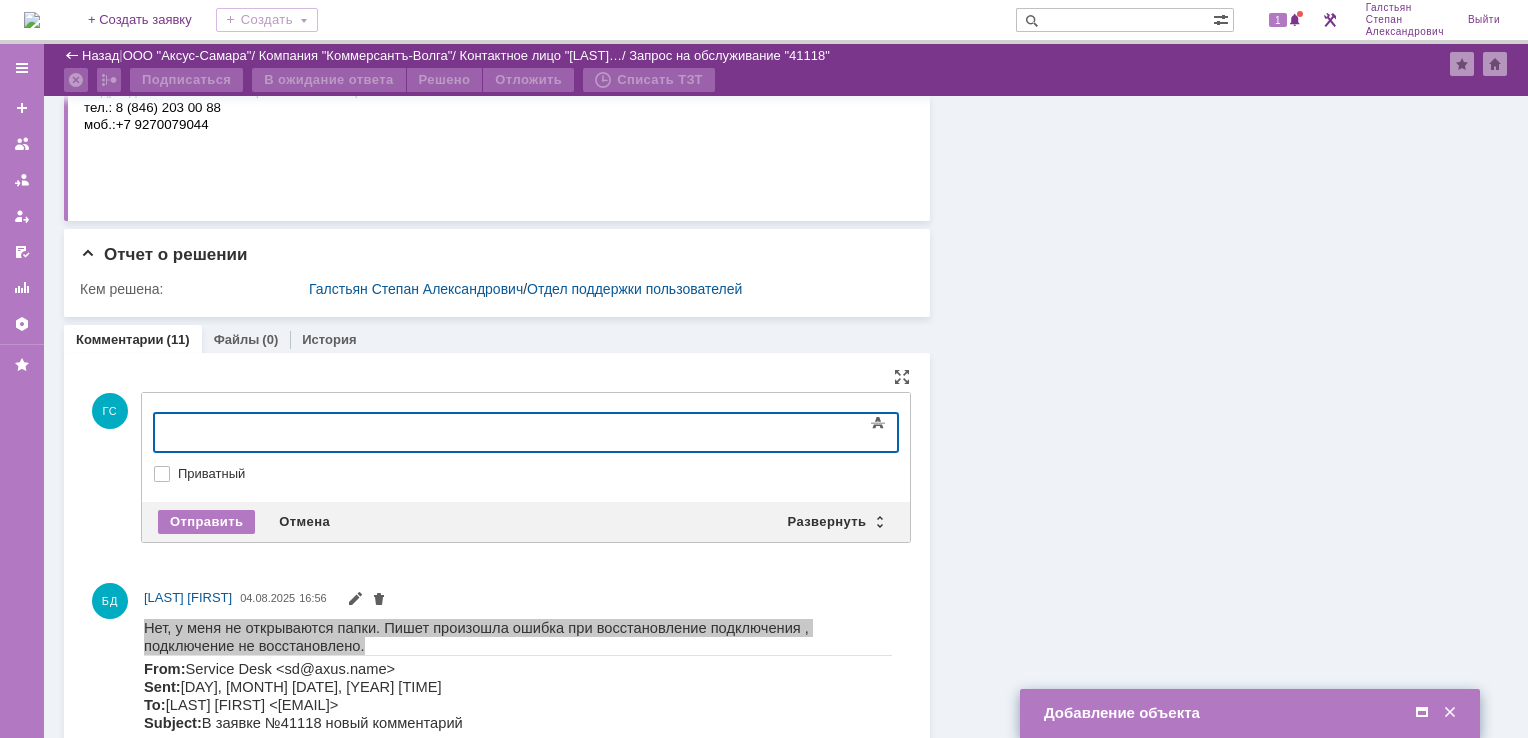 type 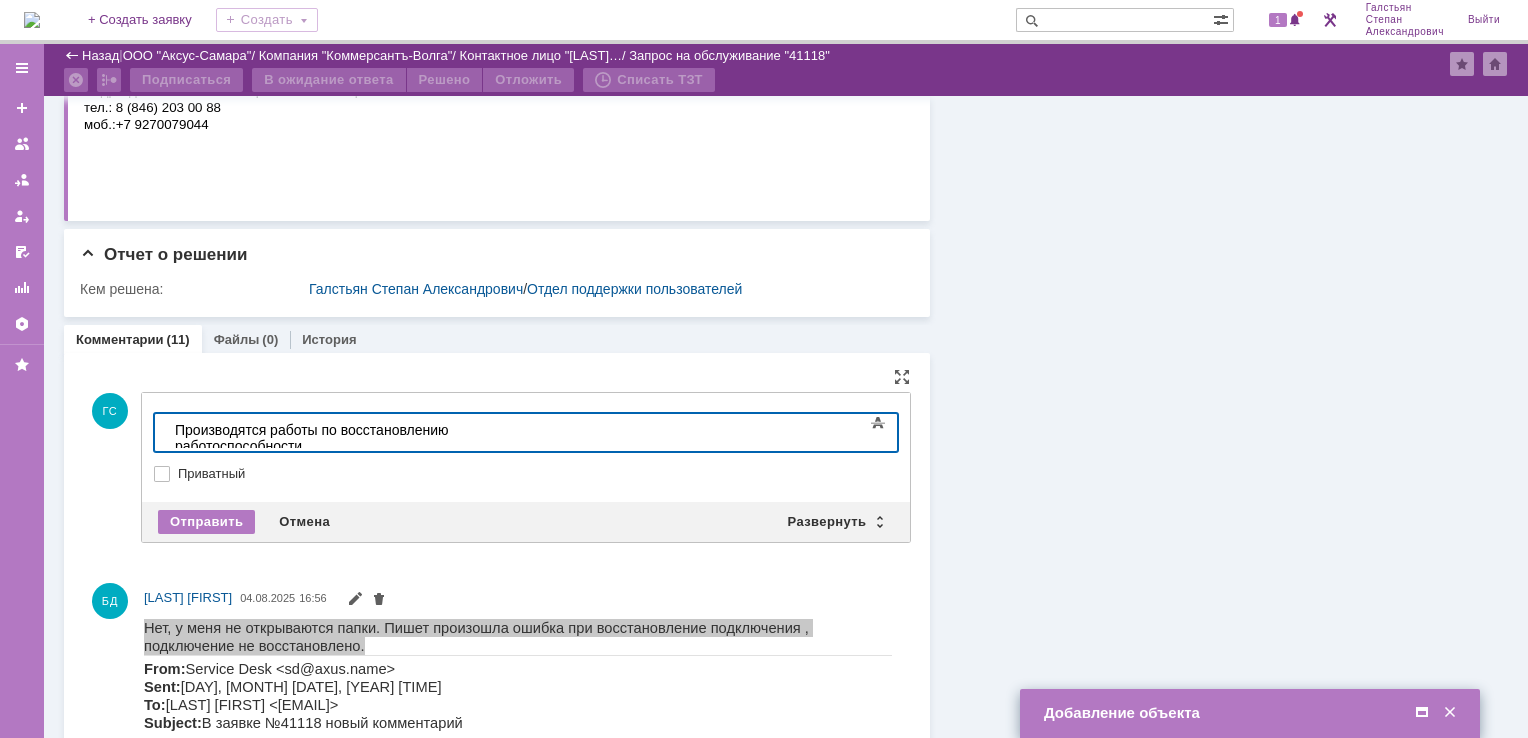 click on "Производятся работы по восстановлению работоспособности" at bounding box center [317, 438] 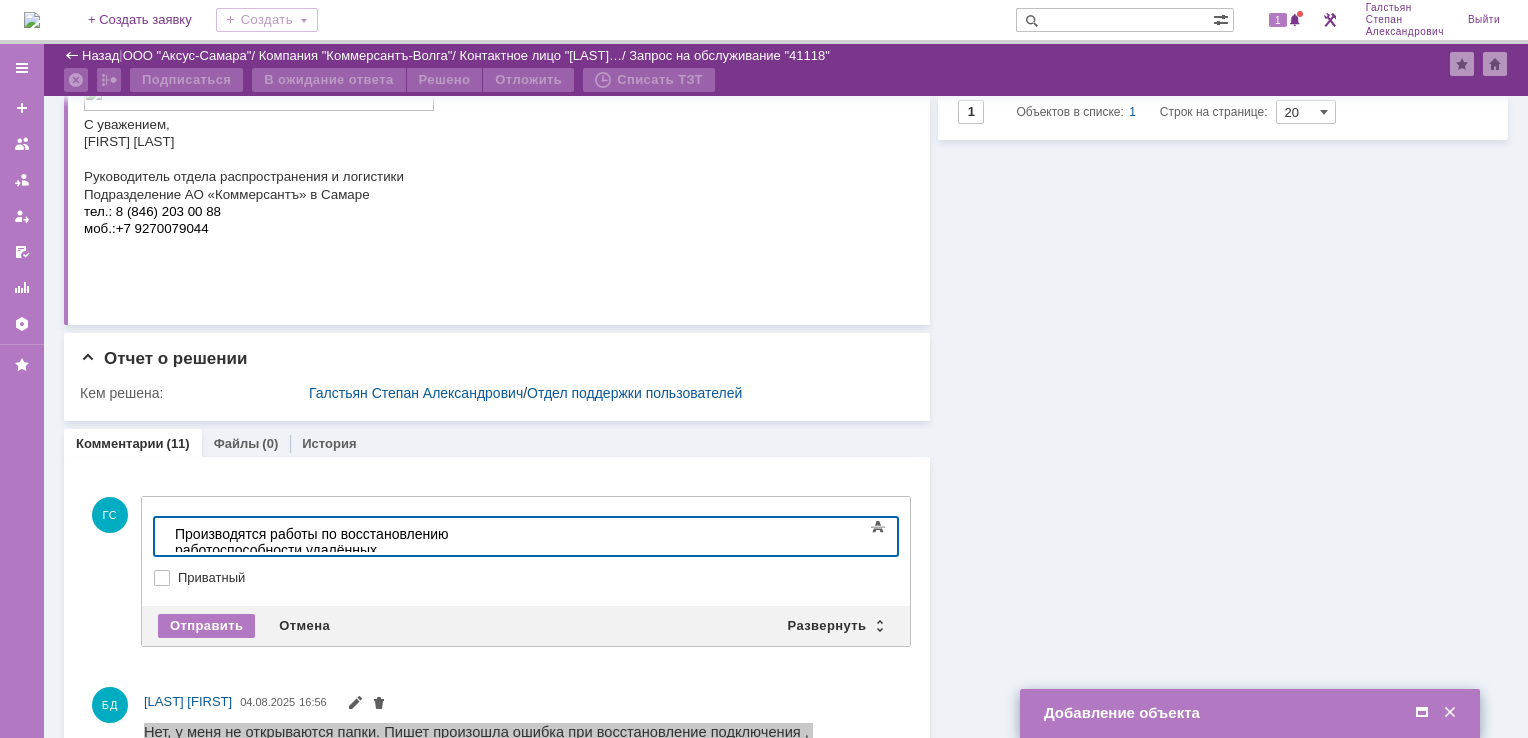 scroll, scrollTop: 200, scrollLeft: 0, axis: vertical 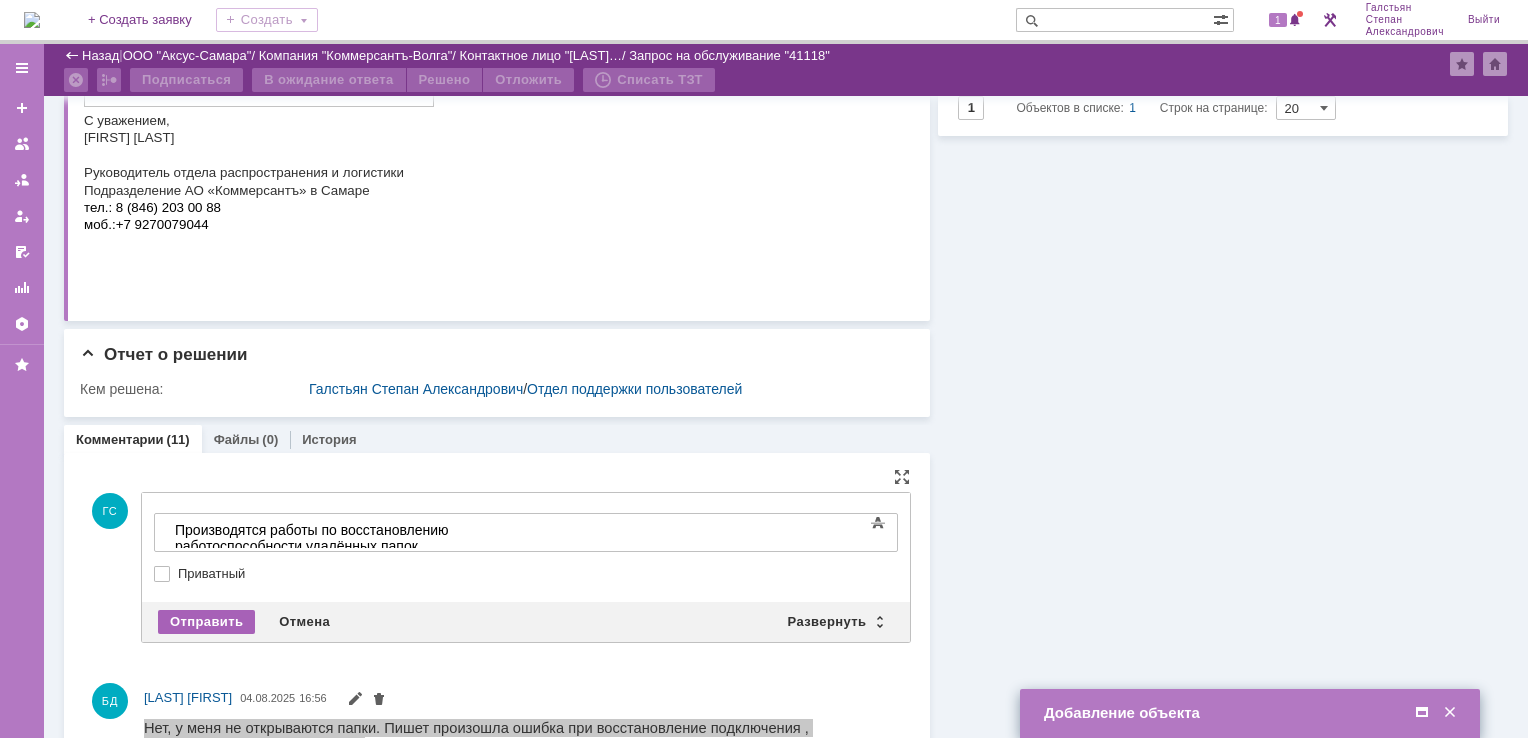 click on "Отправить" at bounding box center (206, 622) 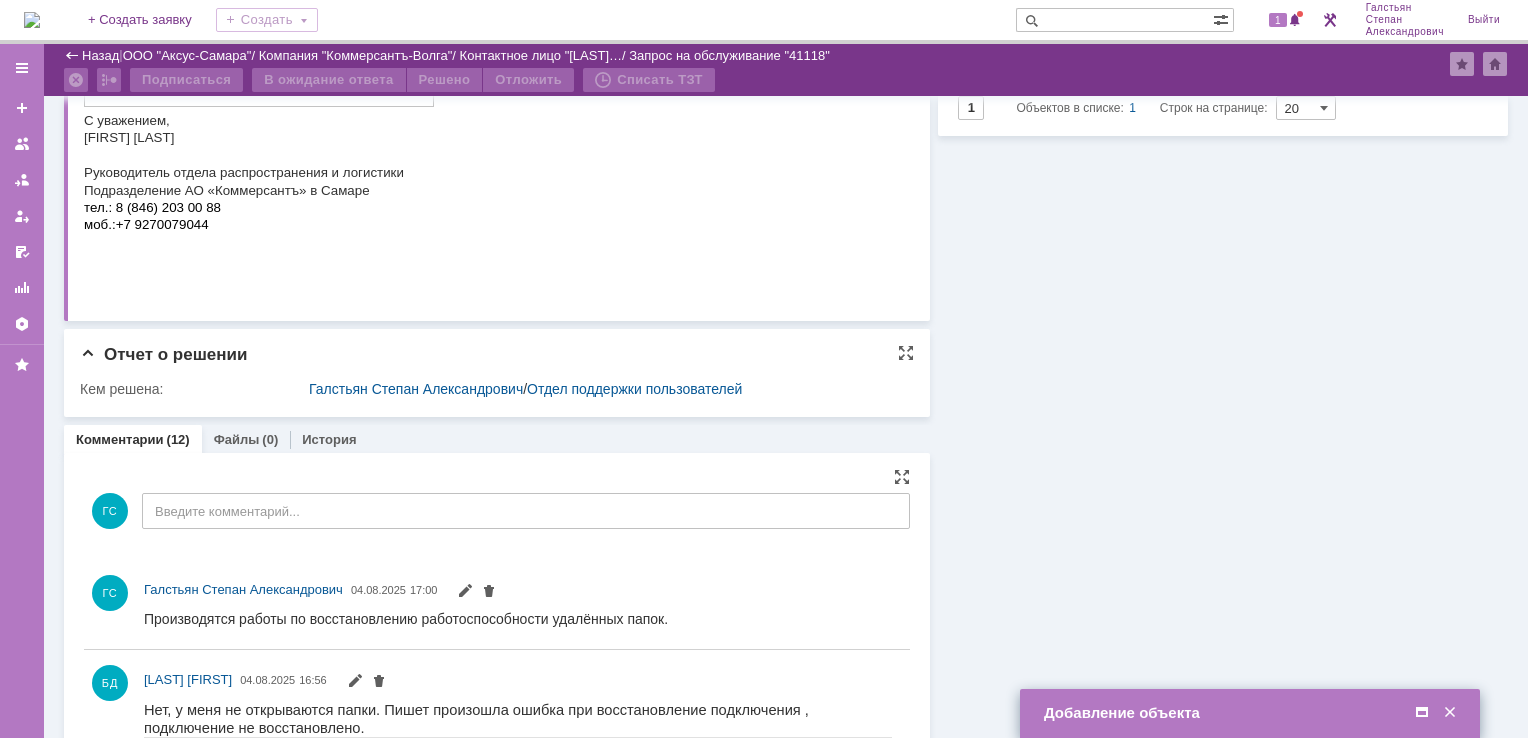 scroll, scrollTop: 0, scrollLeft: 0, axis: both 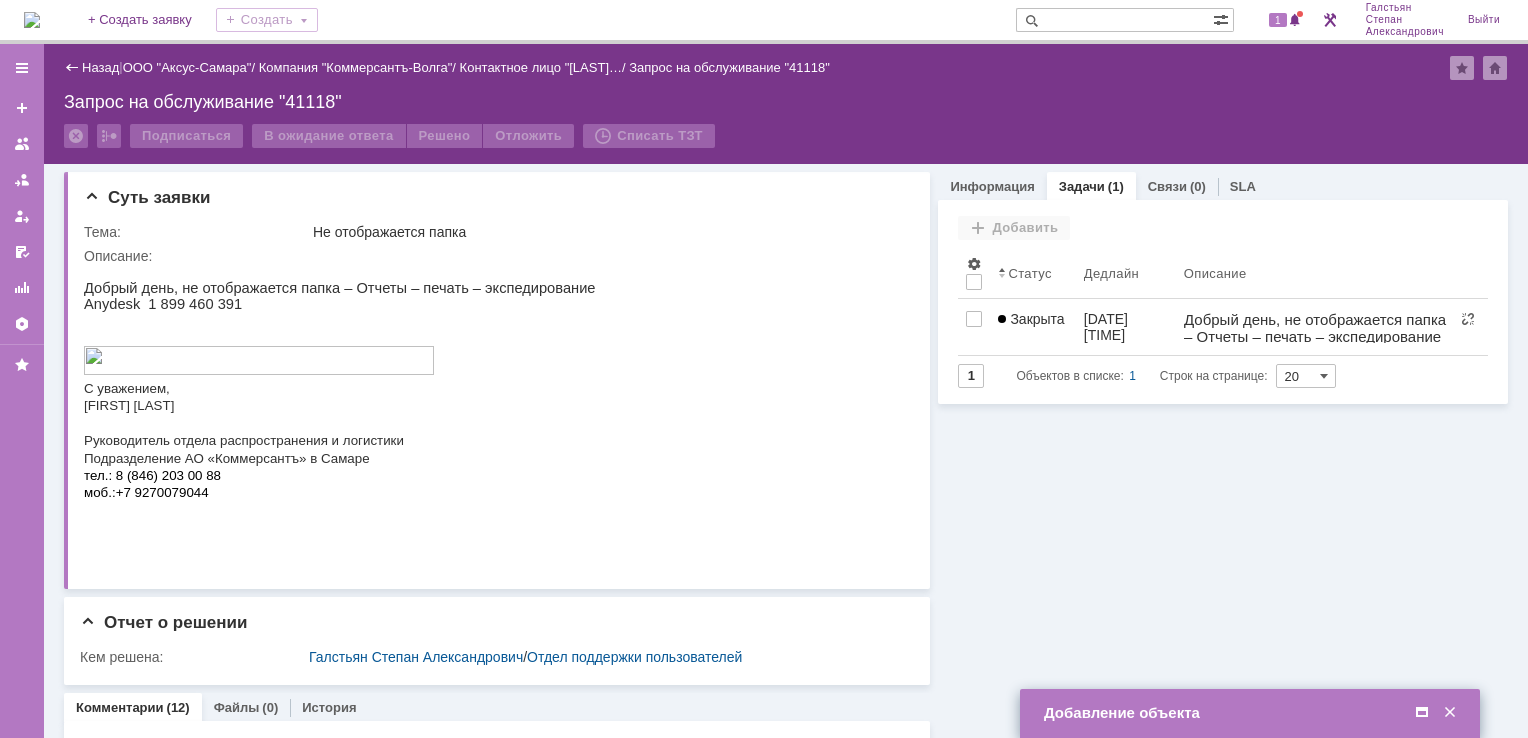 click at bounding box center (1450, 713) 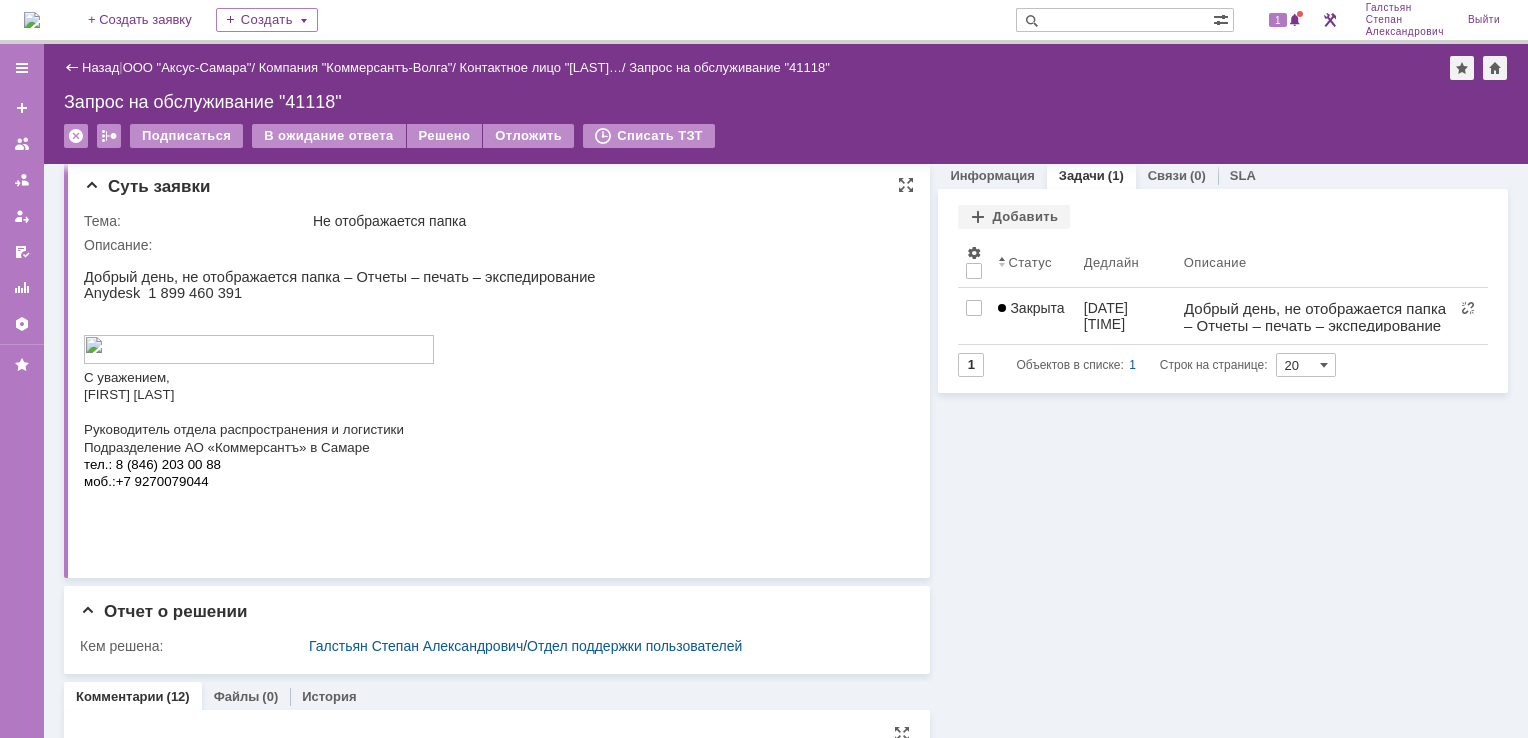 scroll, scrollTop: 0, scrollLeft: 0, axis: both 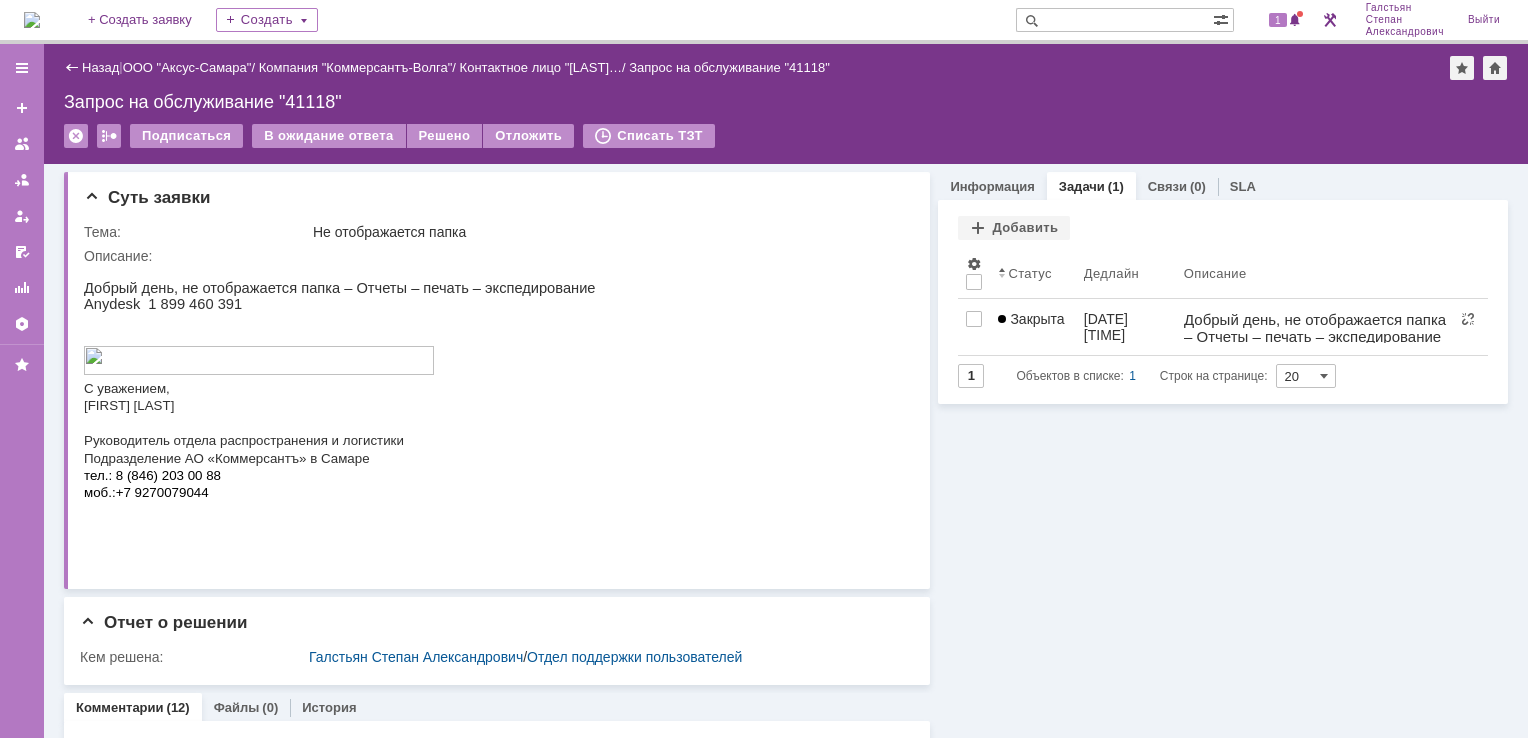 click at bounding box center (32, 20) 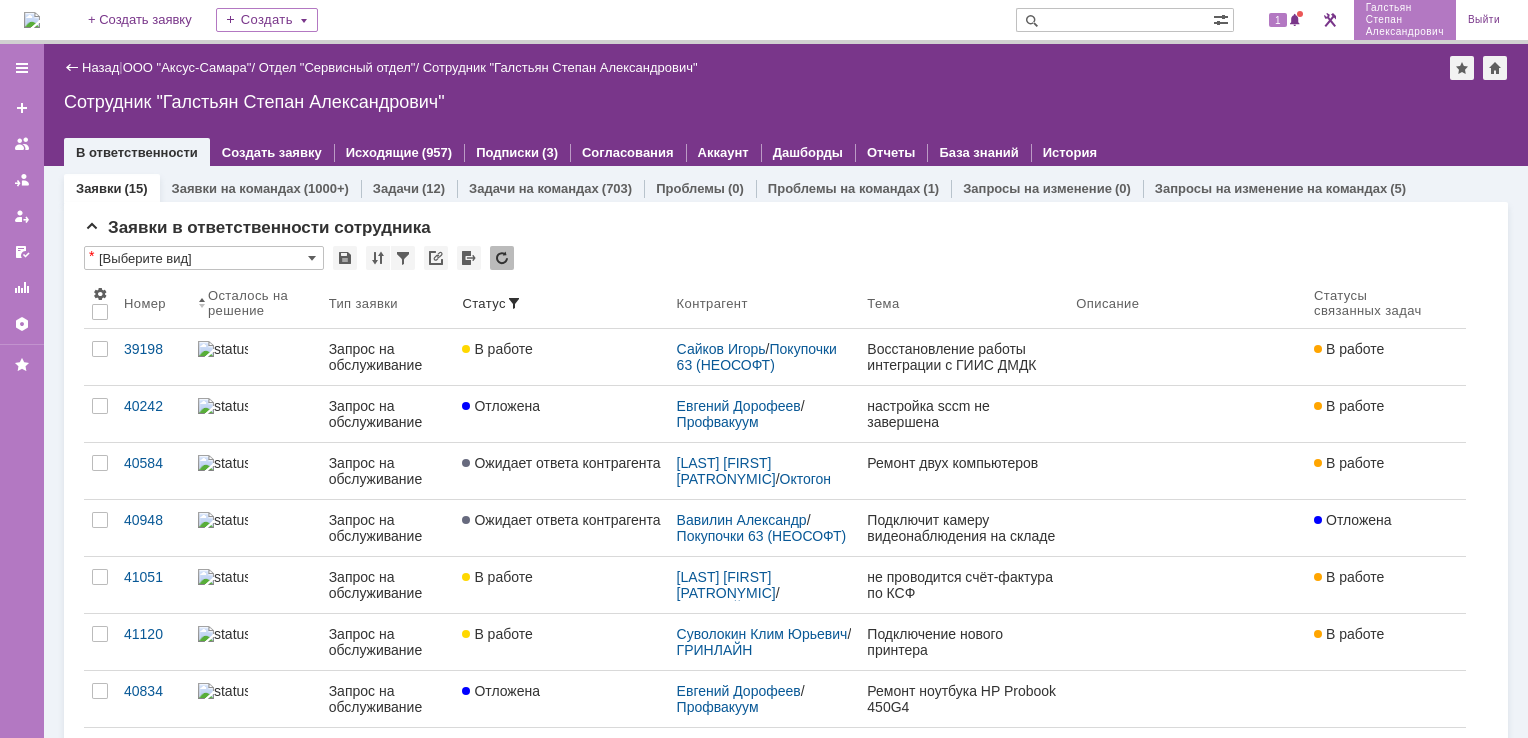 scroll, scrollTop: 0, scrollLeft: 0, axis: both 